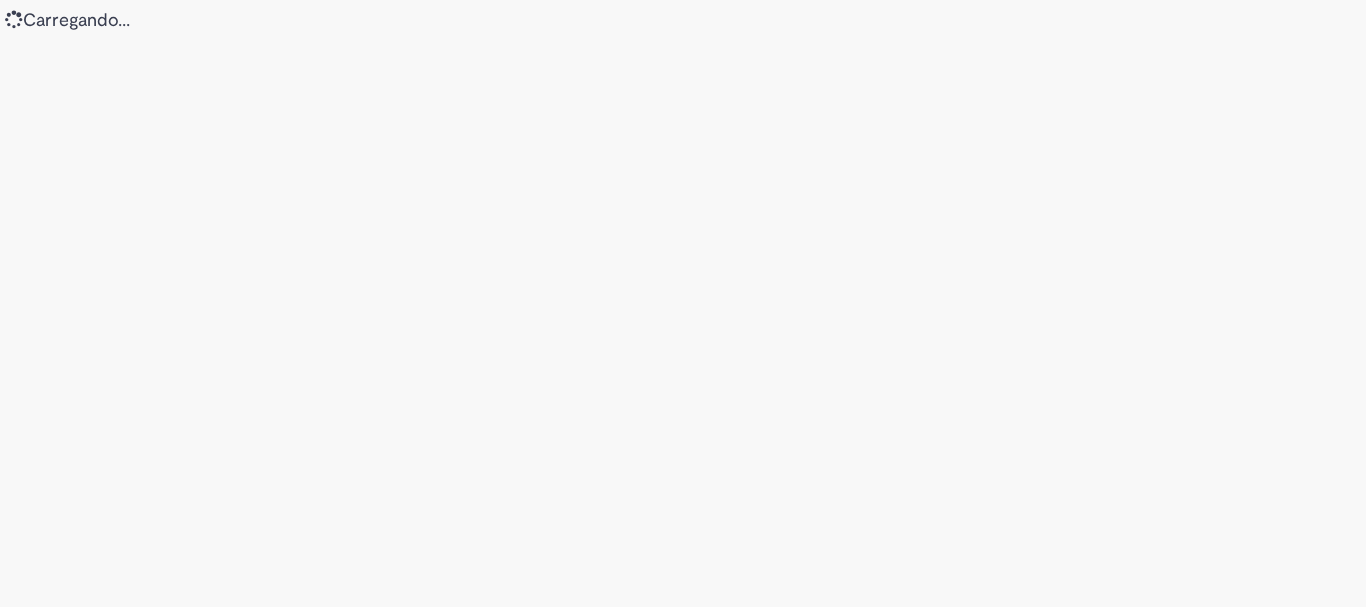 scroll, scrollTop: 0, scrollLeft: 0, axis: both 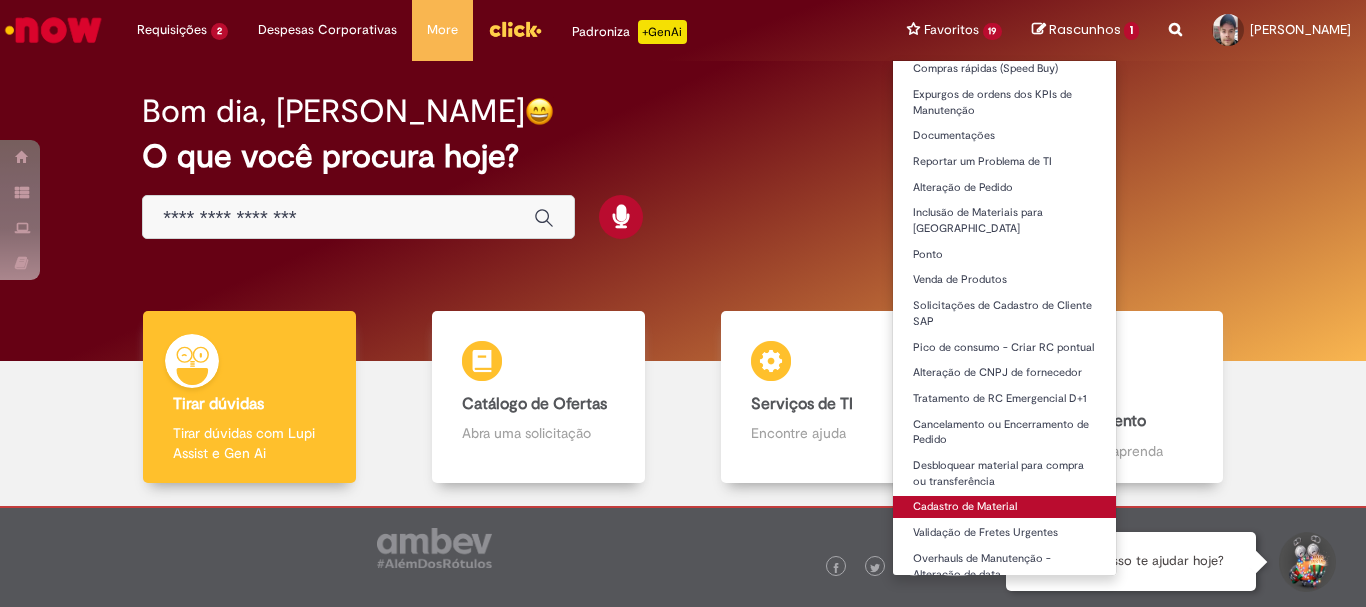 click on "Cadastro de Material" at bounding box center (1005, 507) 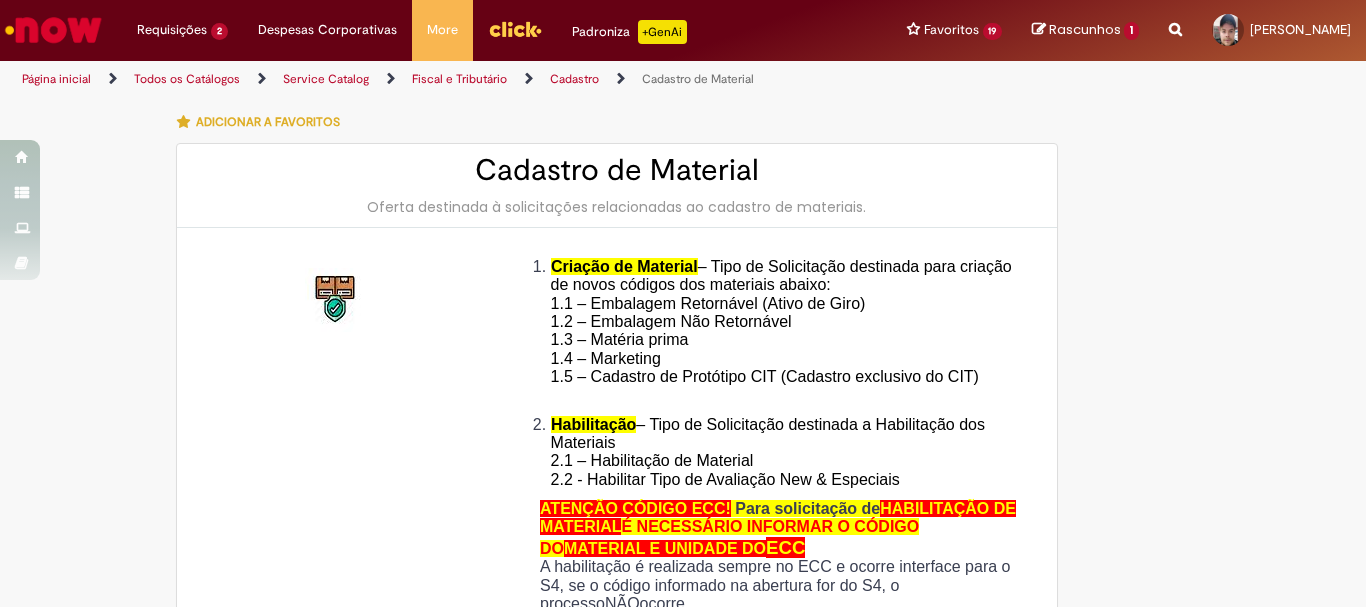 type on "********" 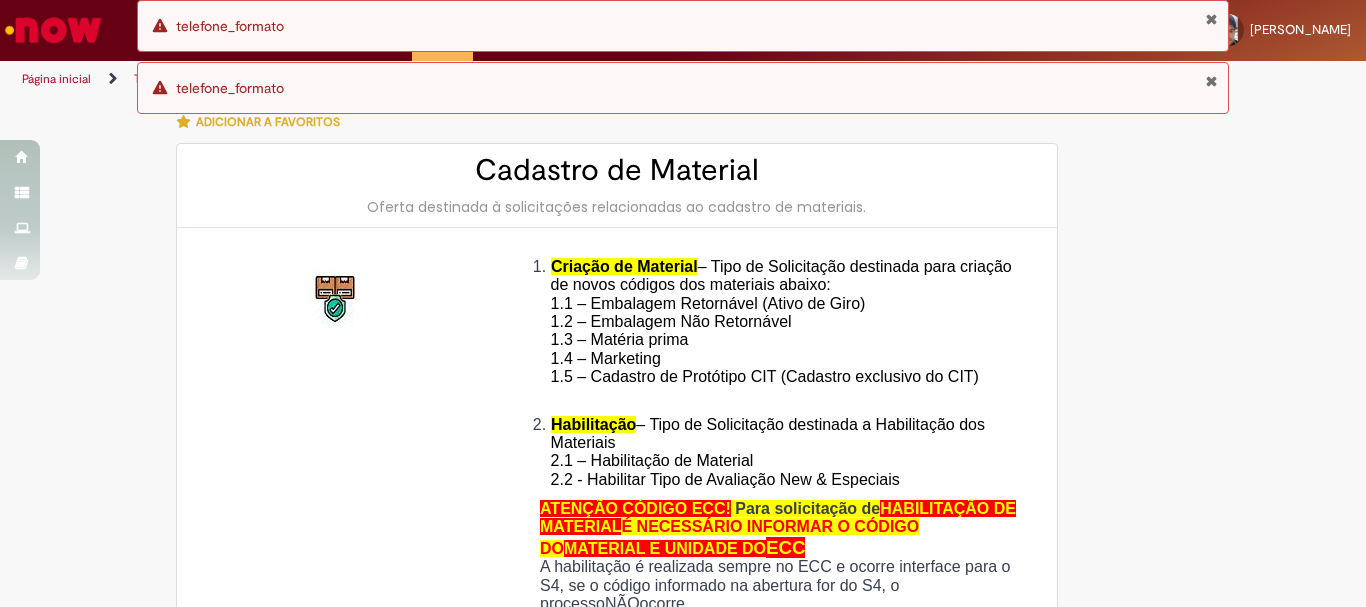 click at bounding box center (1211, 19) 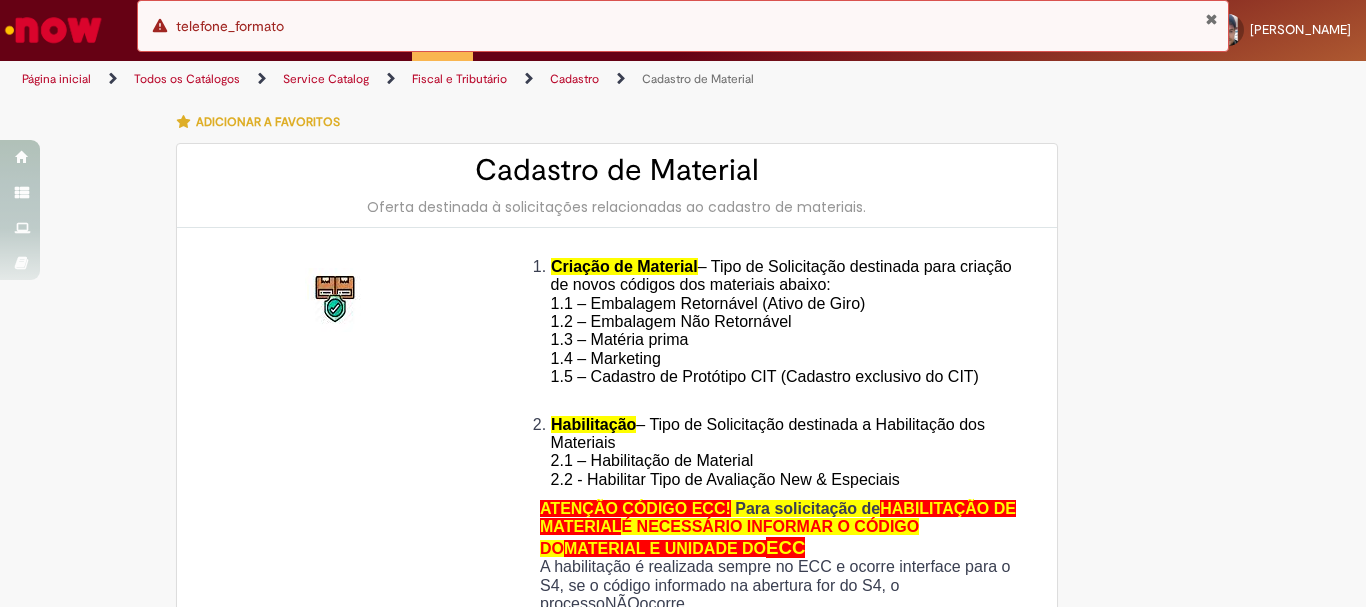 click at bounding box center [1211, 19] 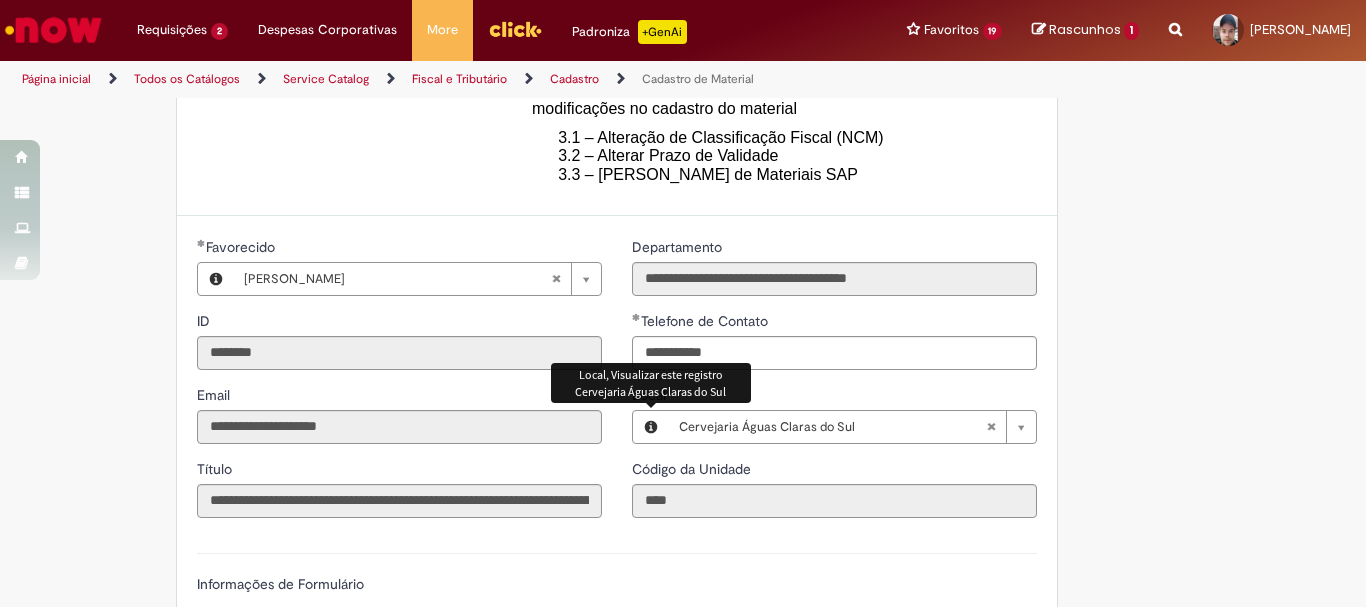 type on "**********" 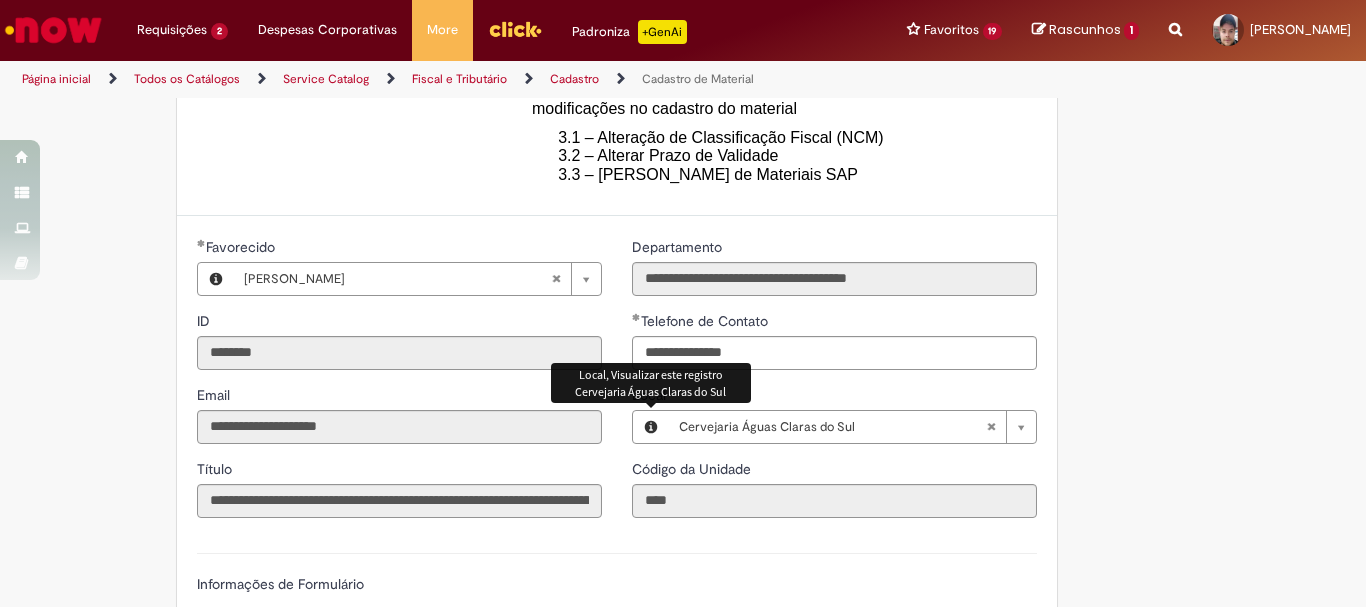 type 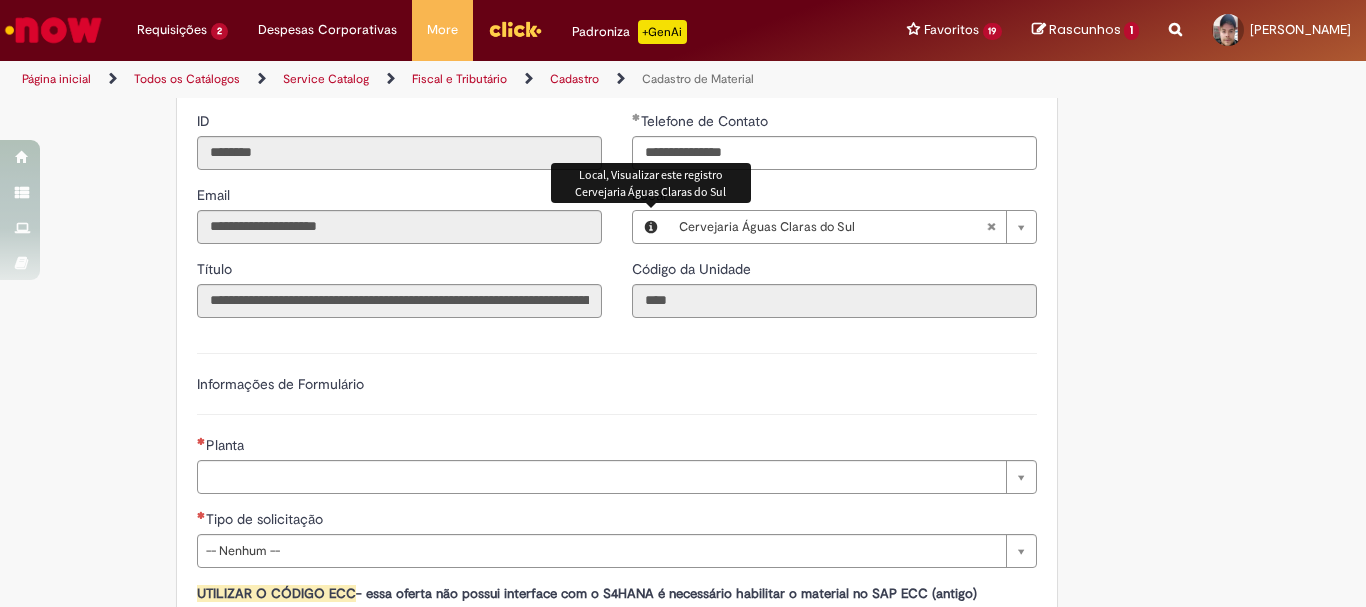 scroll, scrollTop: 1090, scrollLeft: 0, axis: vertical 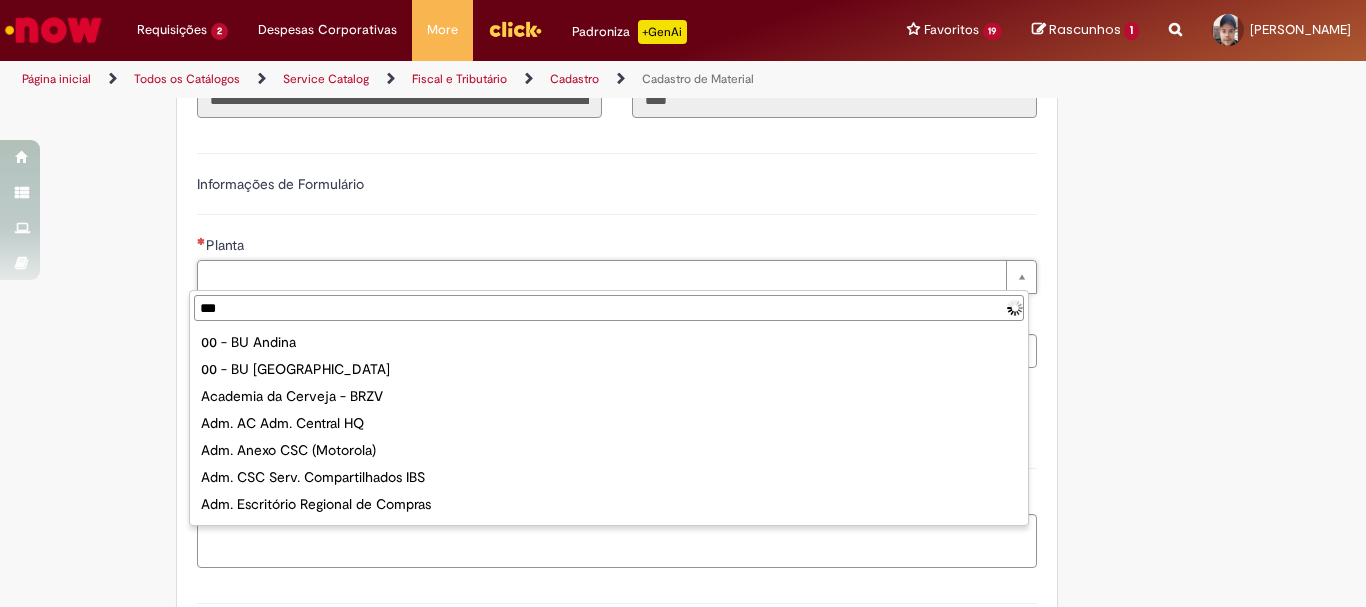 type on "****" 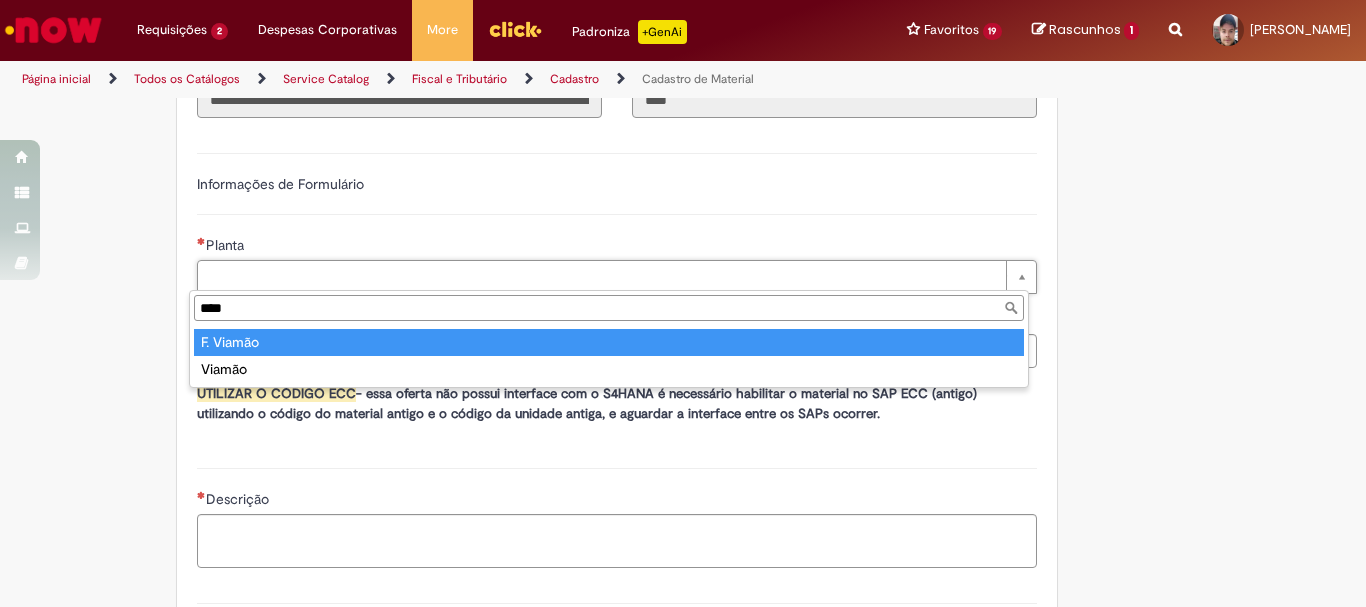 type on "*********" 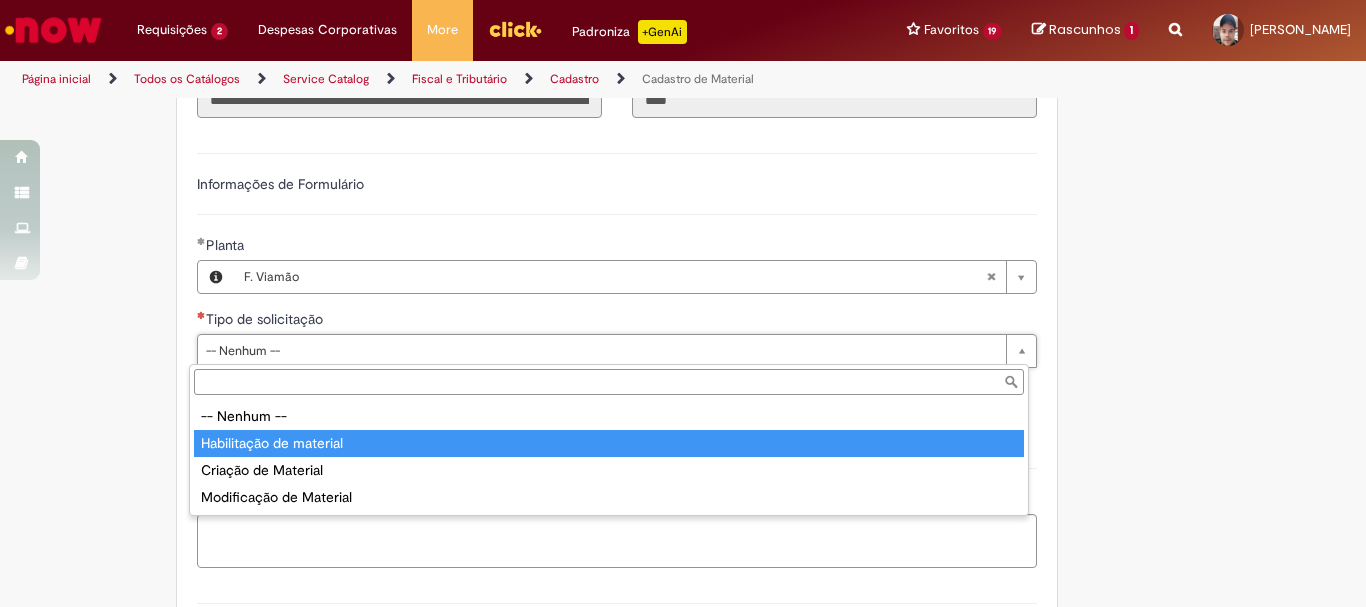 type on "**********" 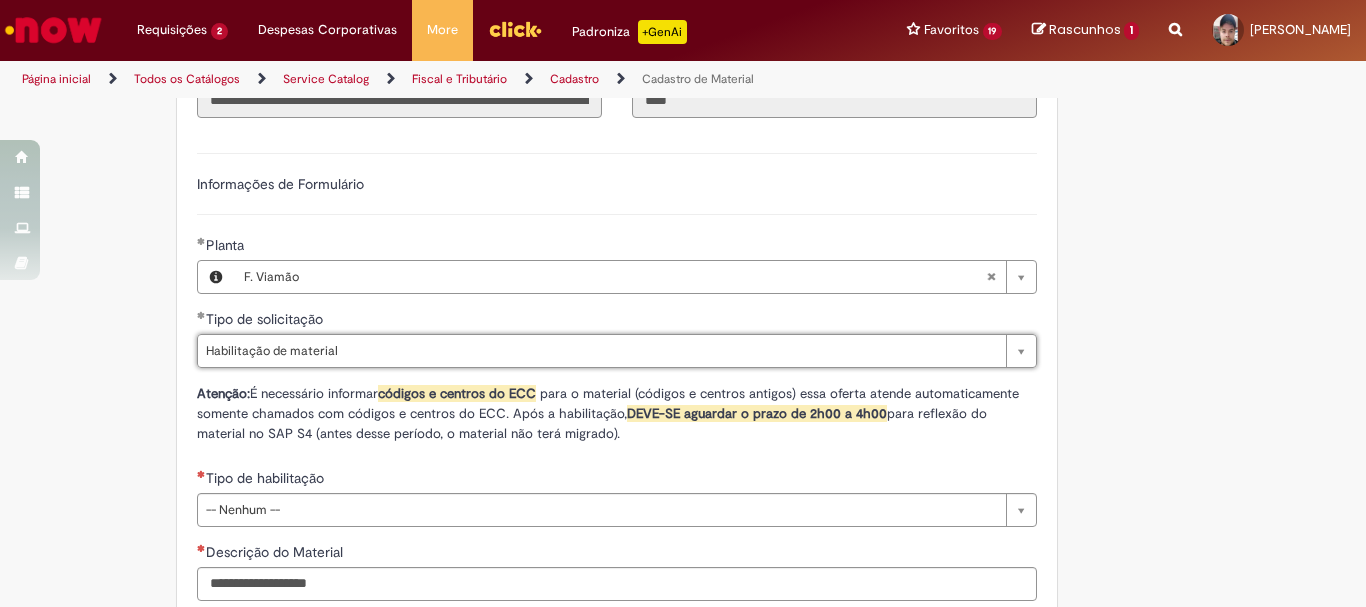 scroll, scrollTop: 1190, scrollLeft: 0, axis: vertical 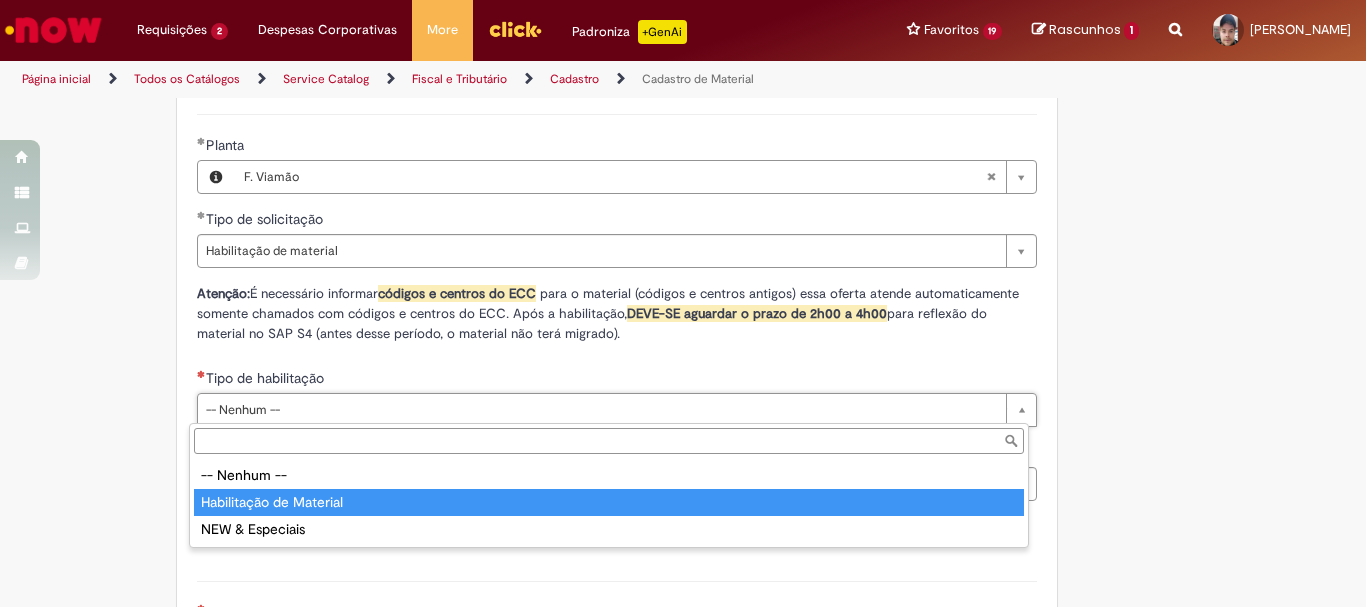 type on "**********" 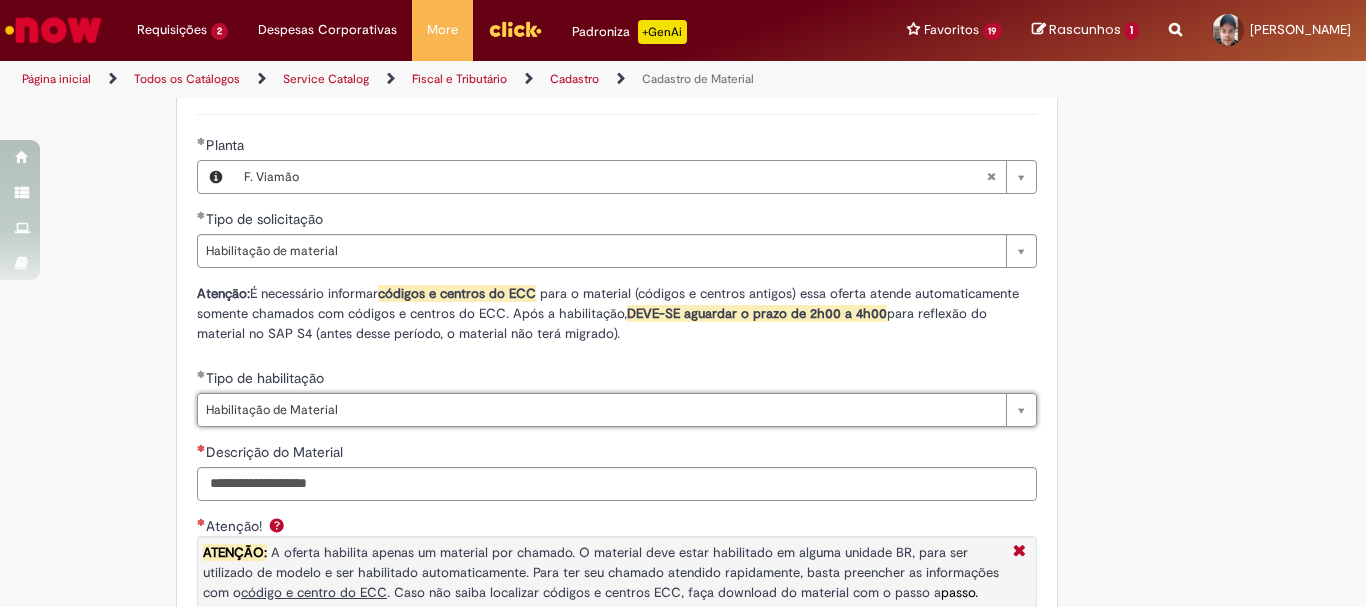 scroll, scrollTop: 1390, scrollLeft: 0, axis: vertical 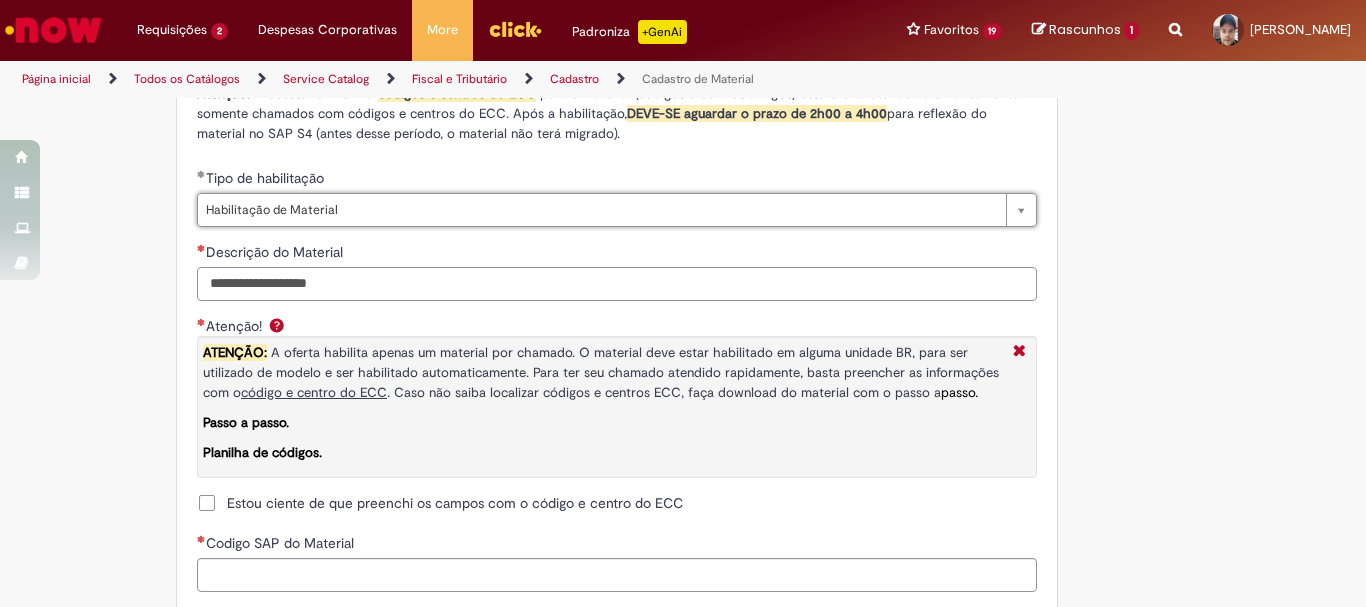 click on "Descrição do Material" at bounding box center [617, 284] 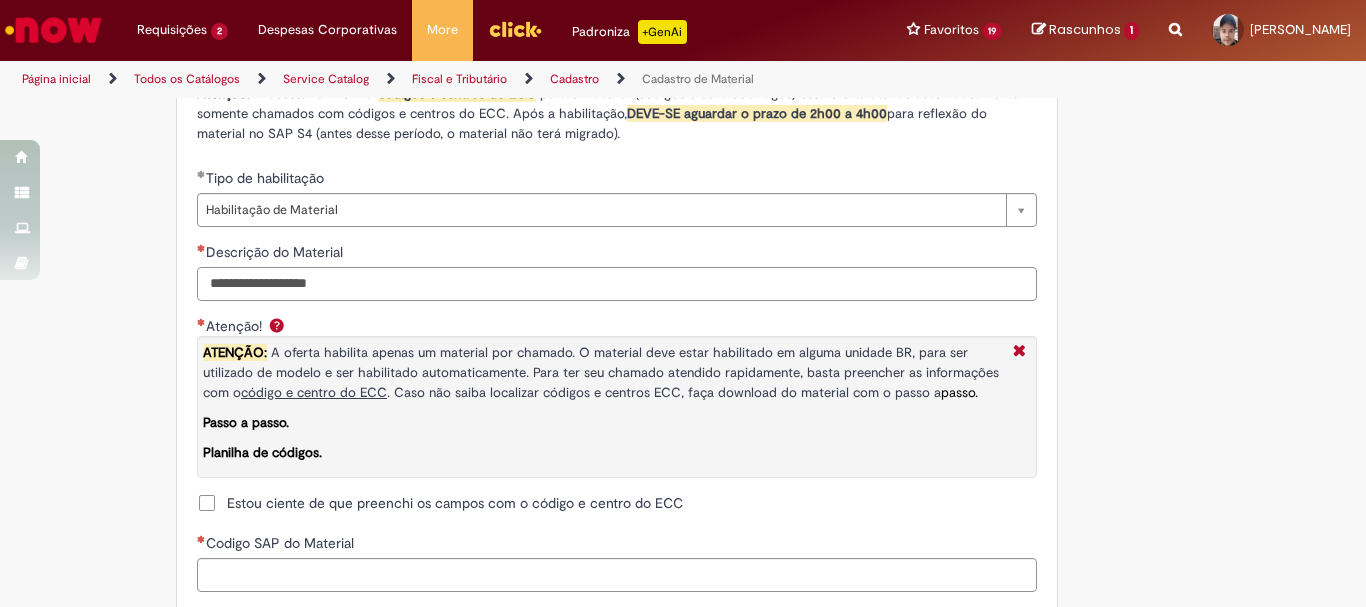 click on "Descrição do Material" at bounding box center [617, 284] 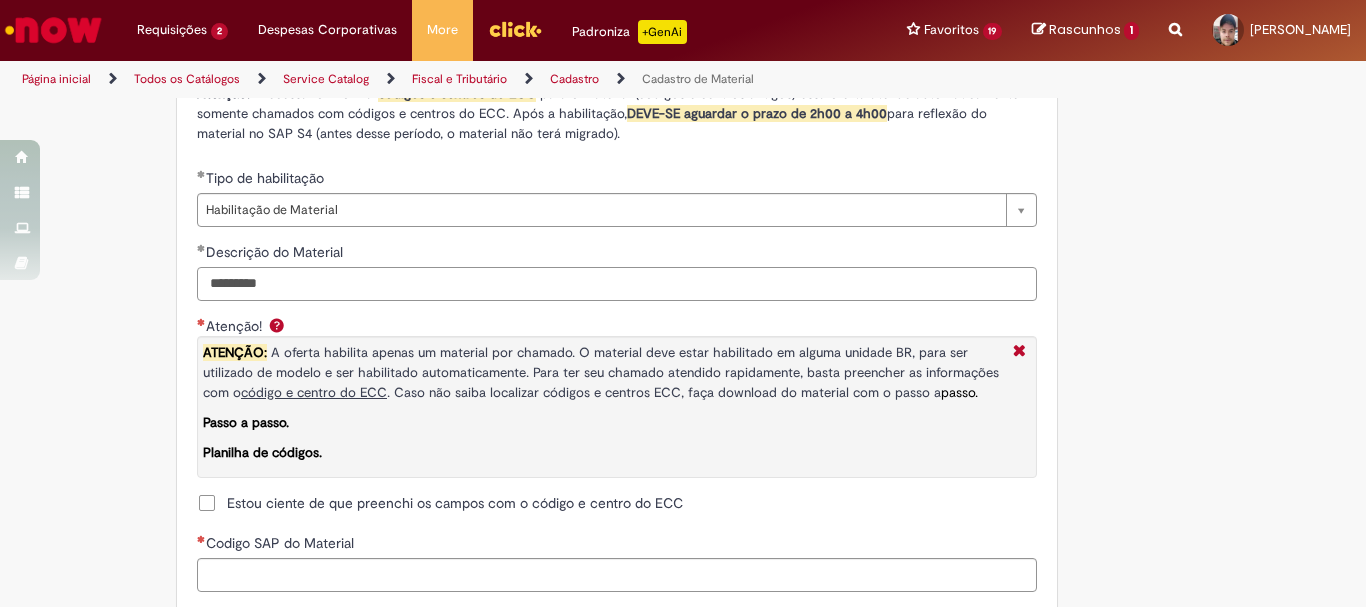 scroll, scrollTop: 1590, scrollLeft: 0, axis: vertical 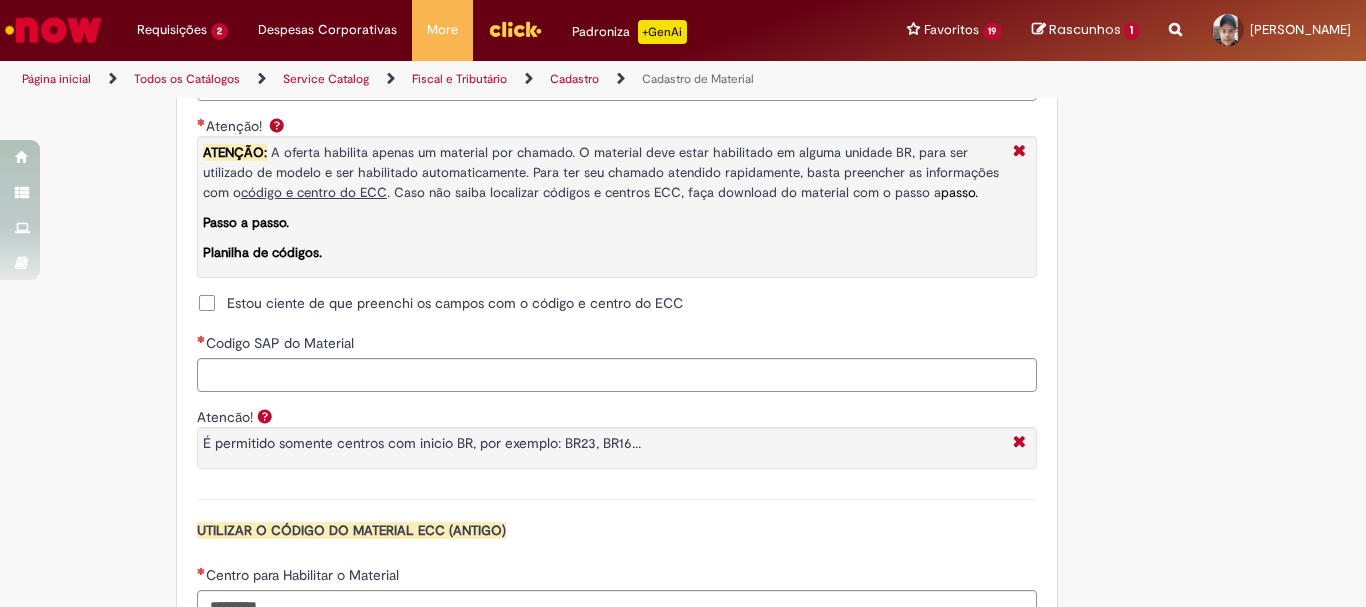 type on "*********" 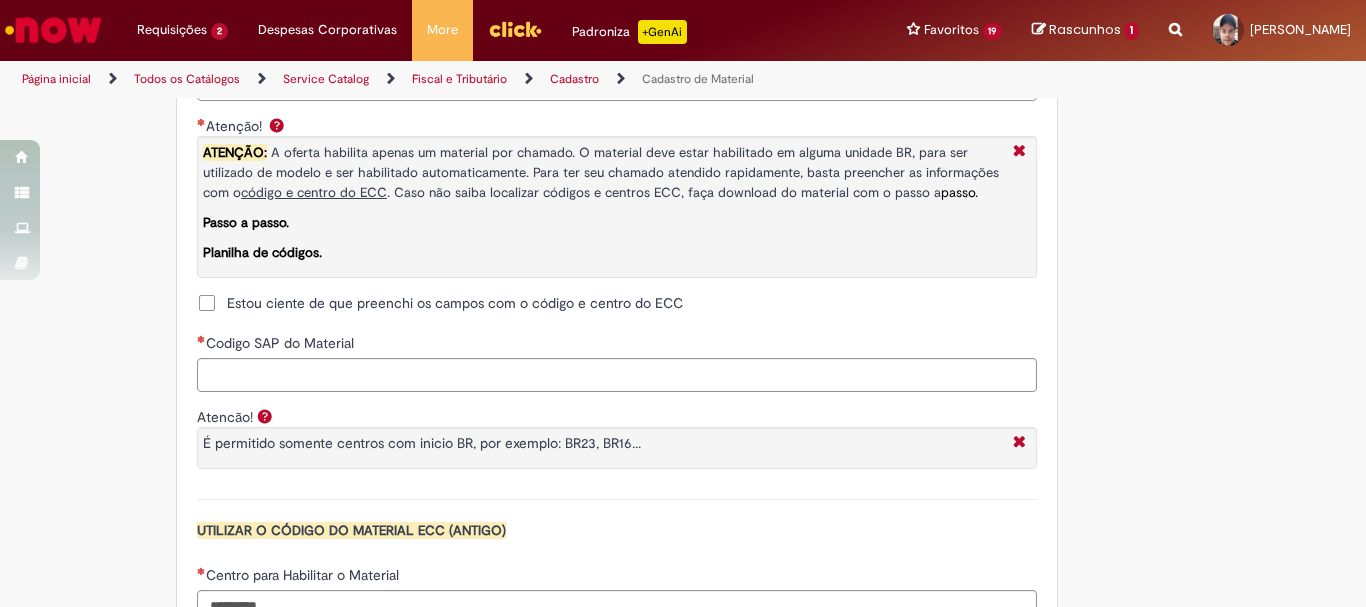 click on "Atenção! ATENÇÃO:   A oferta habilita apenas um material por chamado. O material deve estar habilitado em alguma unidade BR, para ser utilizado de modelo e ser habilitado automaticamente. Para ter seu chamado atendido rapidamente, basta preencher as informações com o  código e centro do ECC . Caso não saiba localizar códigos e centros ECC, faça download do material com o passo a  passo.
Passo a passo.
Planilha de códigos. Estou ciente de que preenchi os campos com o código e centro do ECC" at bounding box center (617, 217) 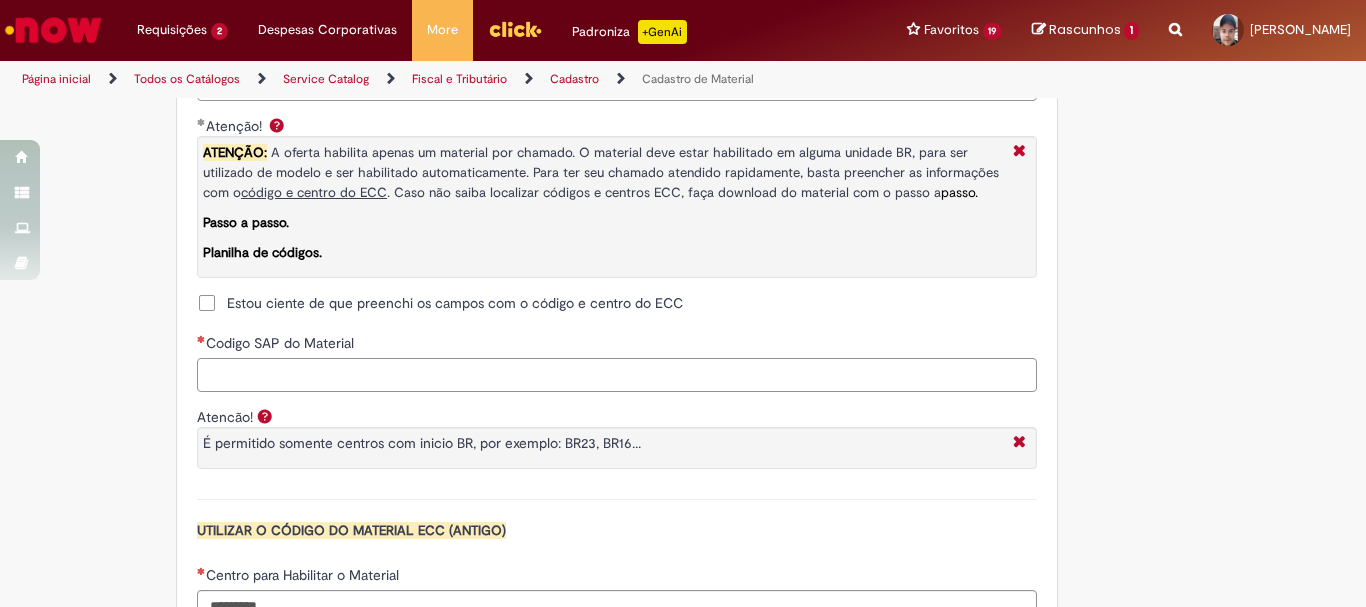 click on "Codigo SAP do Material" at bounding box center [617, 375] 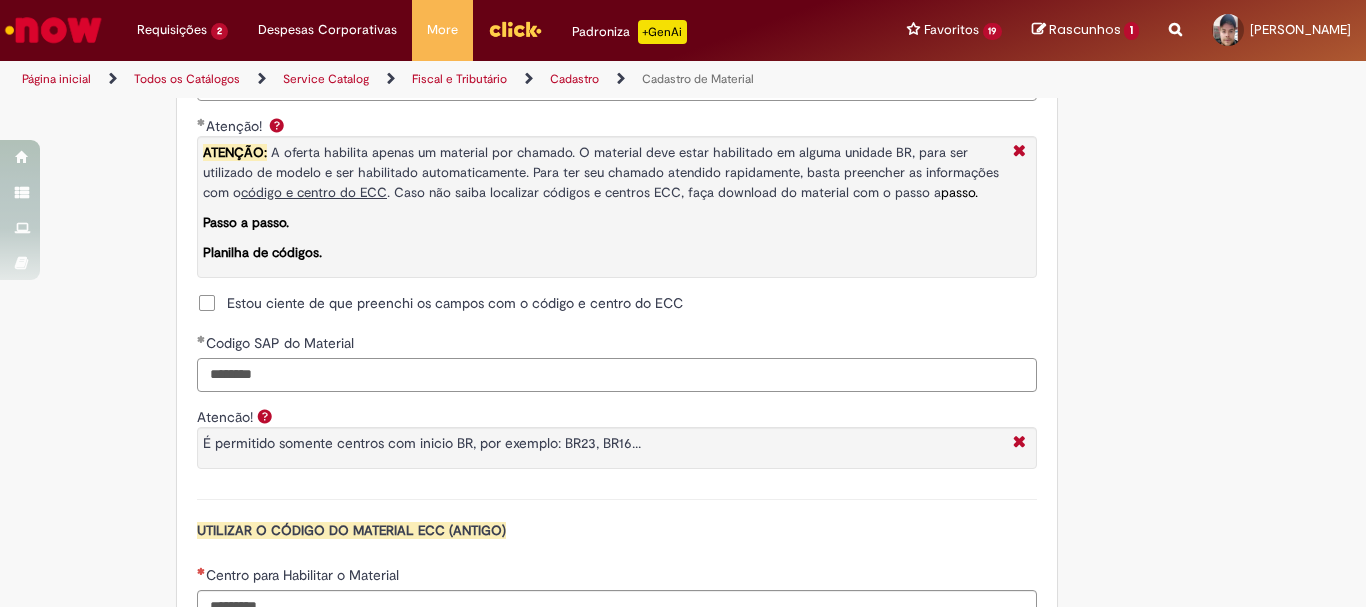 scroll, scrollTop: 1690, scrollLeft: 0, axis: vertical 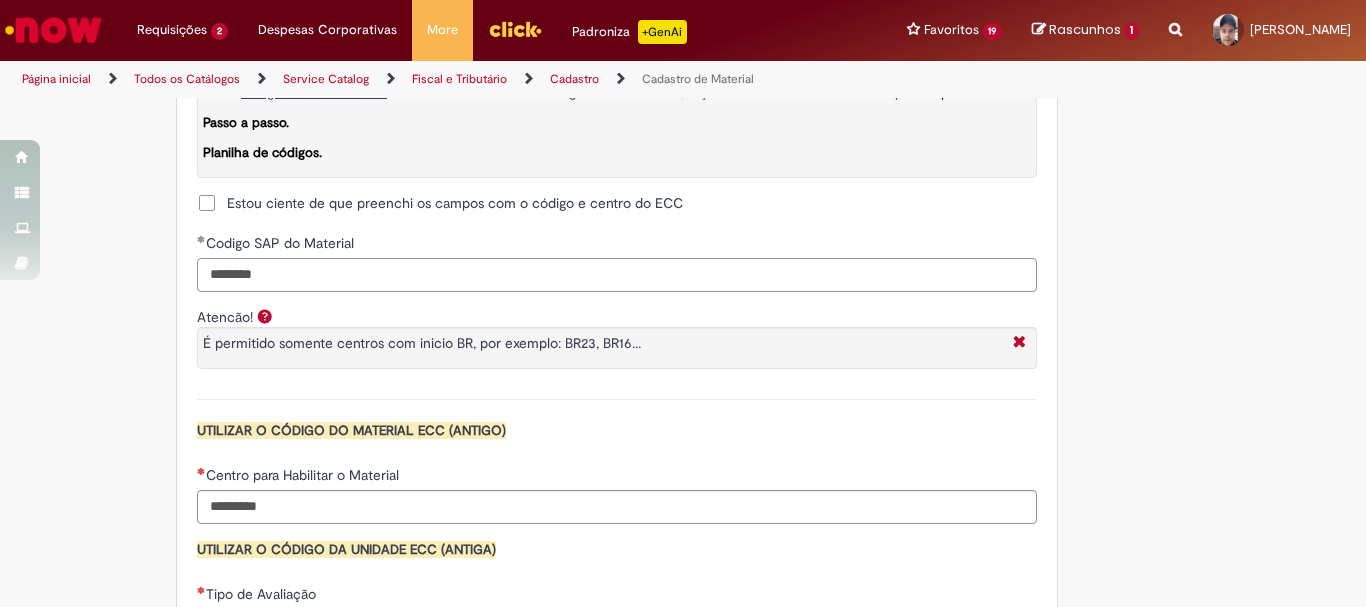 type on "********" 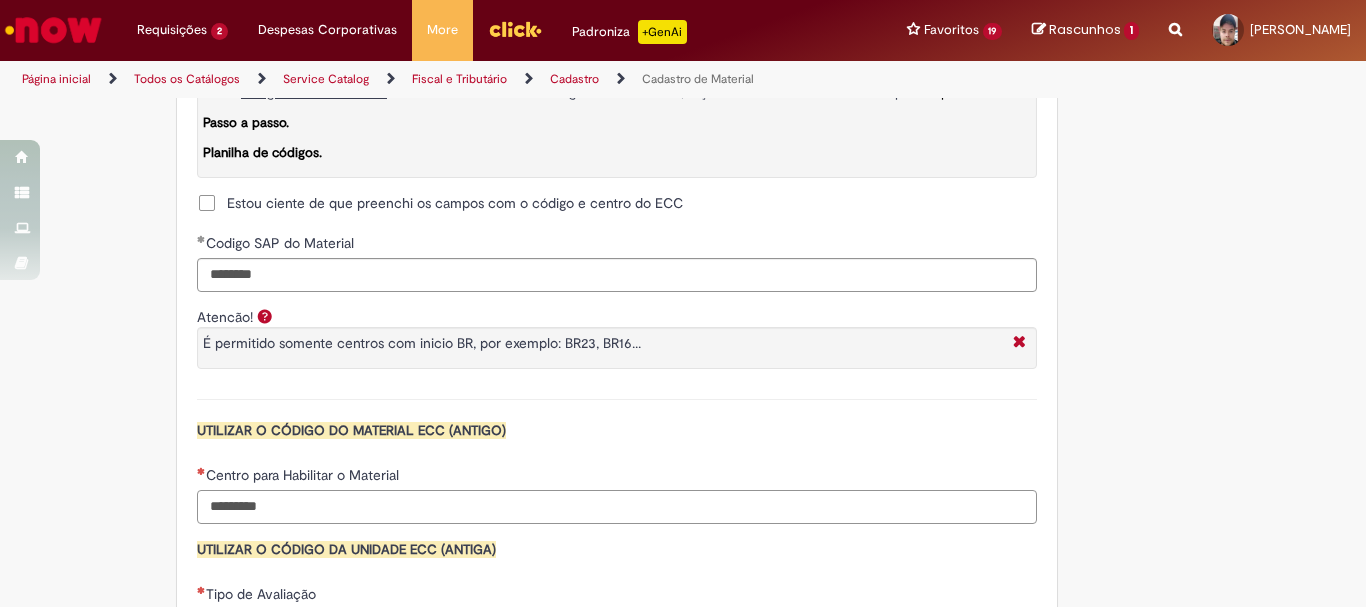 click on "Centro para Habilitar o Material" at bounding box center [617, 507] 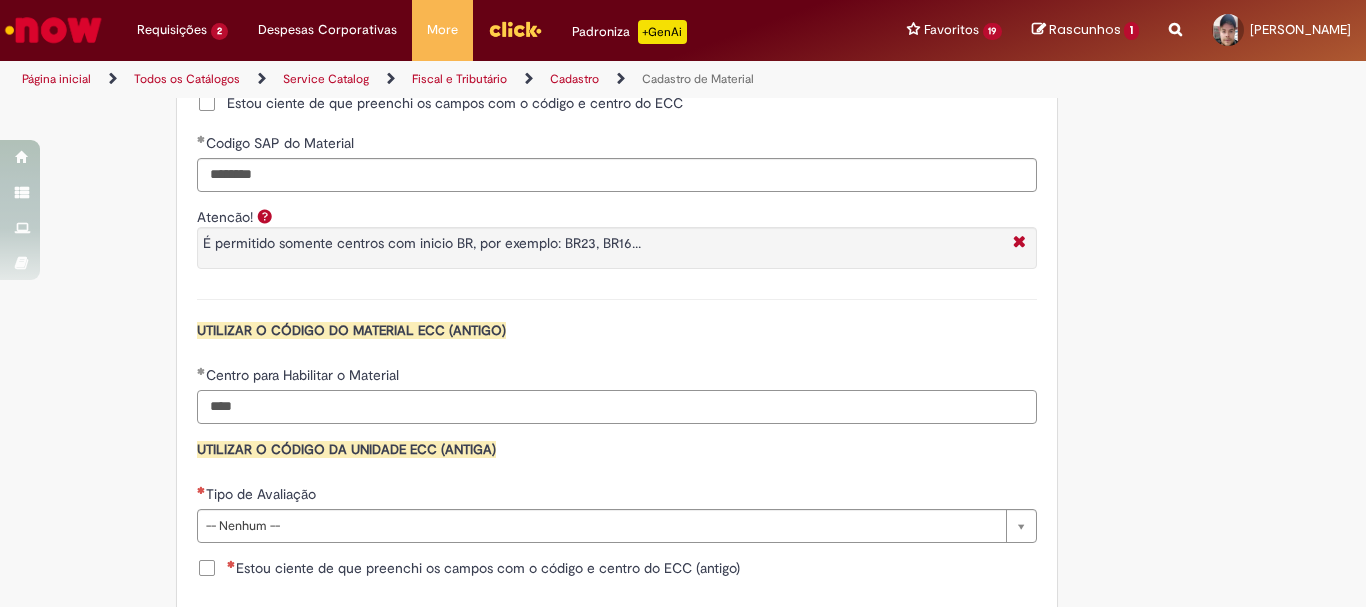 scroll, scrollTop: 1890, scrollLeft: 0, axis: vertical 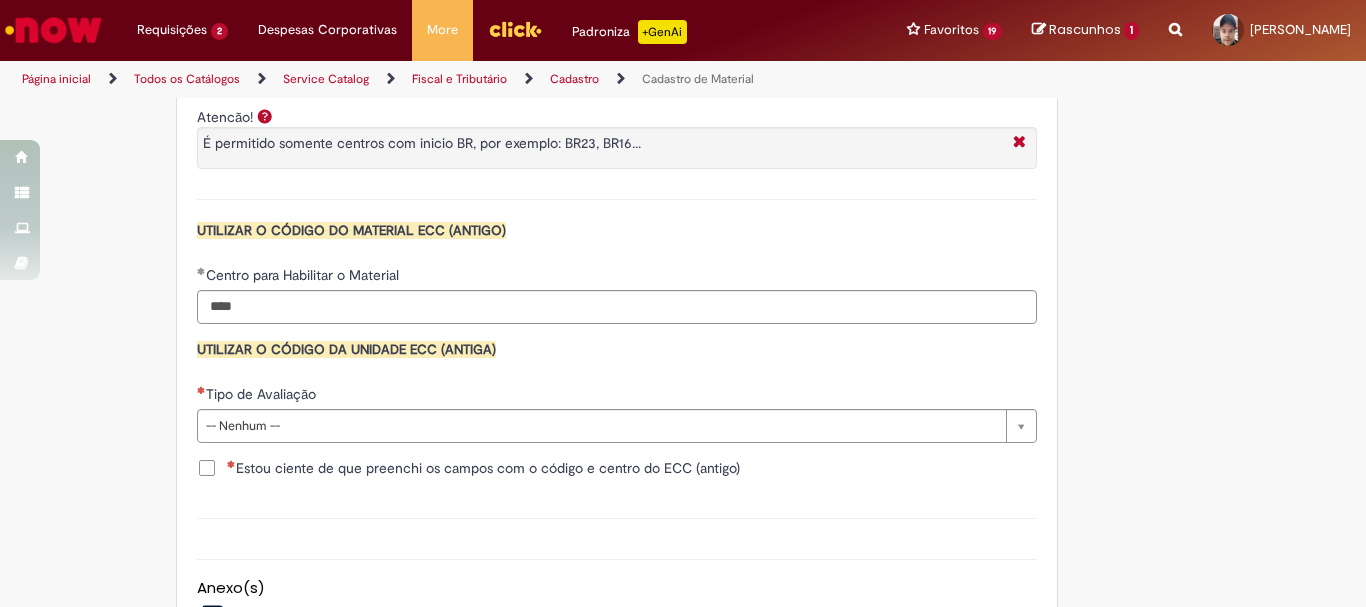 type on "****" 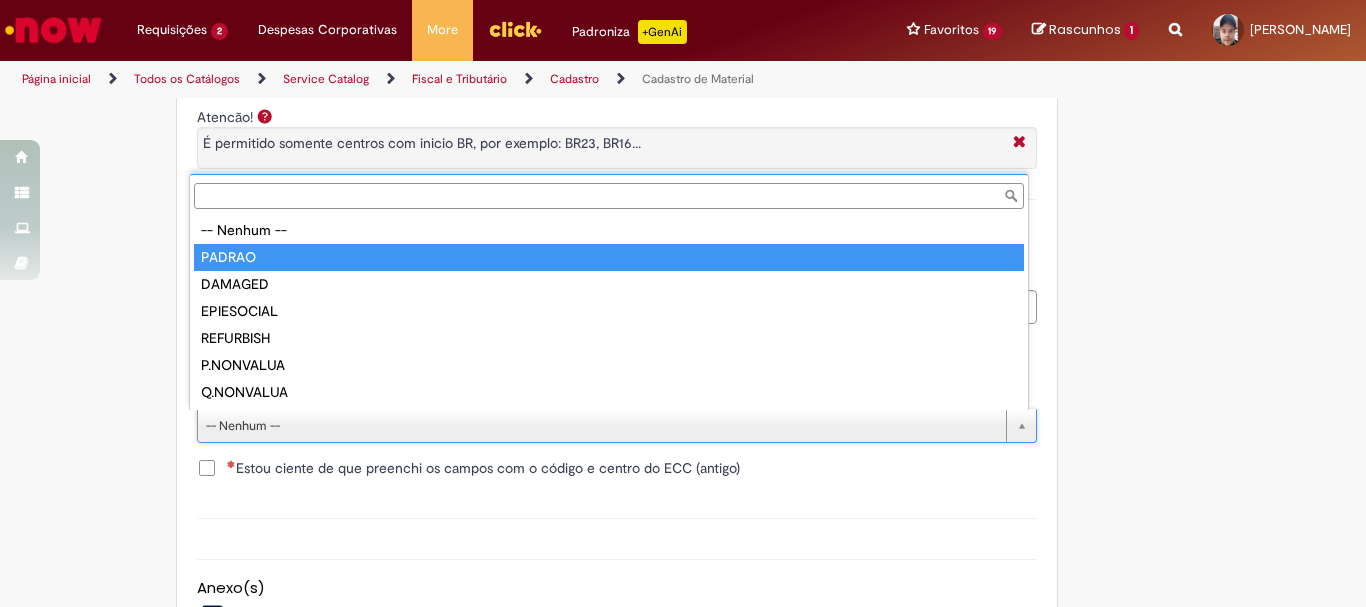 type on "******" 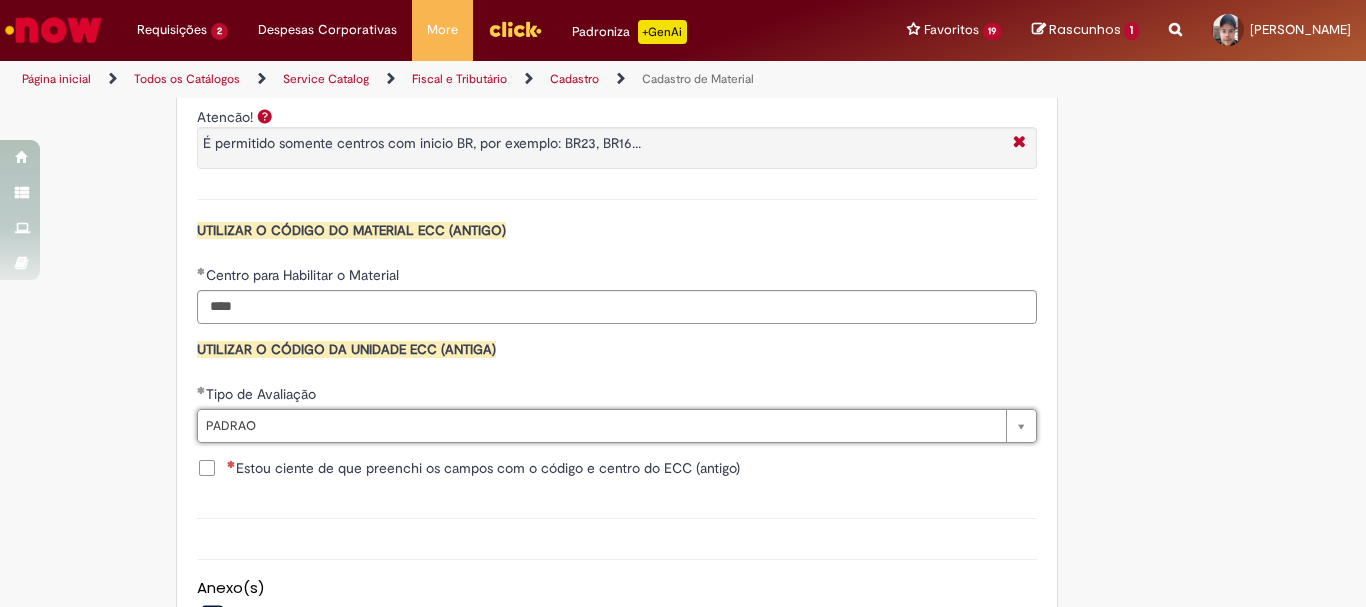 click on "Estou ciente de que preenchi os campos com o código e centro do ECC  (antigo)" at bounding box center [617, 470] 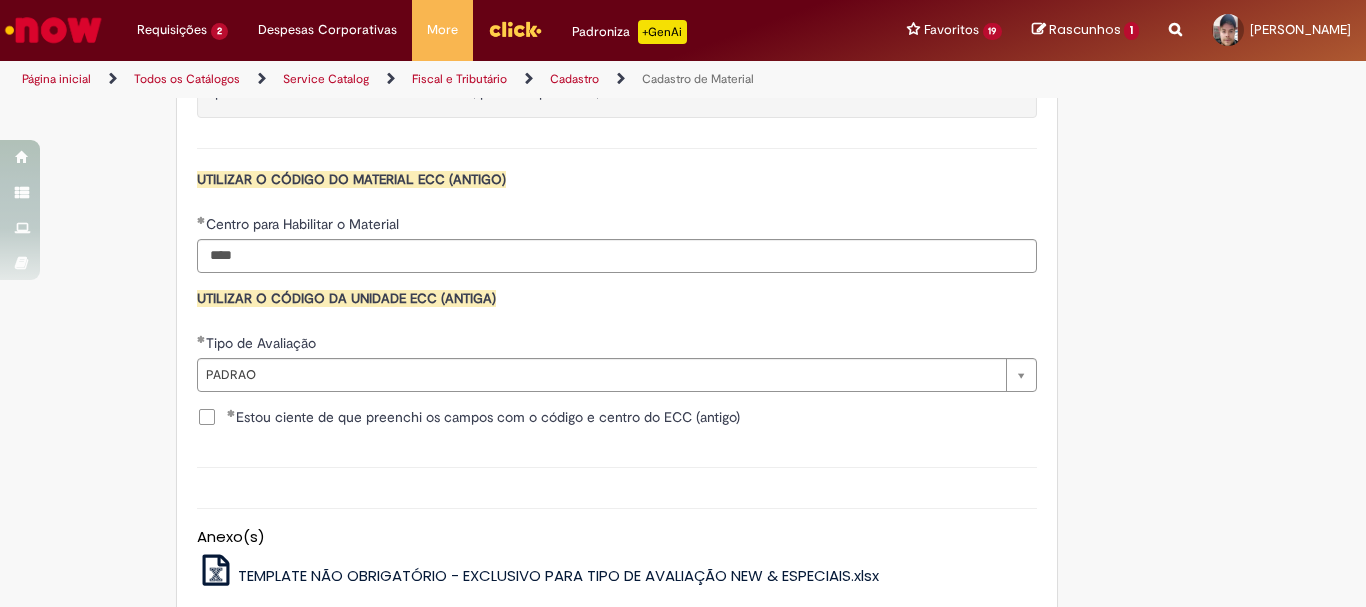 scroll, scrollTop: 2141, scrollLeft: 0, axis: vertical 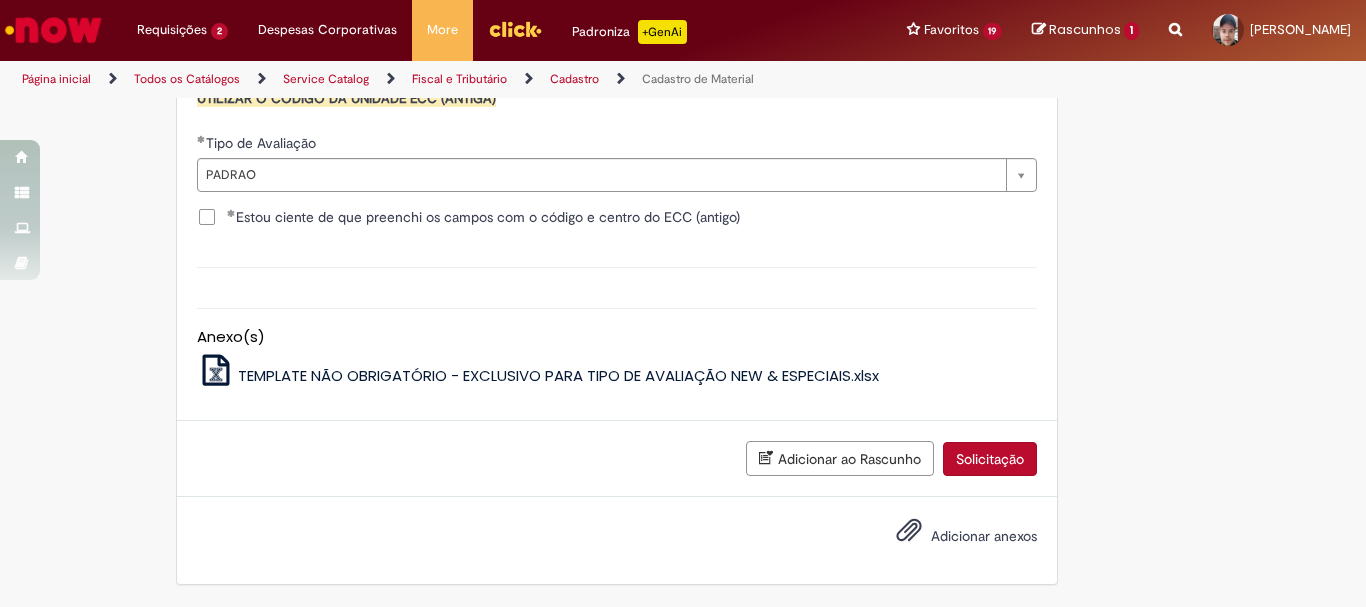 click on "Solicitação" at bounding box center (990, 459) 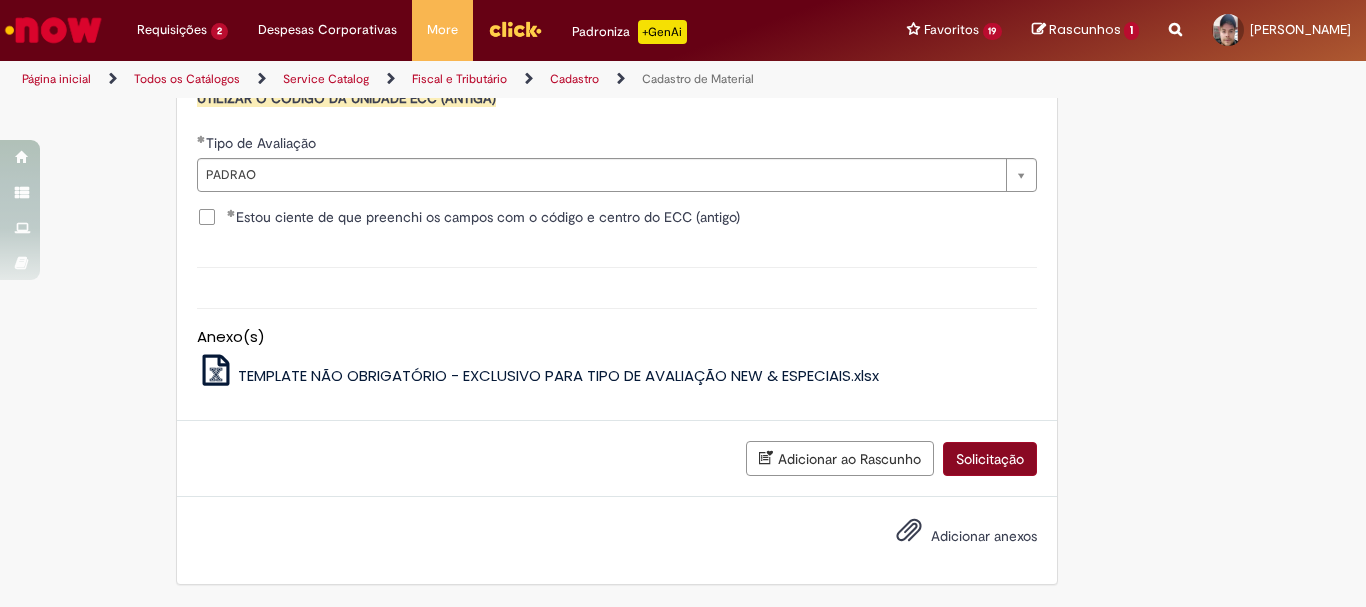 scroll, scrollTop: 2095, scrollLeft: 0, axis: vertical 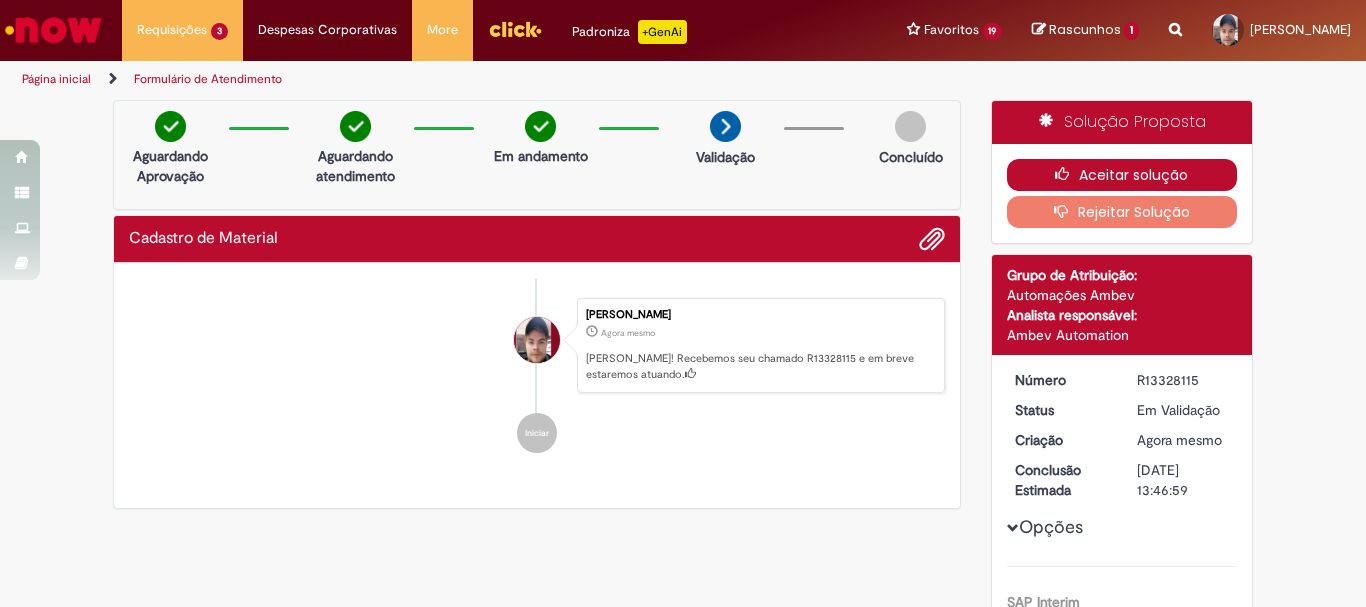 click on "Aceitar solução" at bounding box center (1122, 175) 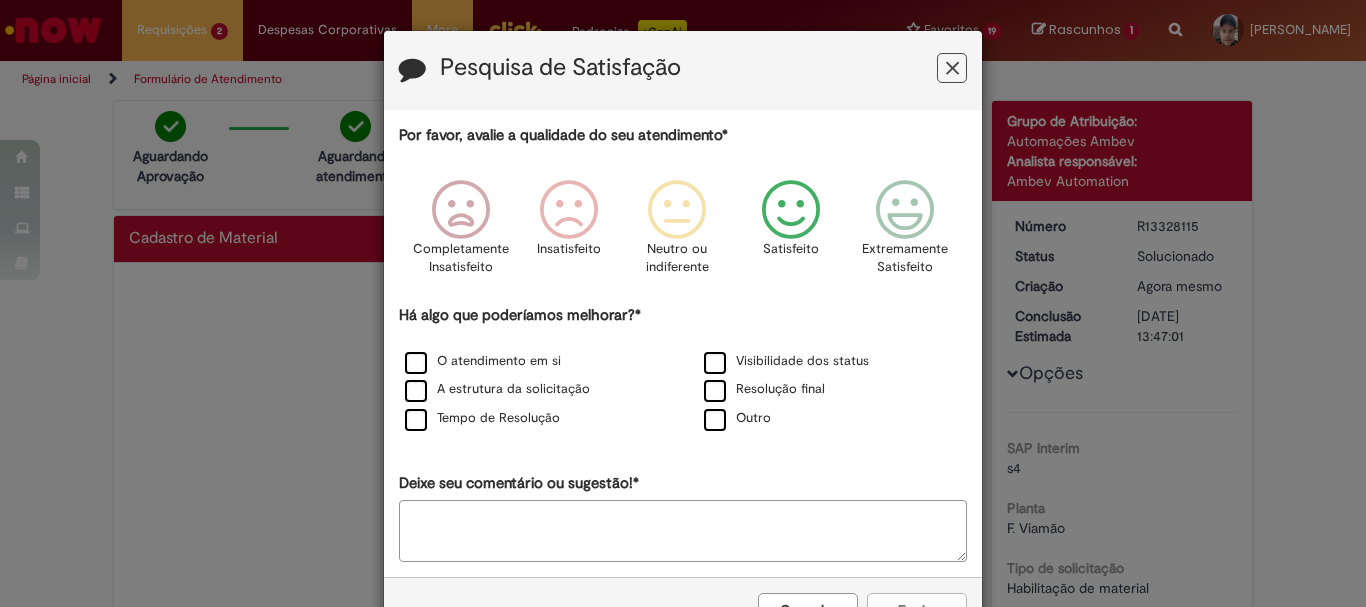 click at bounding box center [791, 210] 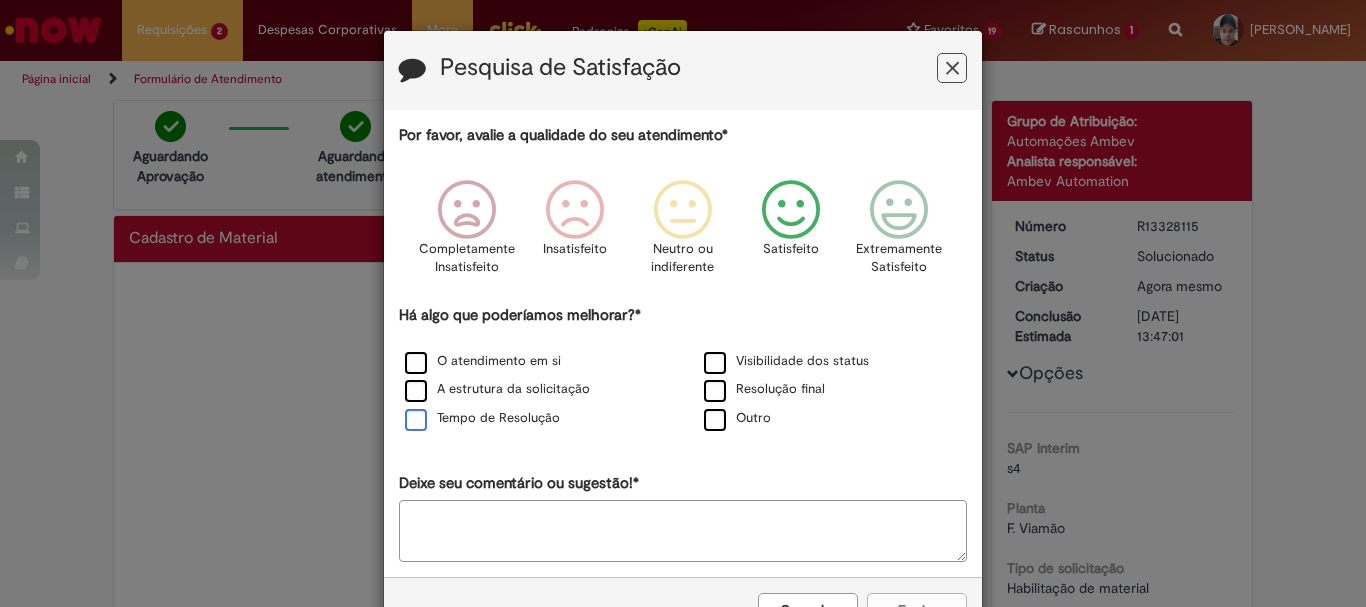 click on "Tempo de Resolução" at bounding box center (482, 418) 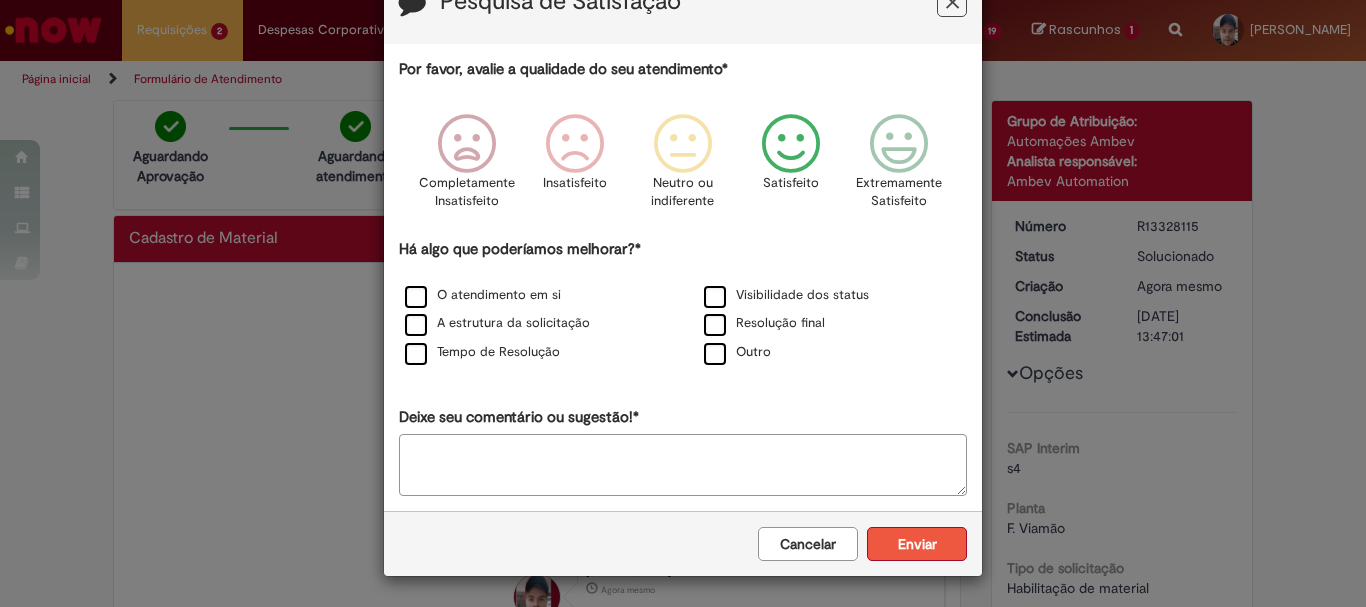 click on "Cancelar   Enviar" at bounding box center [683, 543] 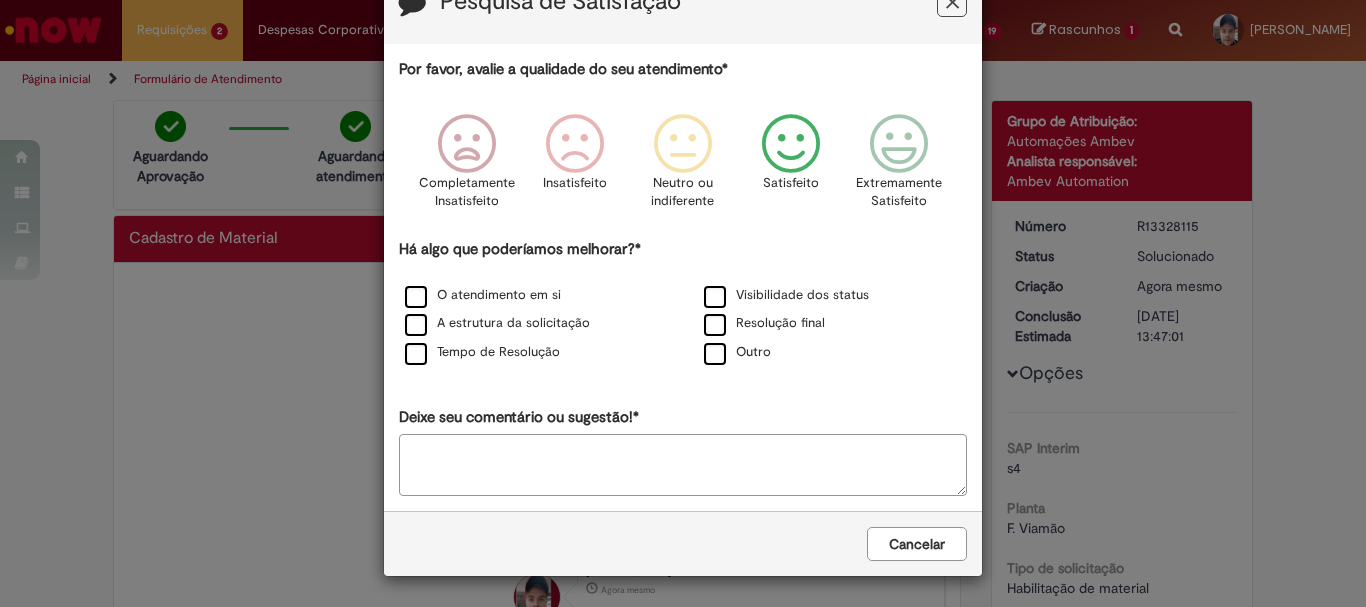 scroll, scrollTop: 0, scrollLeft: 0, axis: both 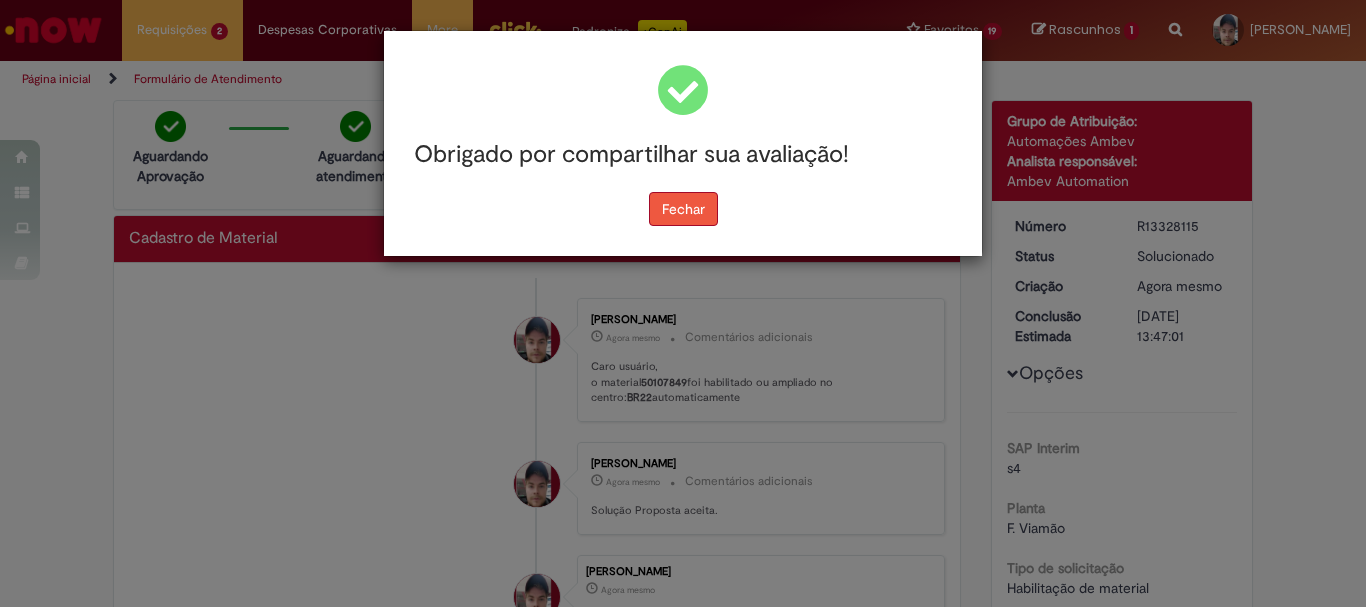 click on "Fechar" at bounding box center (683, 209) 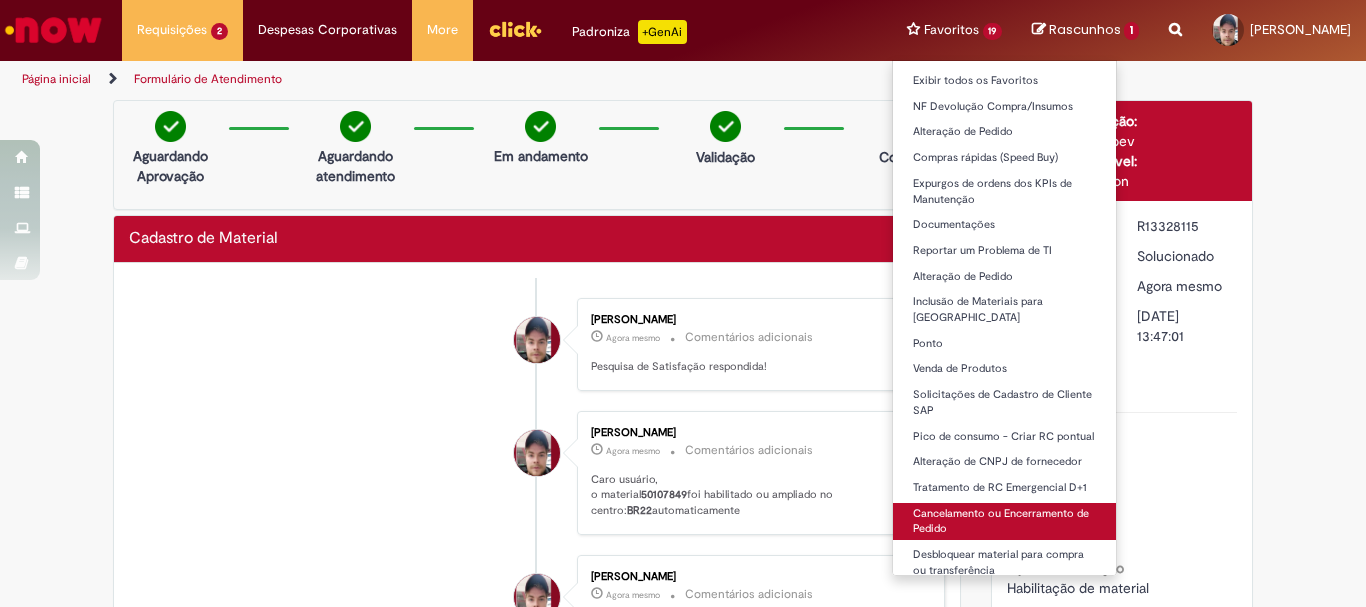 scroll, scrollTop: 89, scrollLeft: 0, axis: vertical 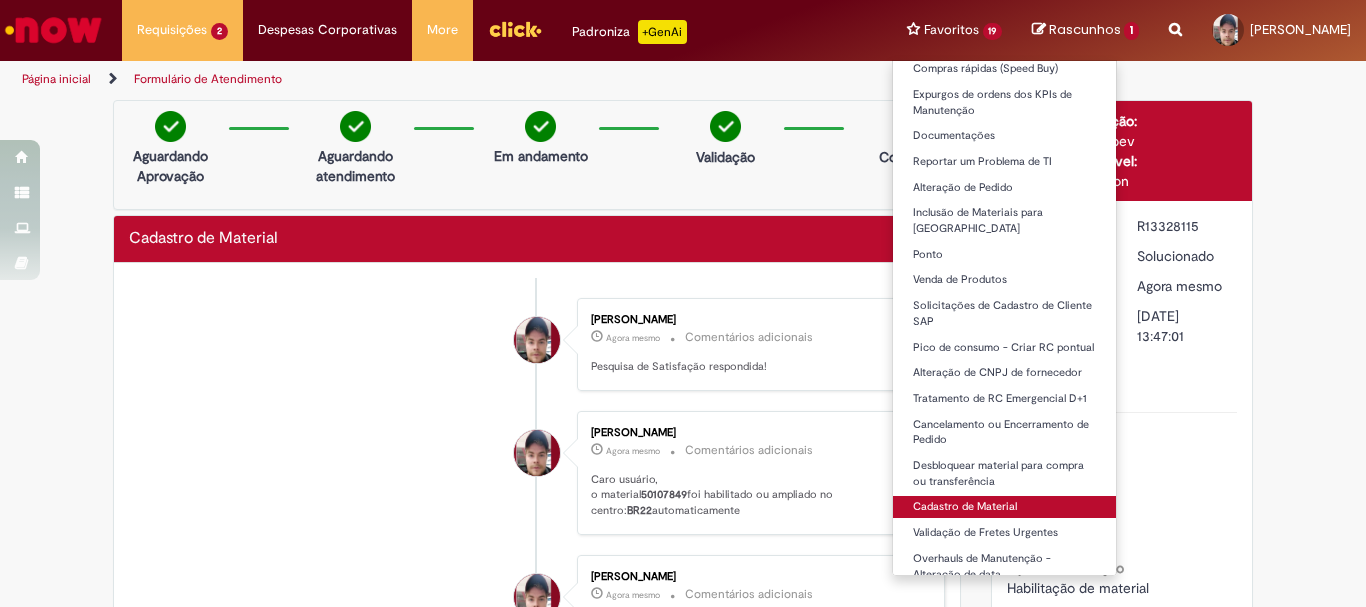 click on "Cadastro de Material" at bounding box center (1005, 507) 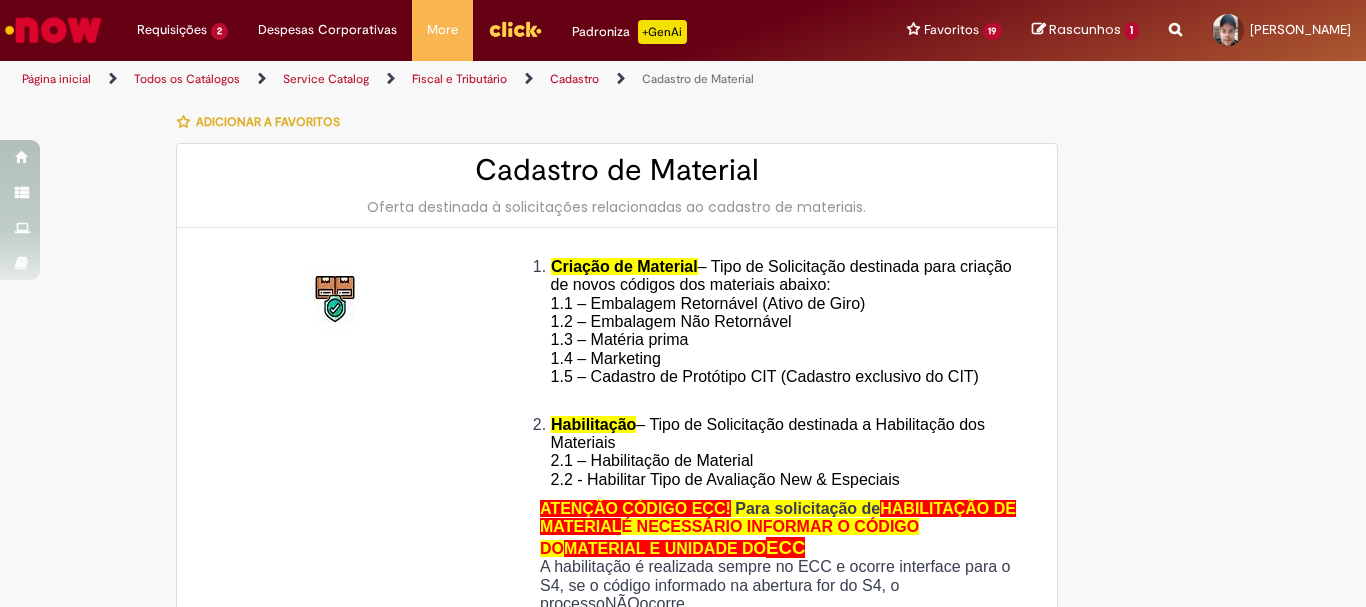 type on "********" 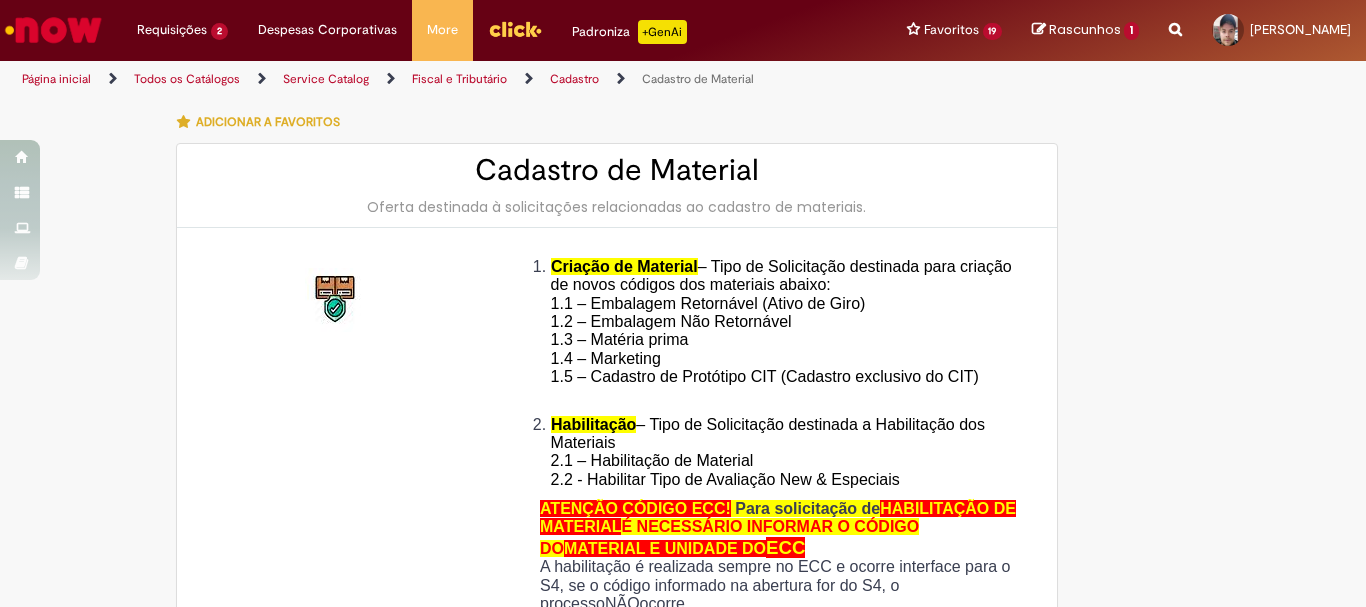 type on "**********" 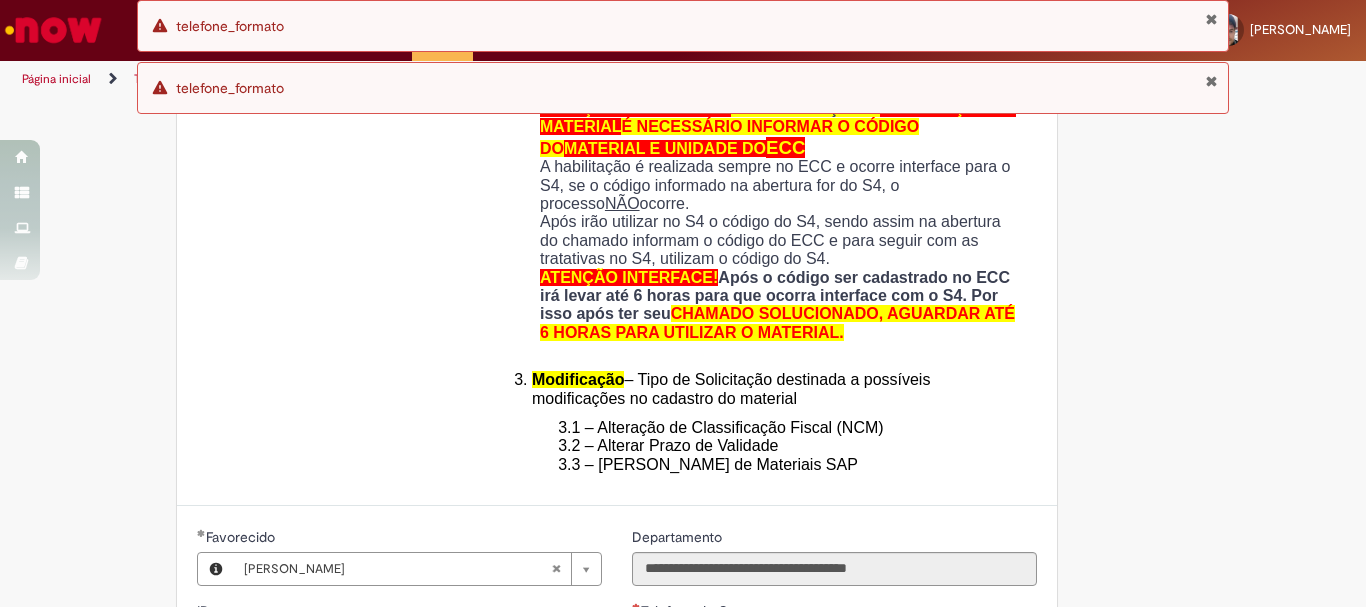 scroll, scrollTop: 800, scrollLeft: 0, axis: vertical 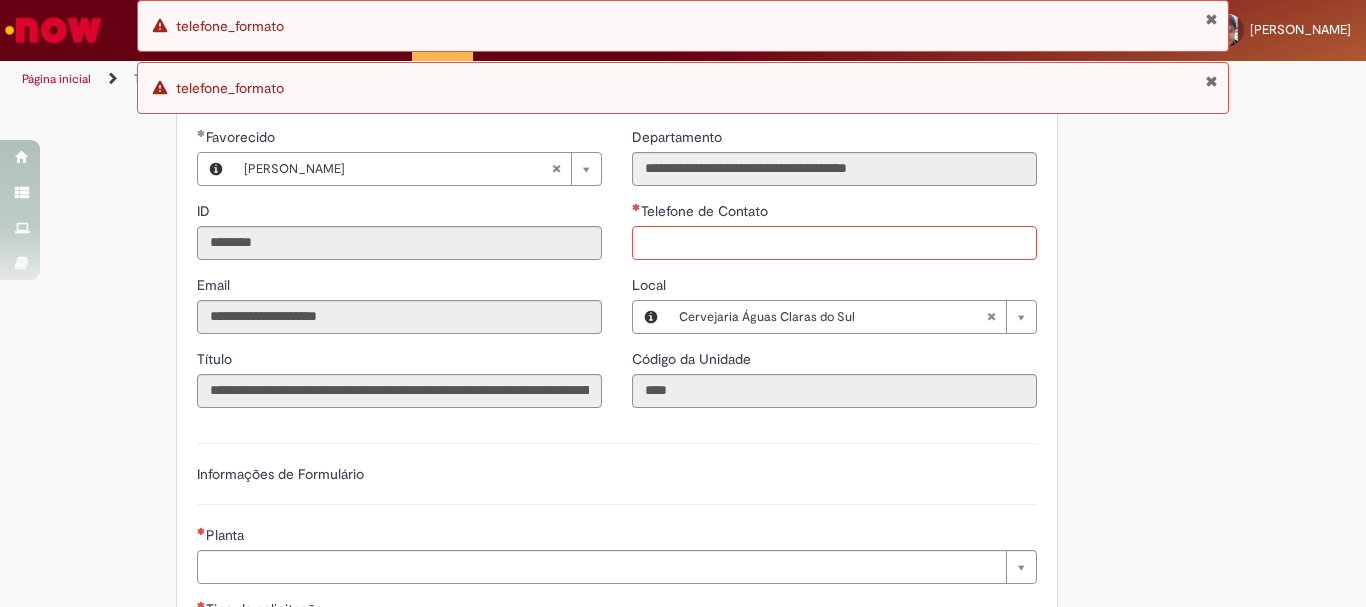 click on "Telefone de Contato" at bounding box center (834, 243) 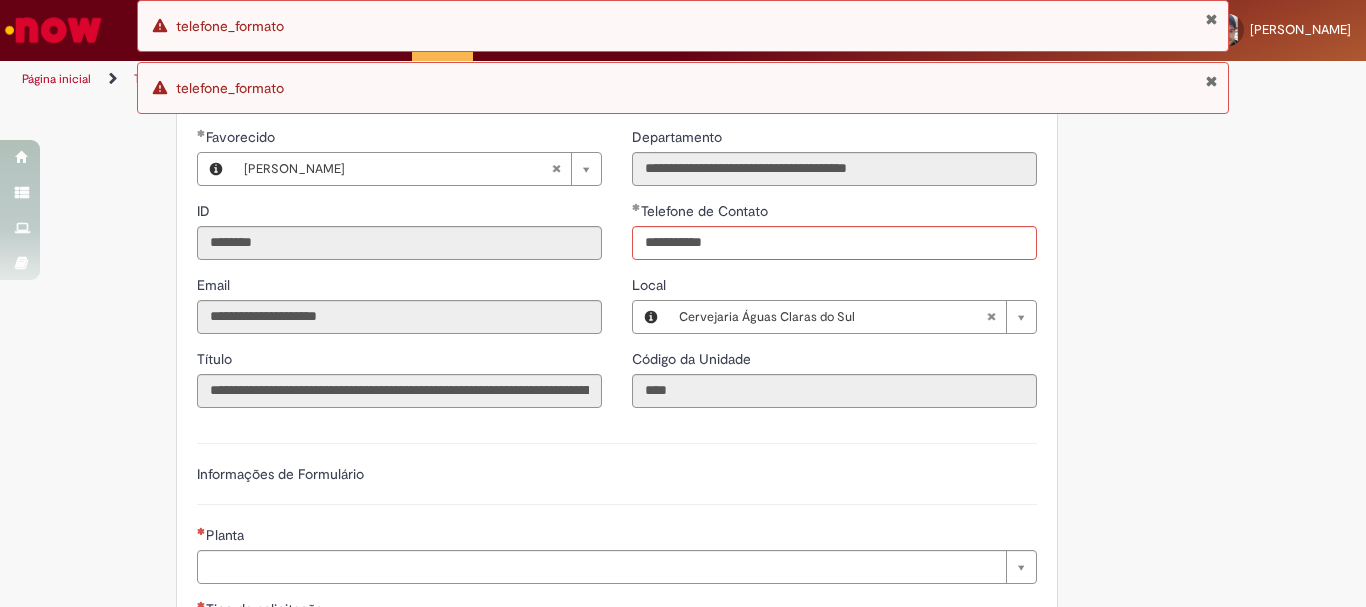 type on "**********" 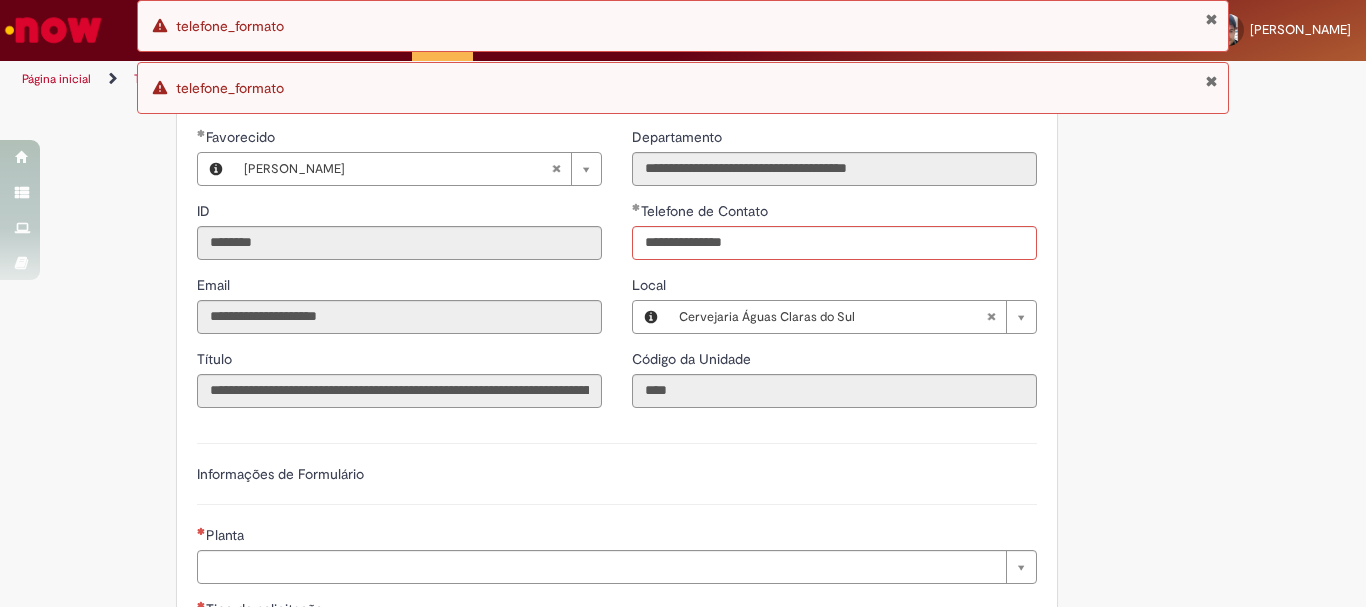 type 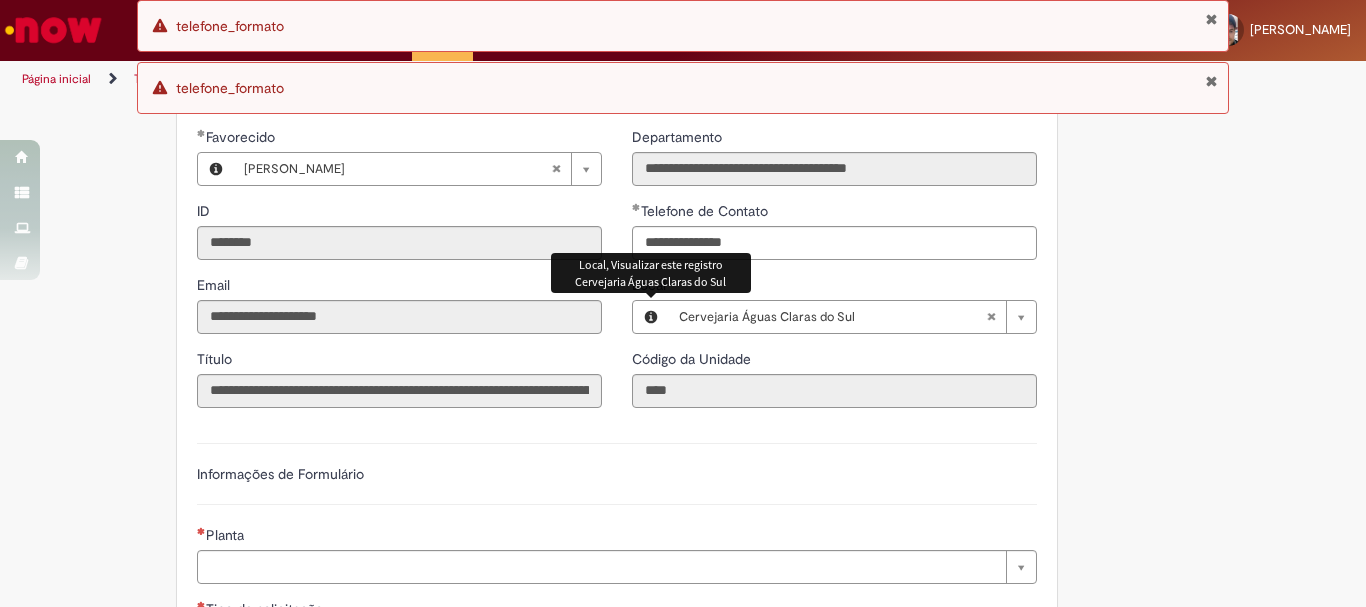 scroll, scrollTop: 1000, scrollLeft: 0, axis: vertical 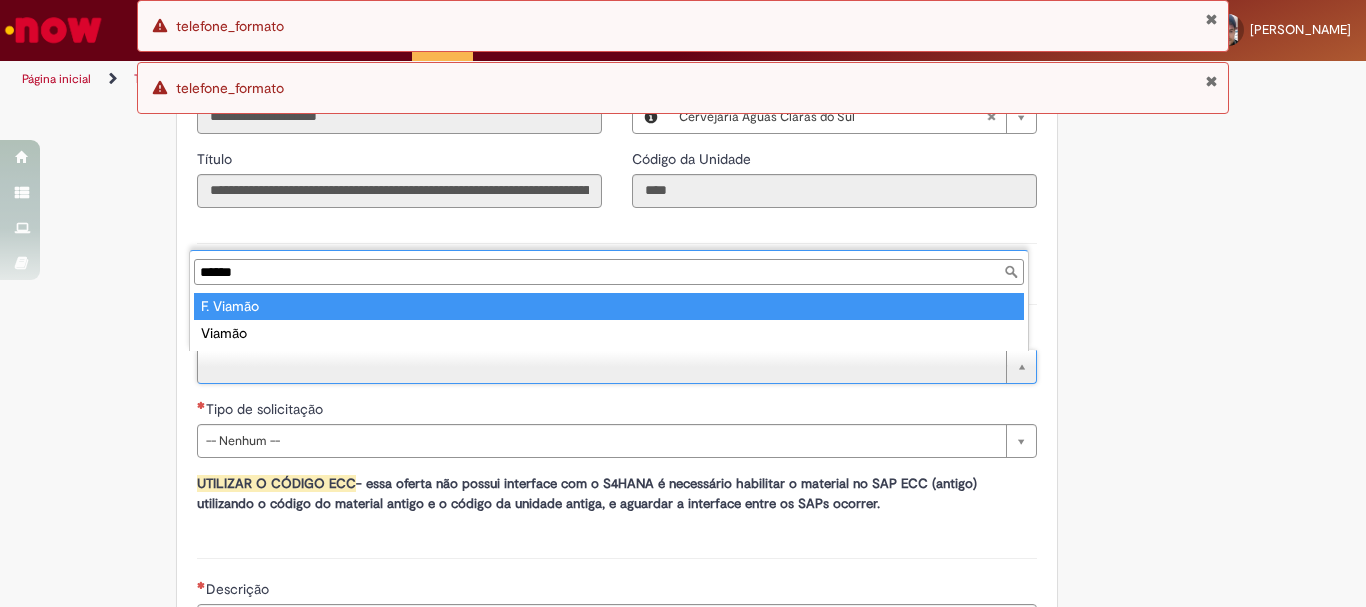 type on "******" 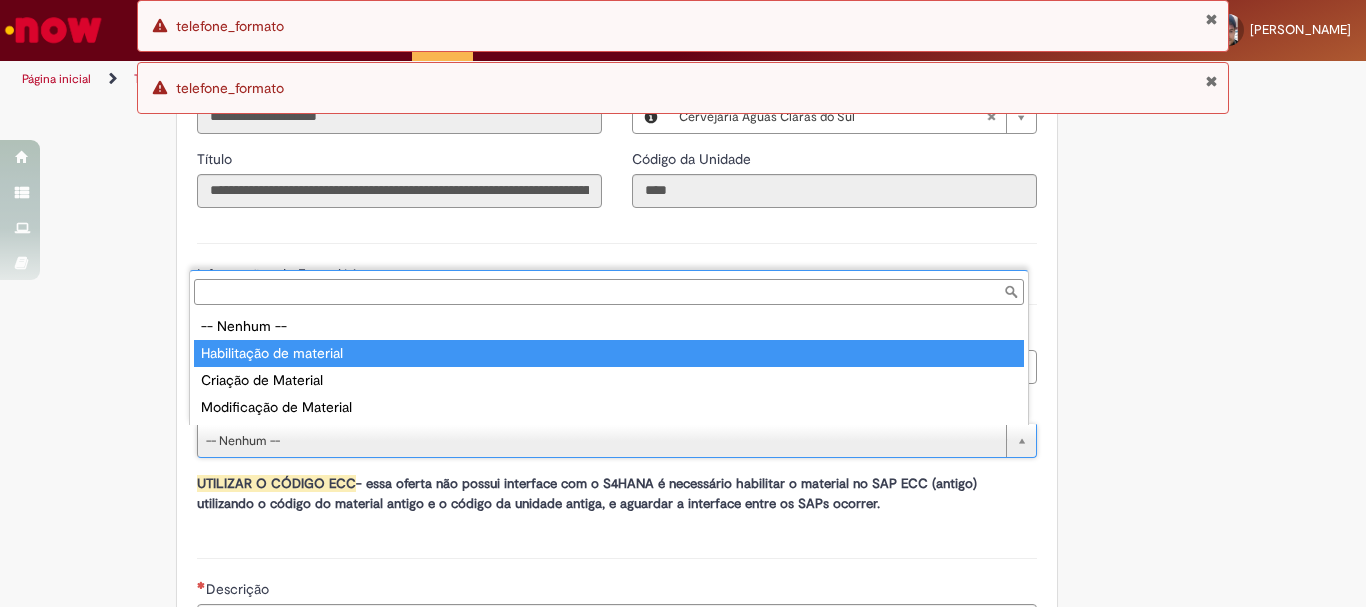 type on "**********" 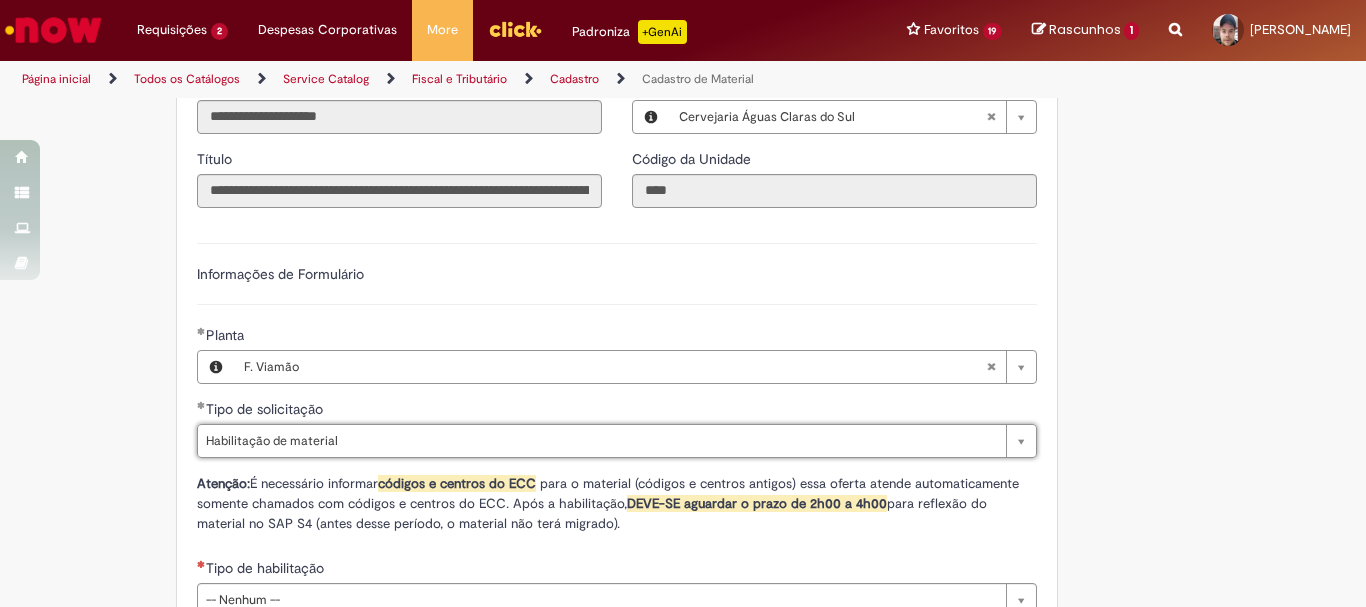 scroll, scrollTop: 1200, scrollLeft: 0, axis: vertical 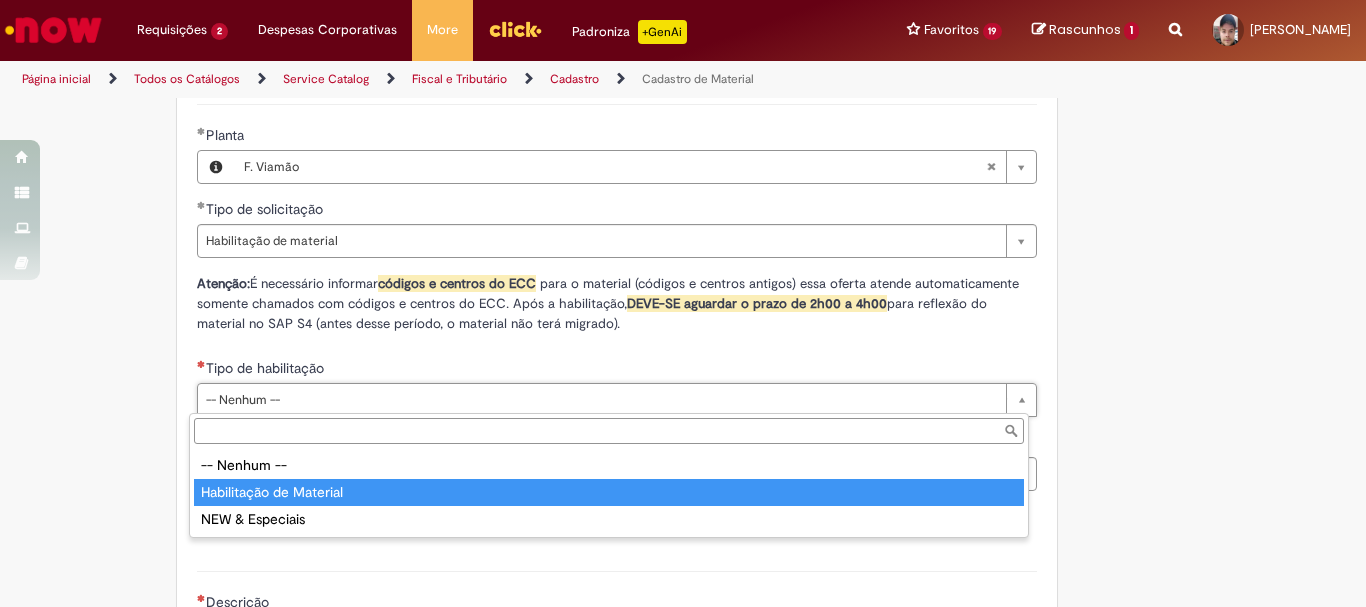 type on "**********" 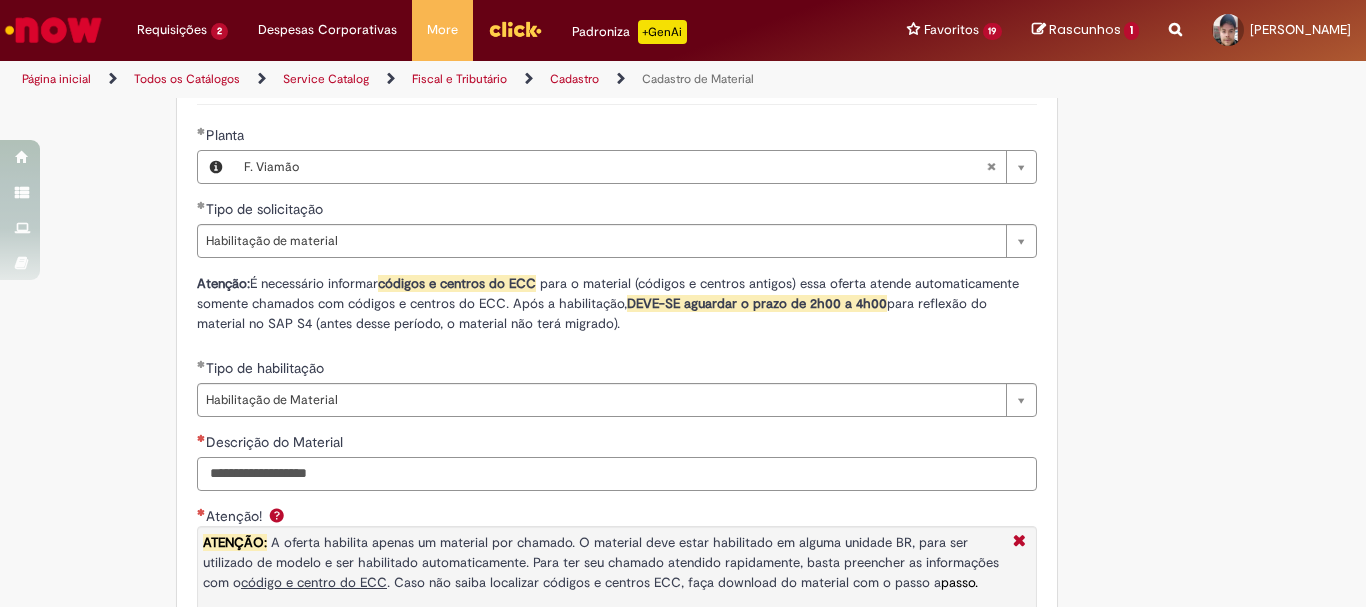 click on "Descrição do Material" at bounding box center (617, 474) 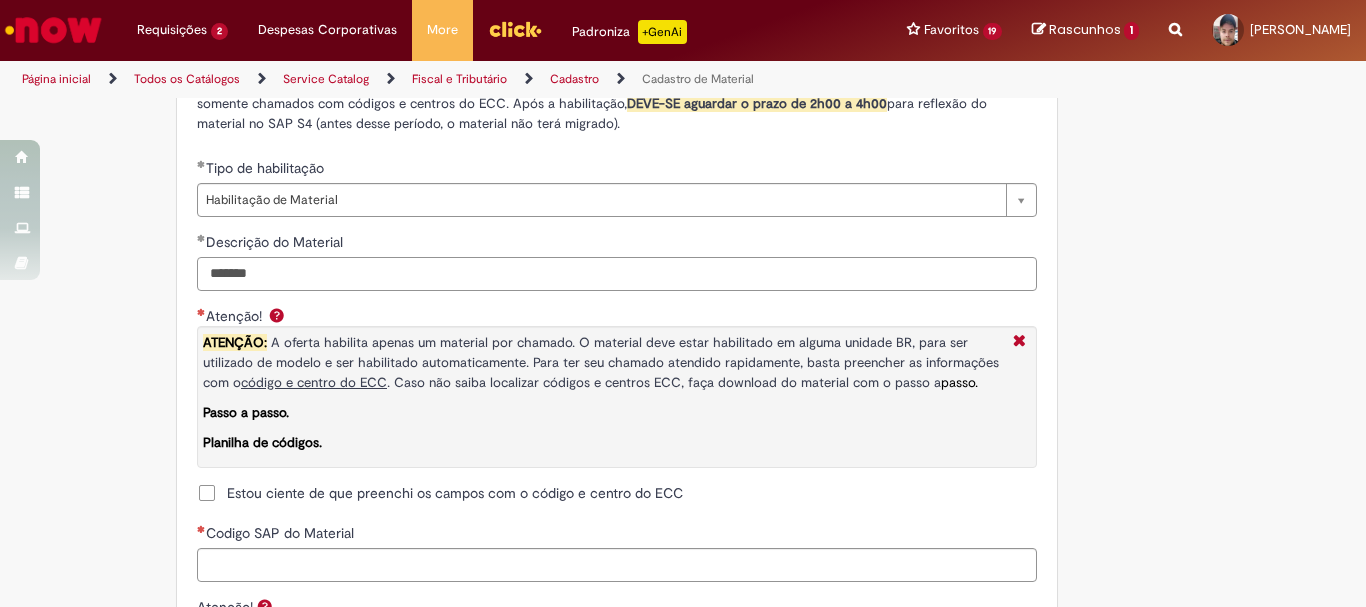 scroll, scrollTop: 1500, scrollLeft: 0, axis: vertical 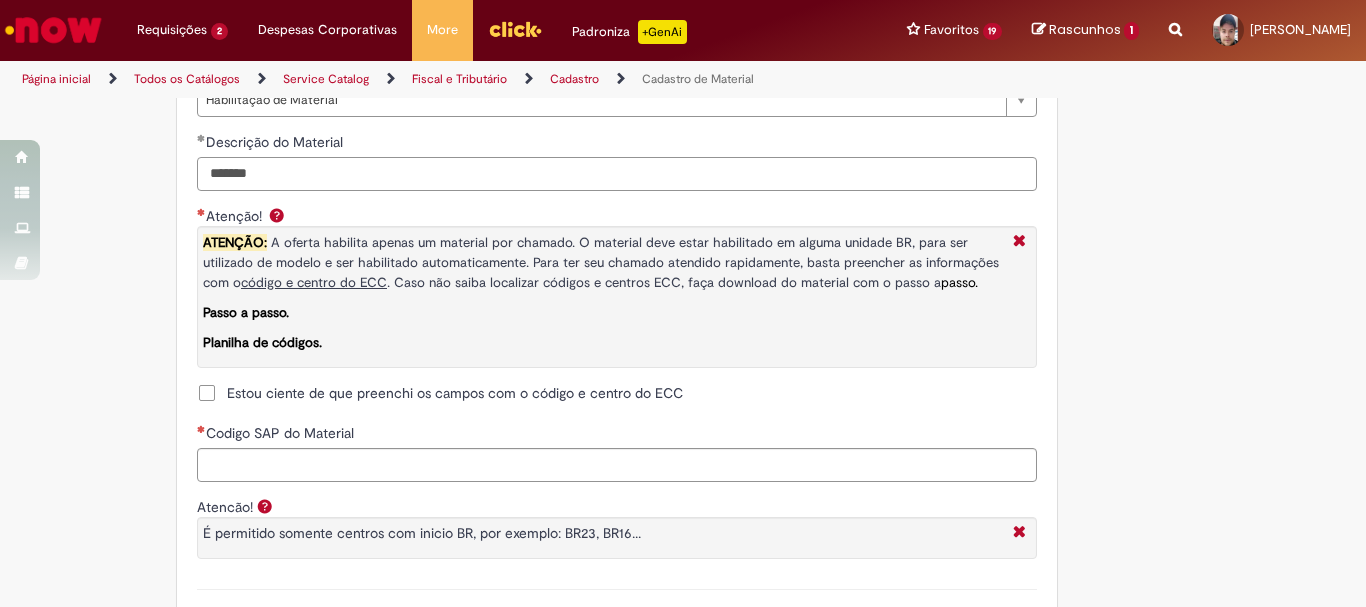 type on "*******" 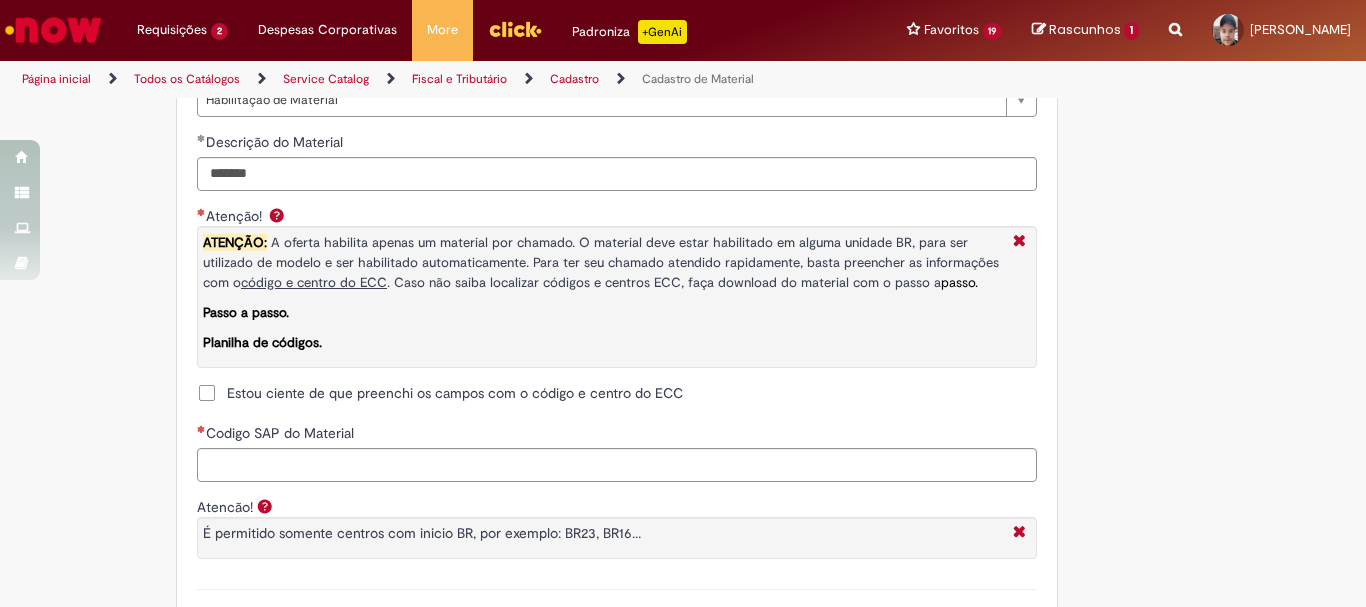 click on "Estou ciente de que preenchi os campos com o código e centro do ECC" at bounding box center (455, 393) 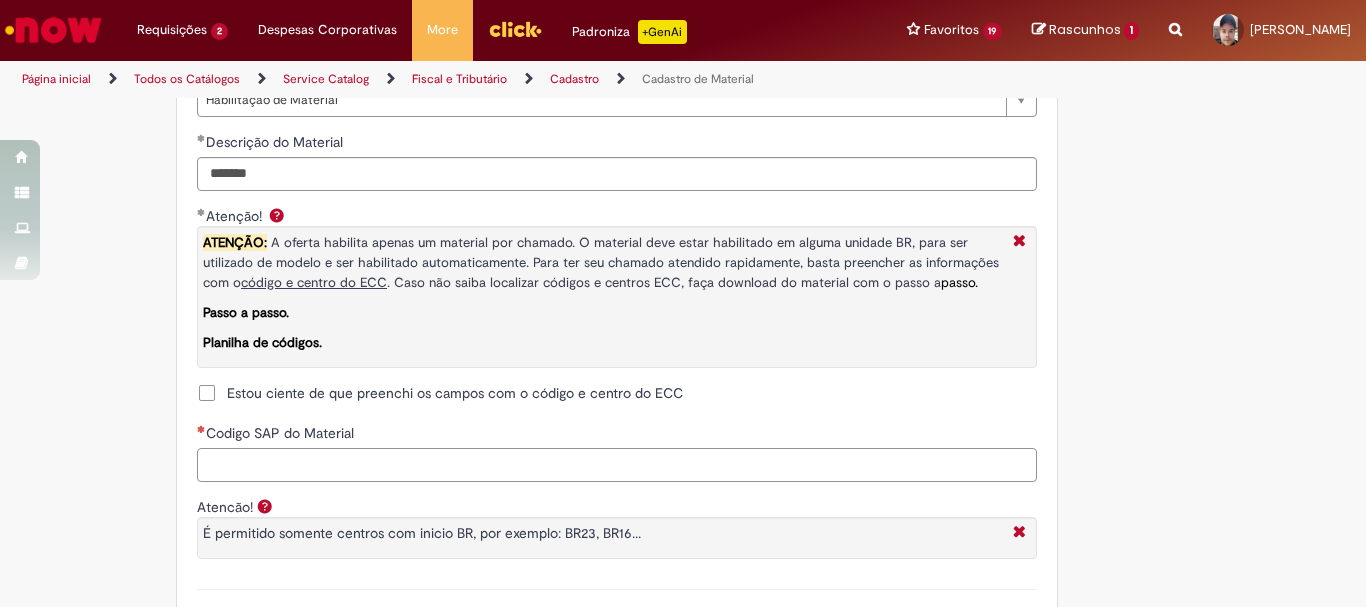 paste on "********" 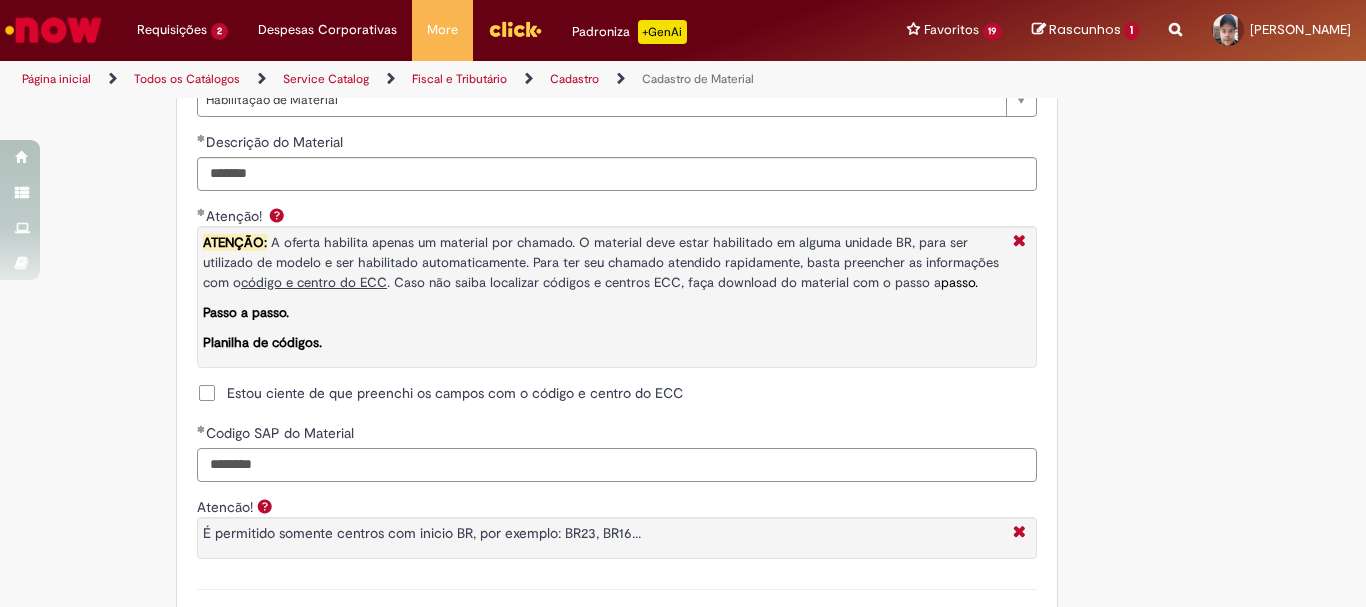 type on "********" 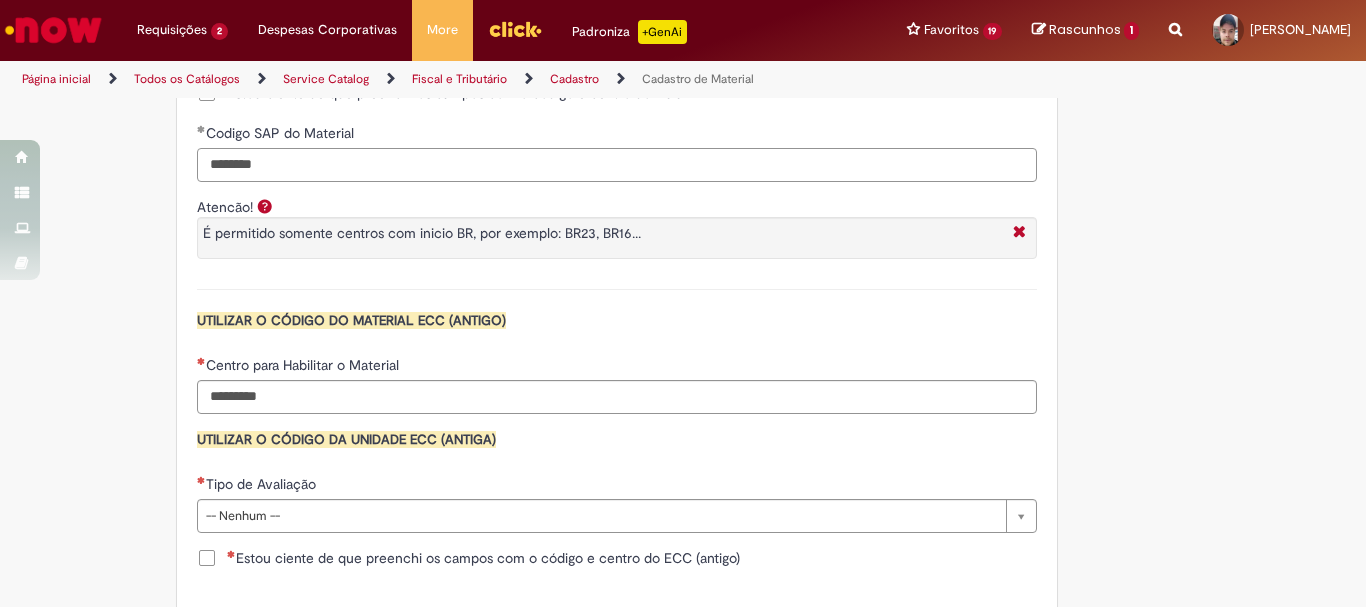 scroll, scrollTop: 1900, scrollLeft: 0, axis: vertical 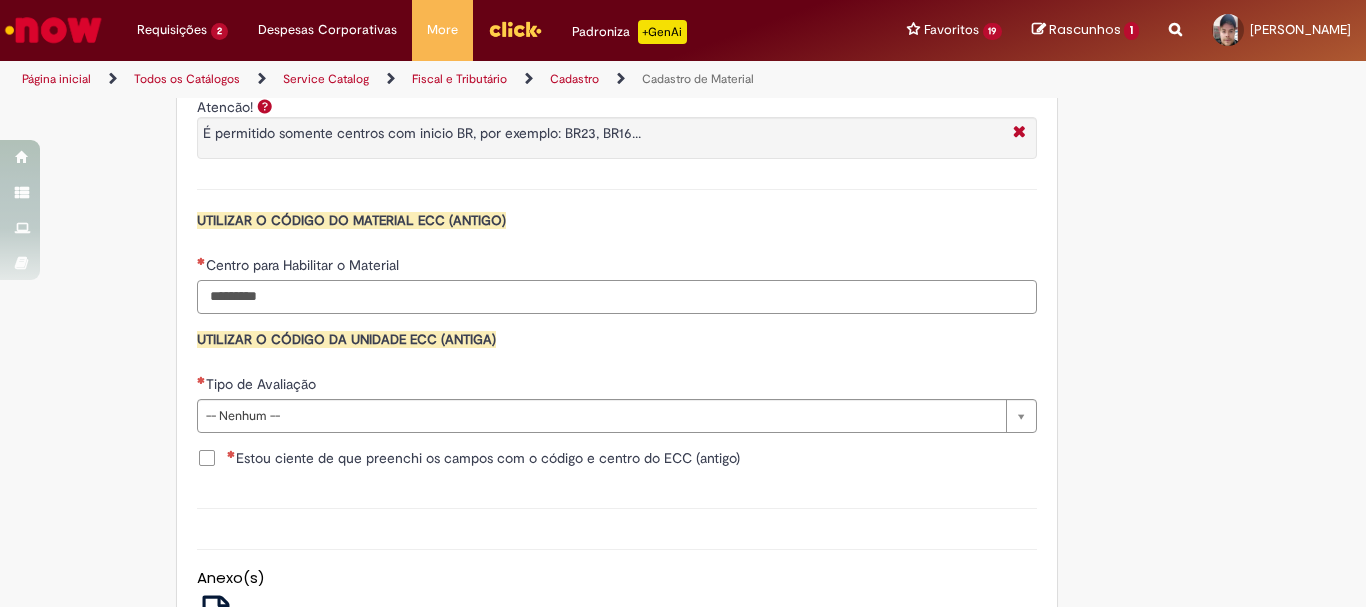 click on "Centro para Habilitar o Material" at bounding box center [617, 297] 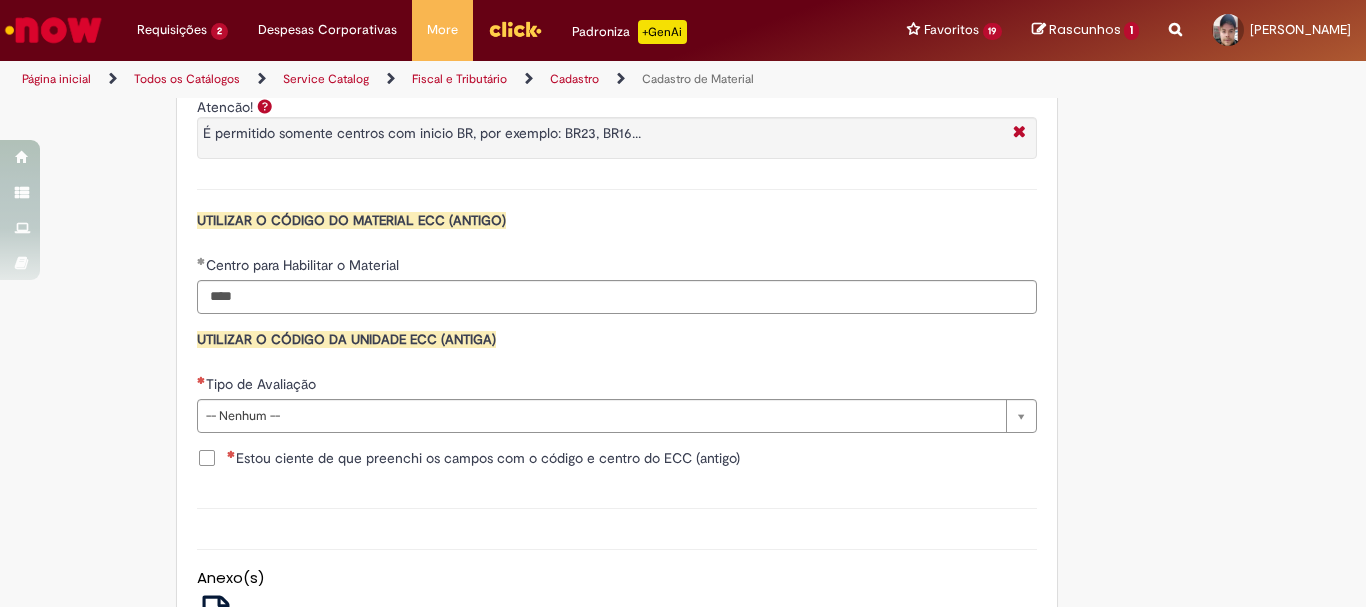 type on "****" 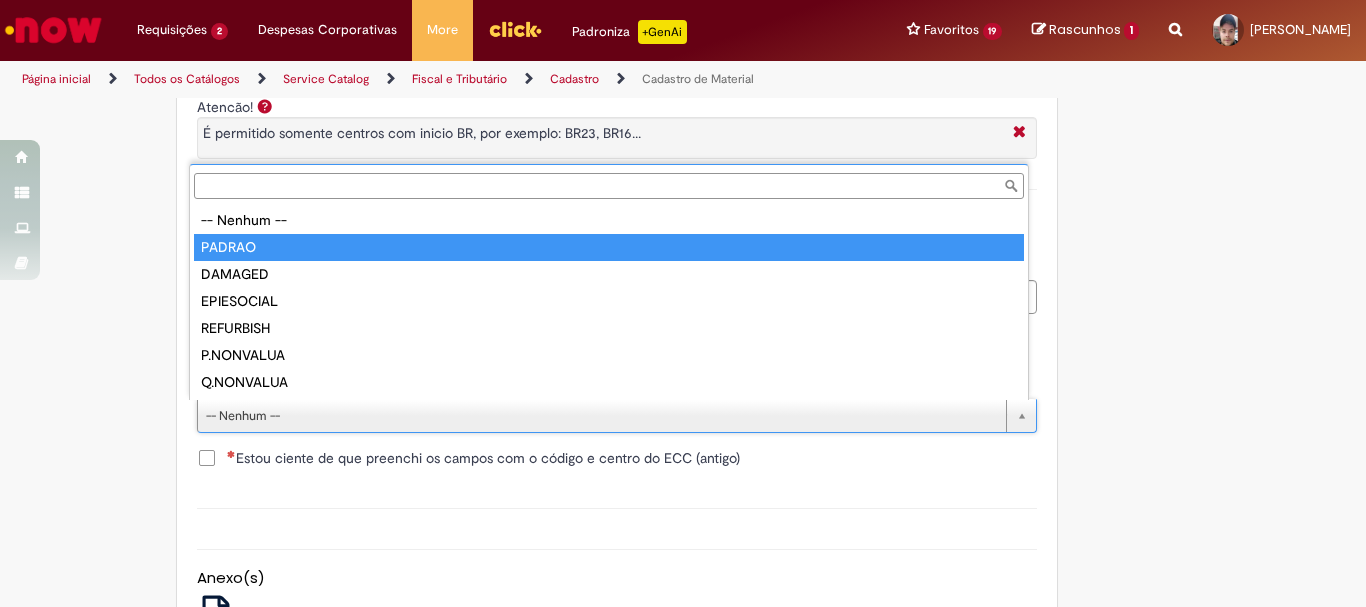 type on "******" 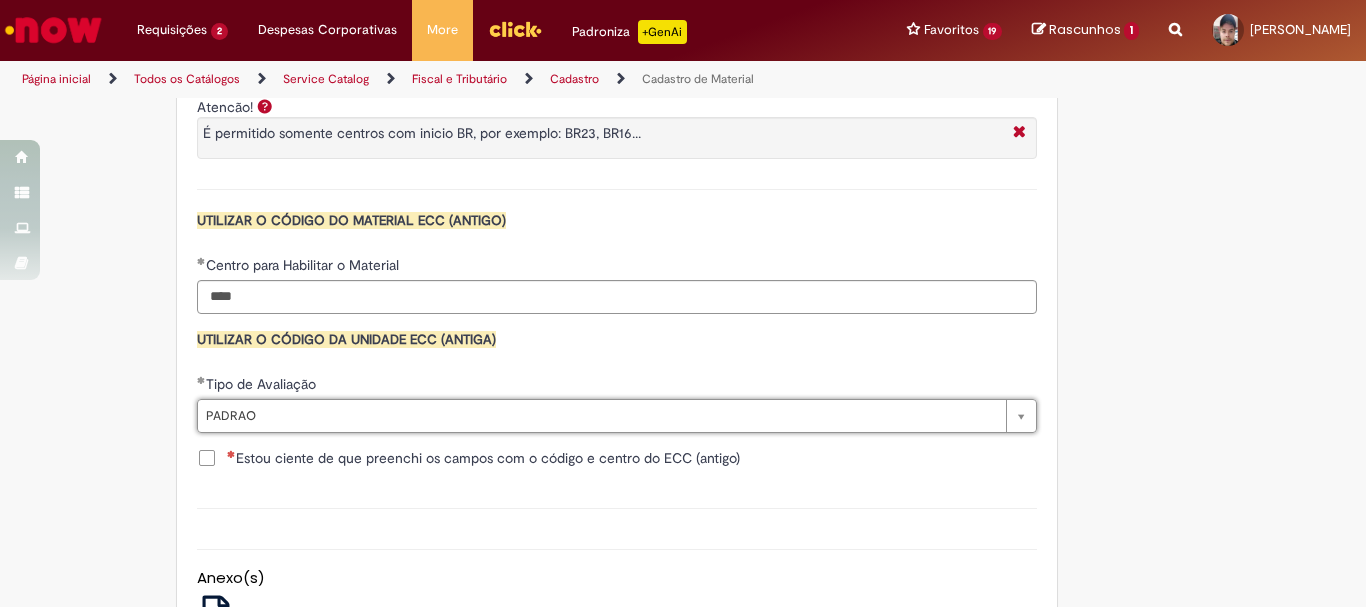 click on "Estou ciente de que preenchi os campos com o código e centro do ECC  (antigo)" at bounding box center (483, 458) 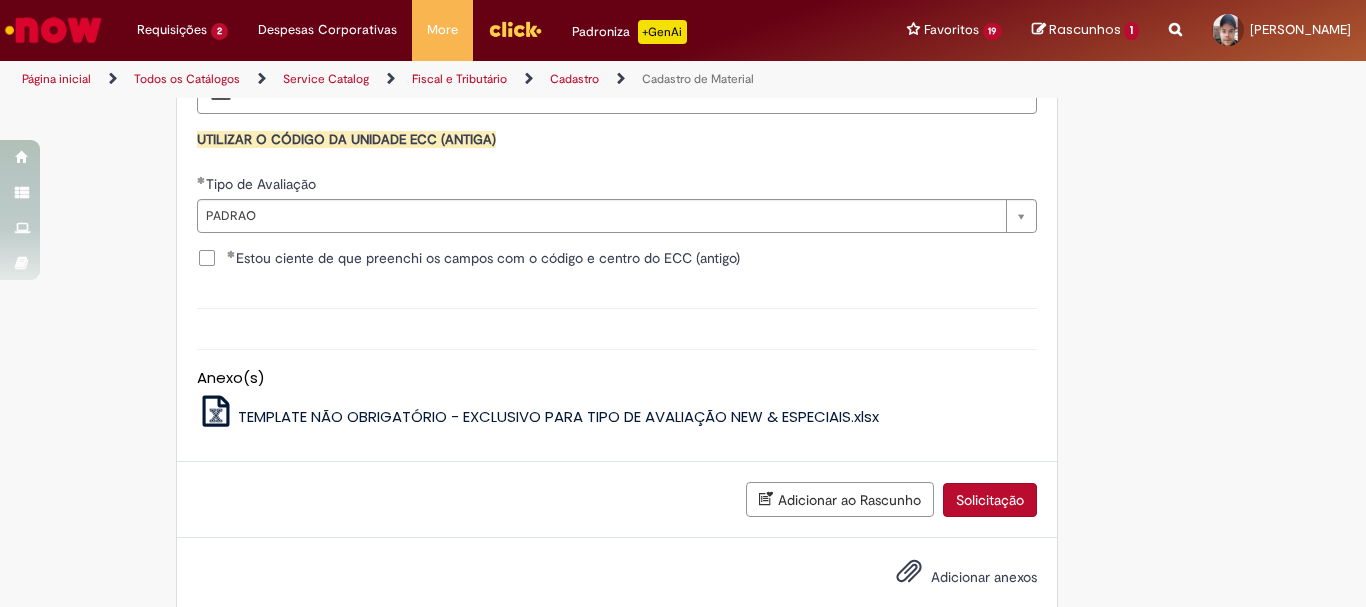 scroll, scrollTop: 2141, scrollLeft: 0, axis: vertical 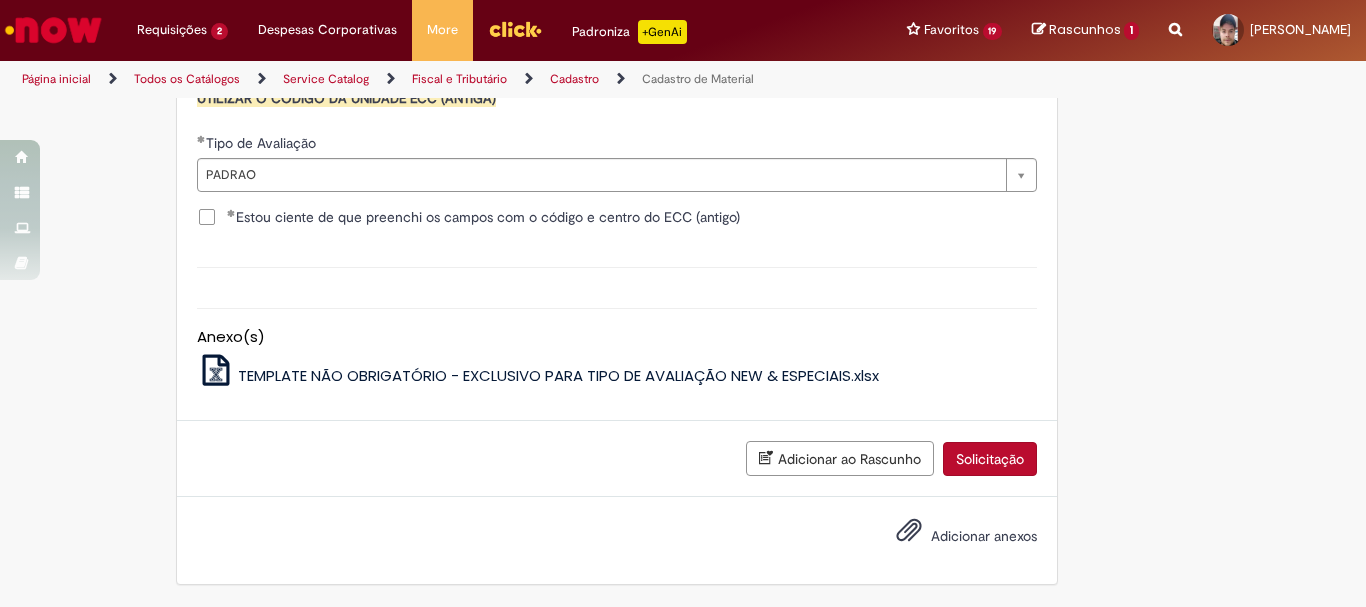 click on "Solicitação" at bounding box center [990, 459] 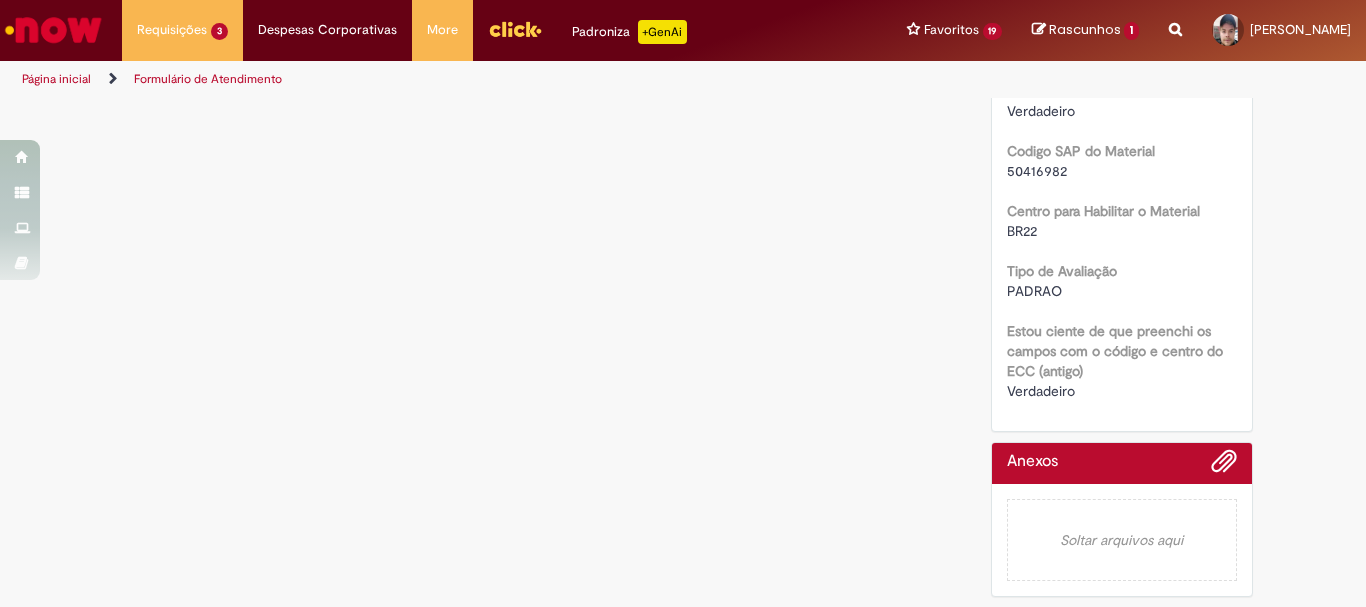 scroll, scrollTop: 0, scrollLeft: 0, axis: both 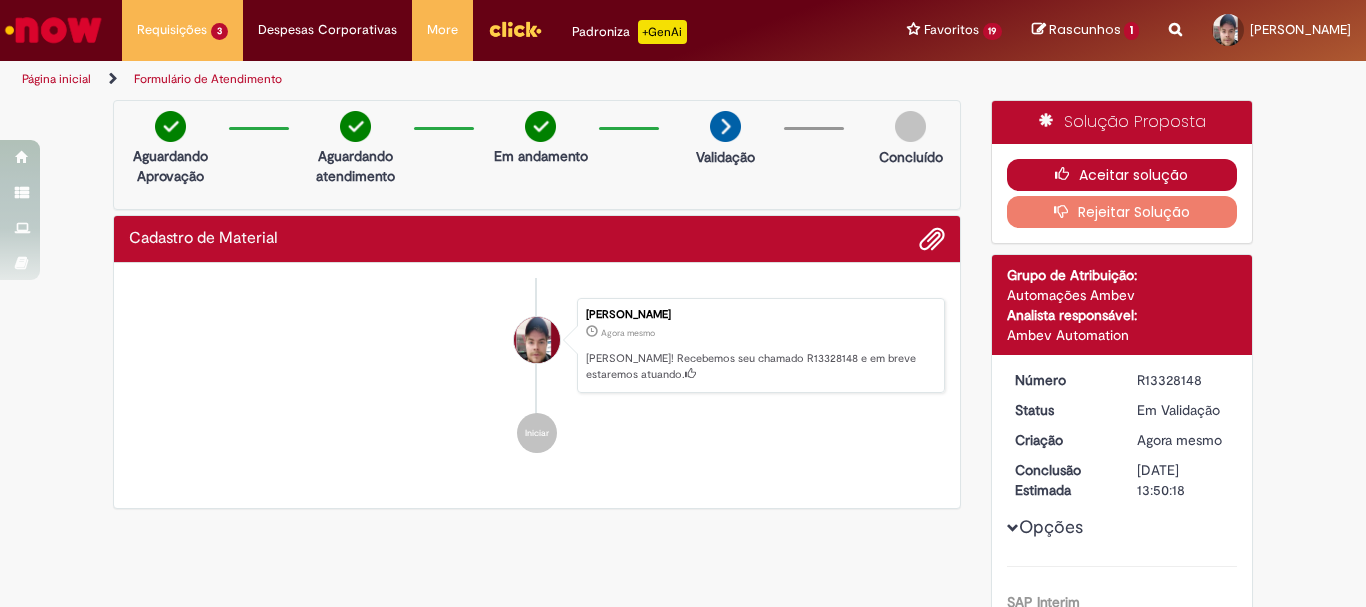 click on "Aceitar solução" at bounding box center [1122, 175] 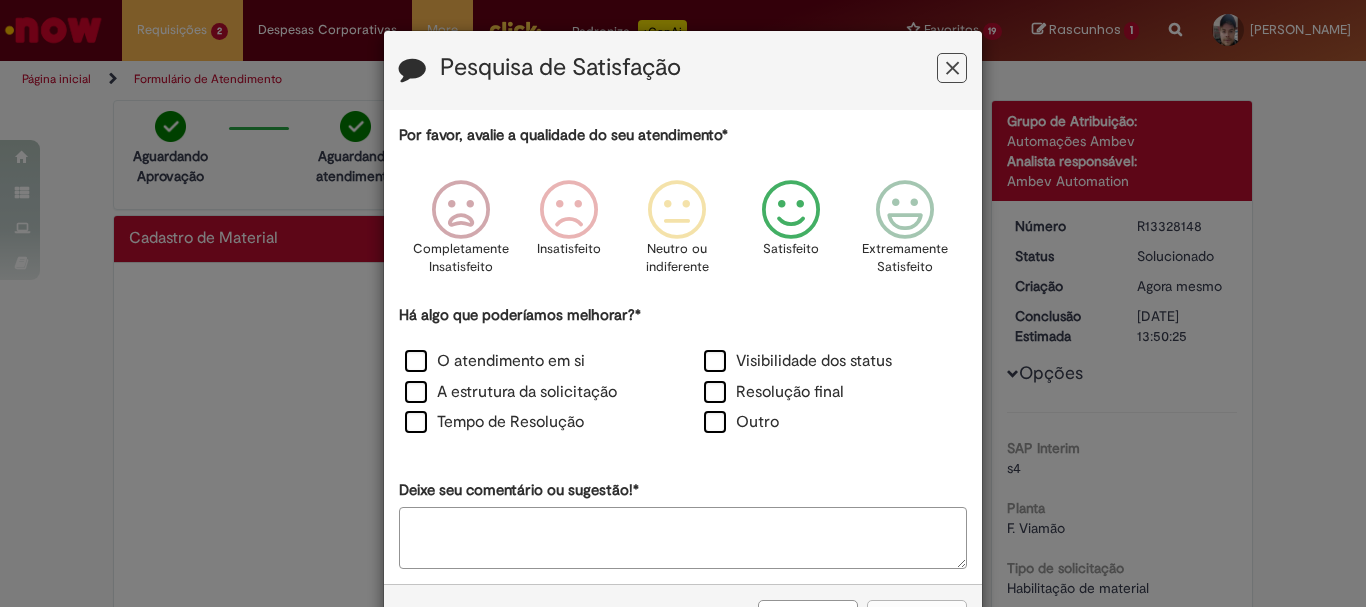 click at bounding box center (791, 210) 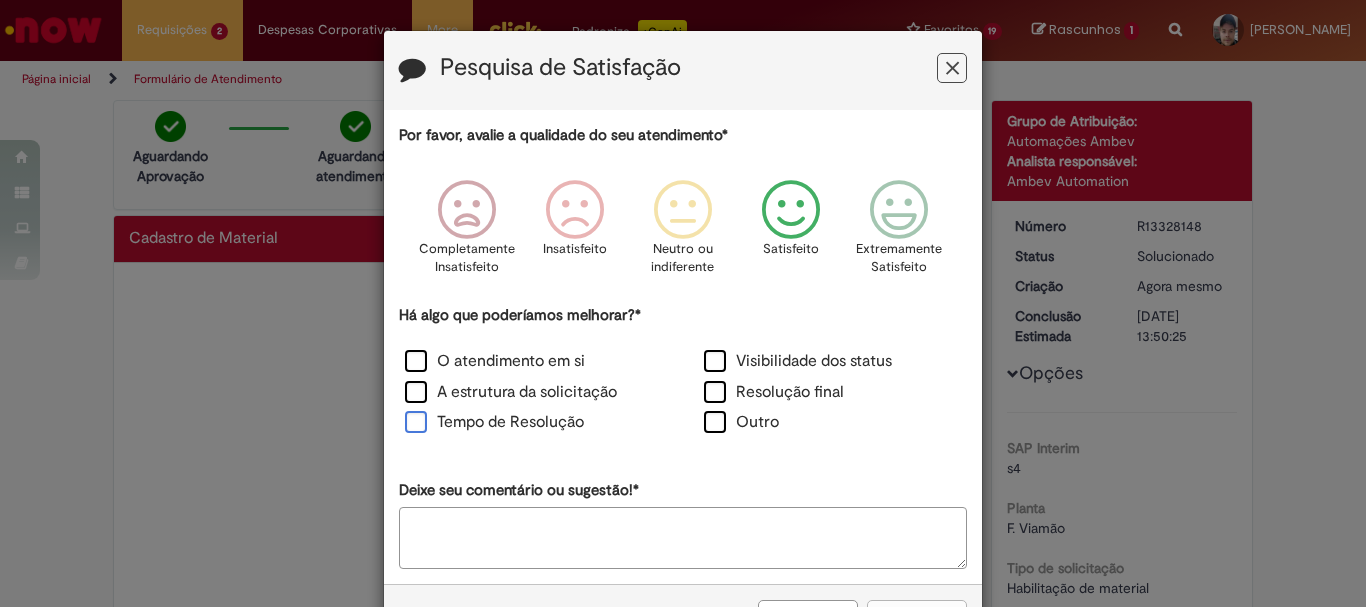 click on "Tempo de Resolução" at bounding box center (494, 422) 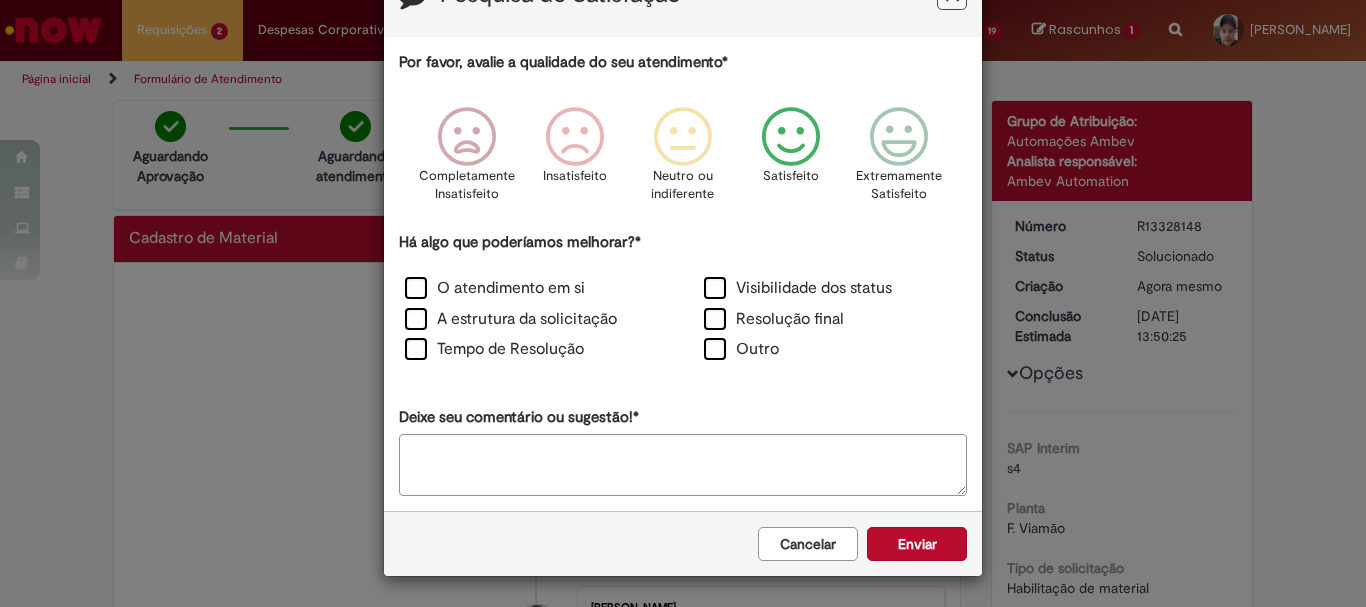 click on "Cancelar   Enviar" at bounding box center [683, 543] 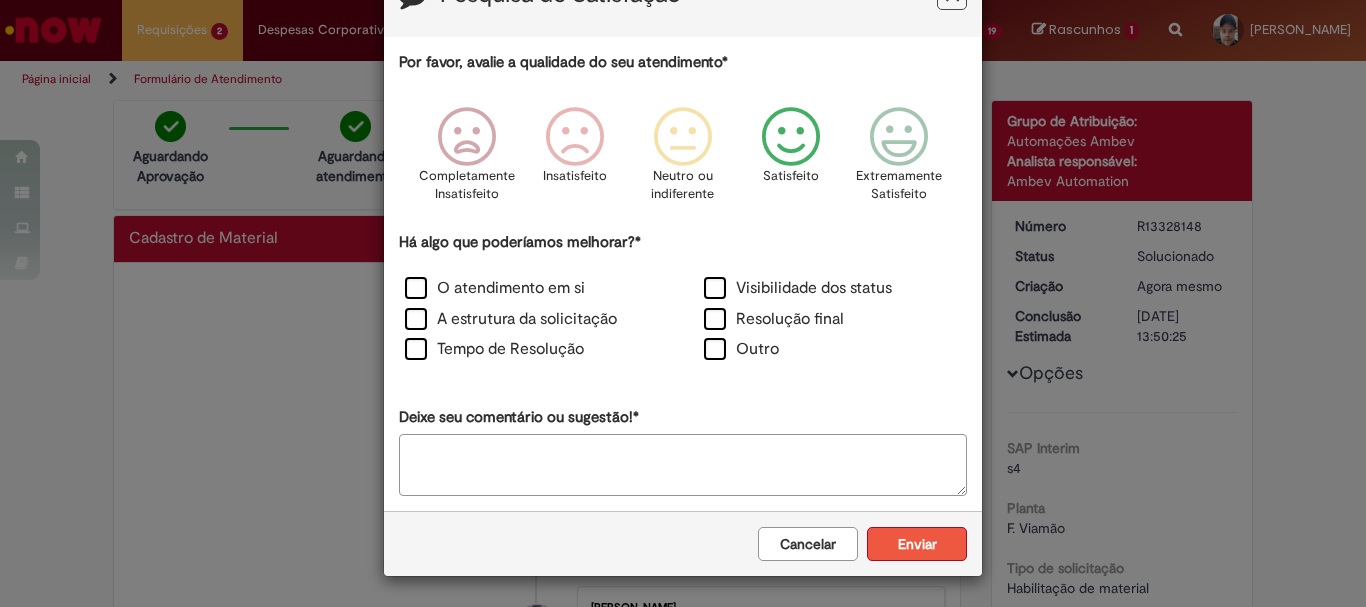 click on "Enviar" at bounding box center [917, 544] 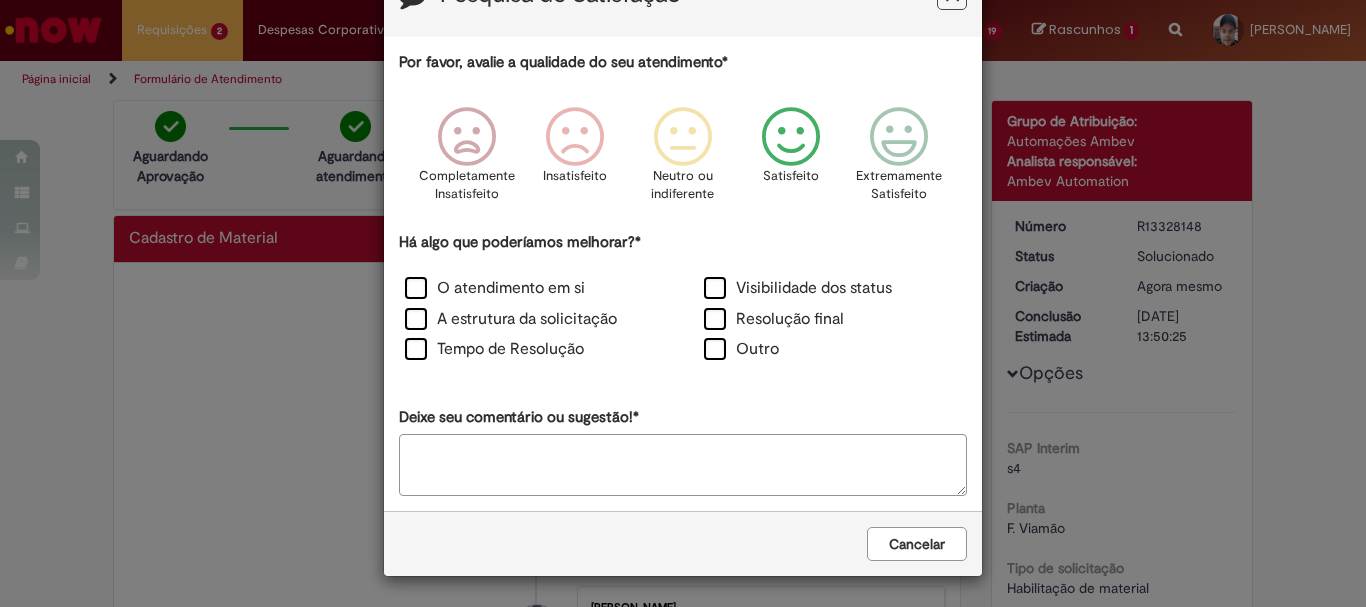 scroll, scrollTop: 0, scrollLeft: 0, axis: both 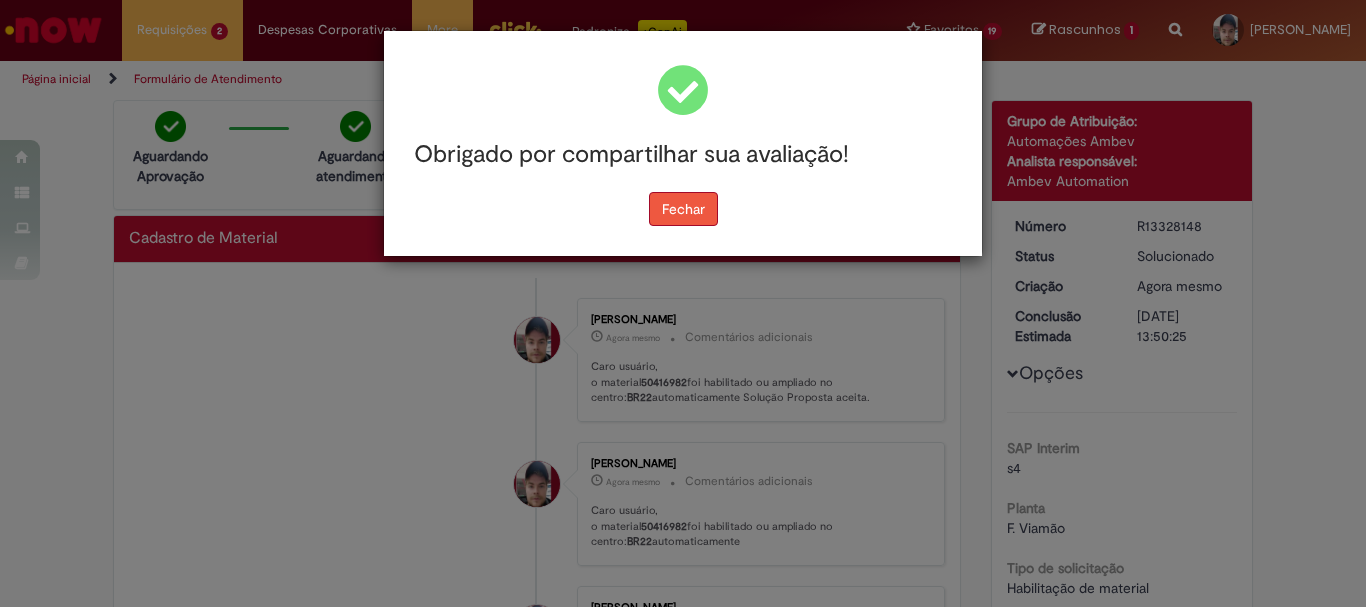 click on "Fechar" at bounding box center (683, 209) 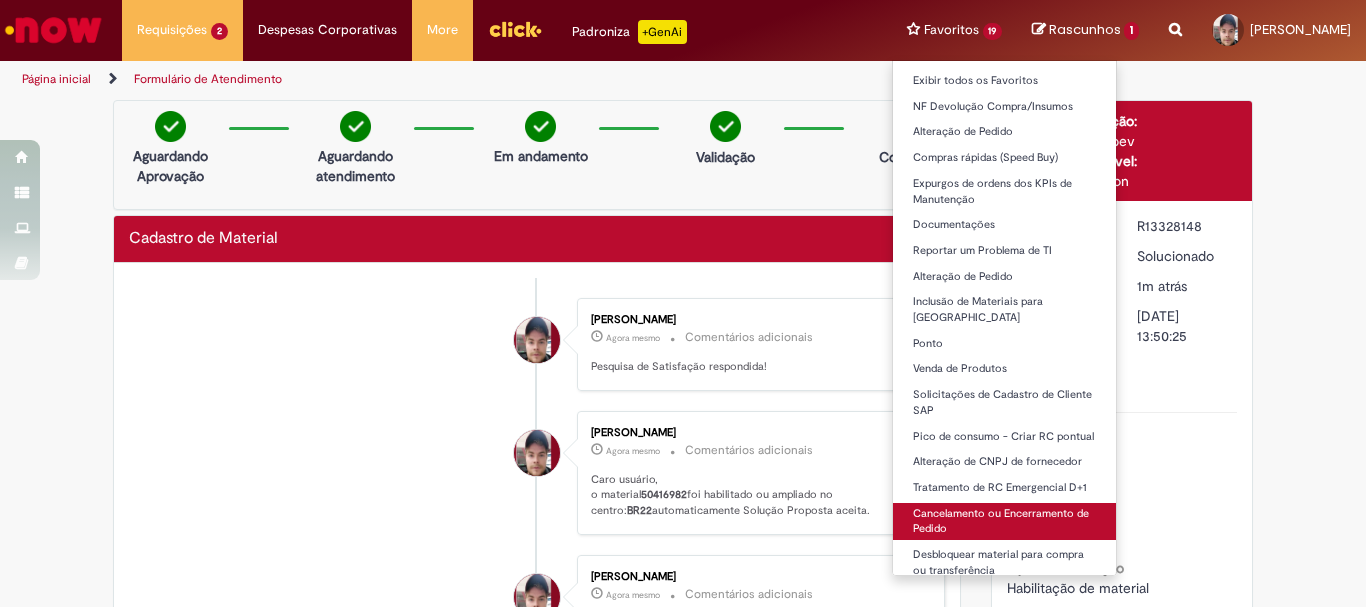 scroll, scrollTop: 89, scrollLeft: 0, axis: vertical 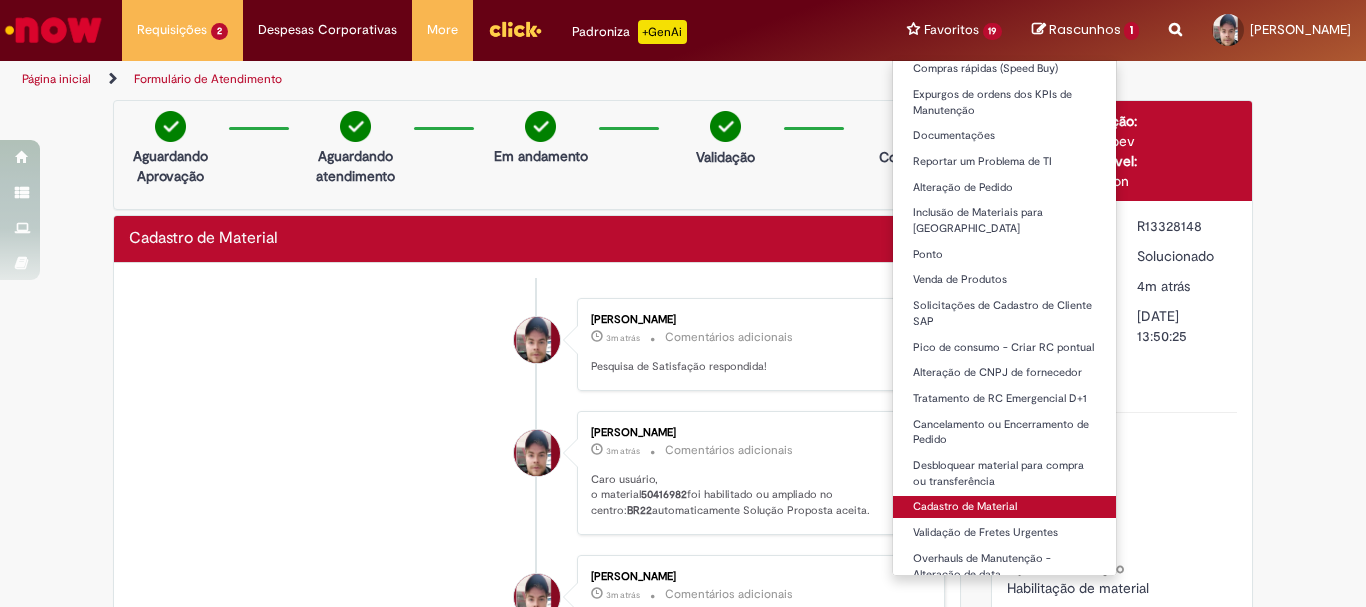 click on "Cadastro de Material" at bounding box center [1005, 507] 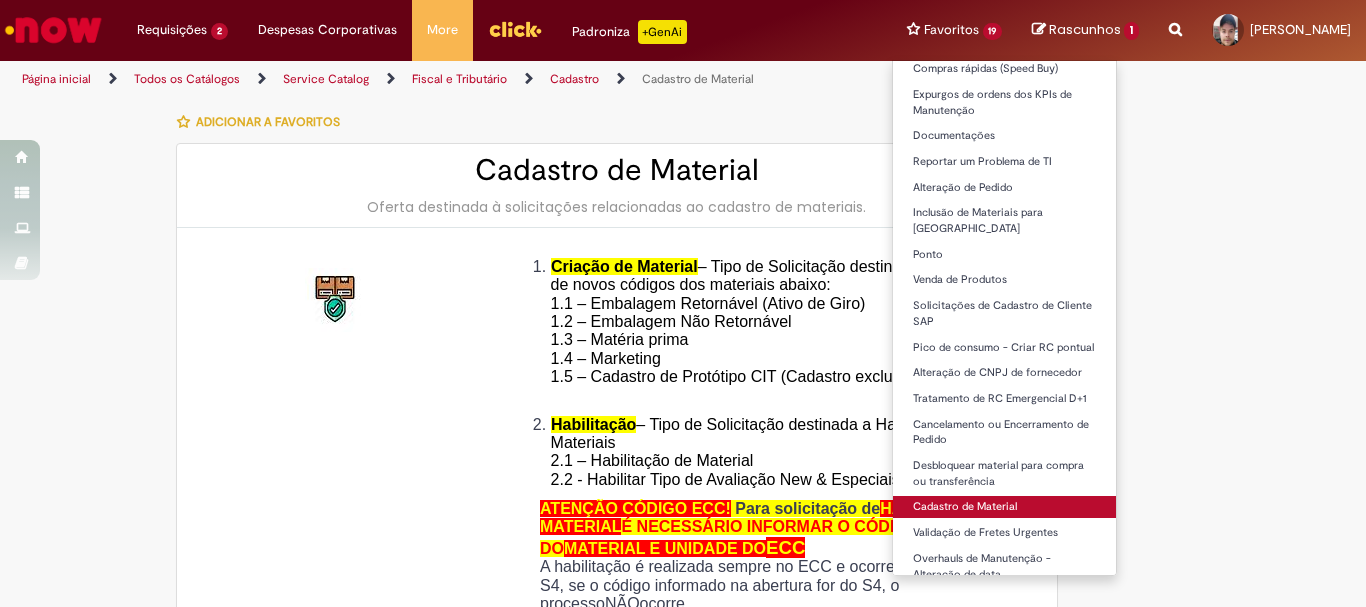 type on "********" 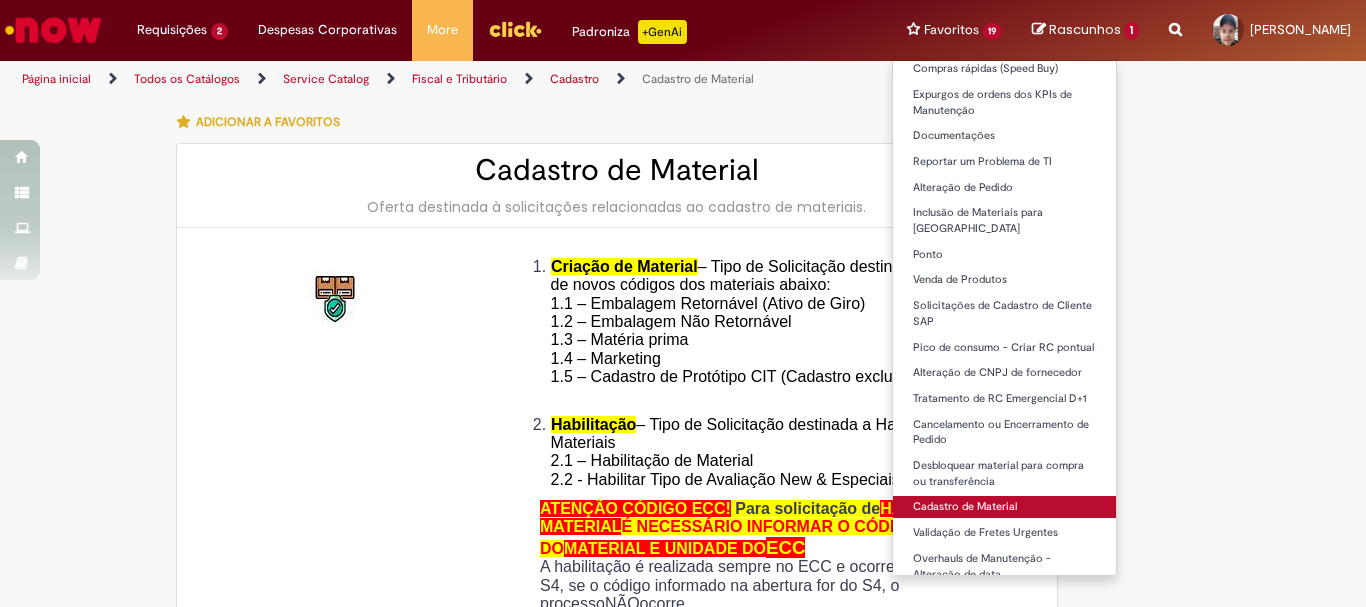 type on "**********" 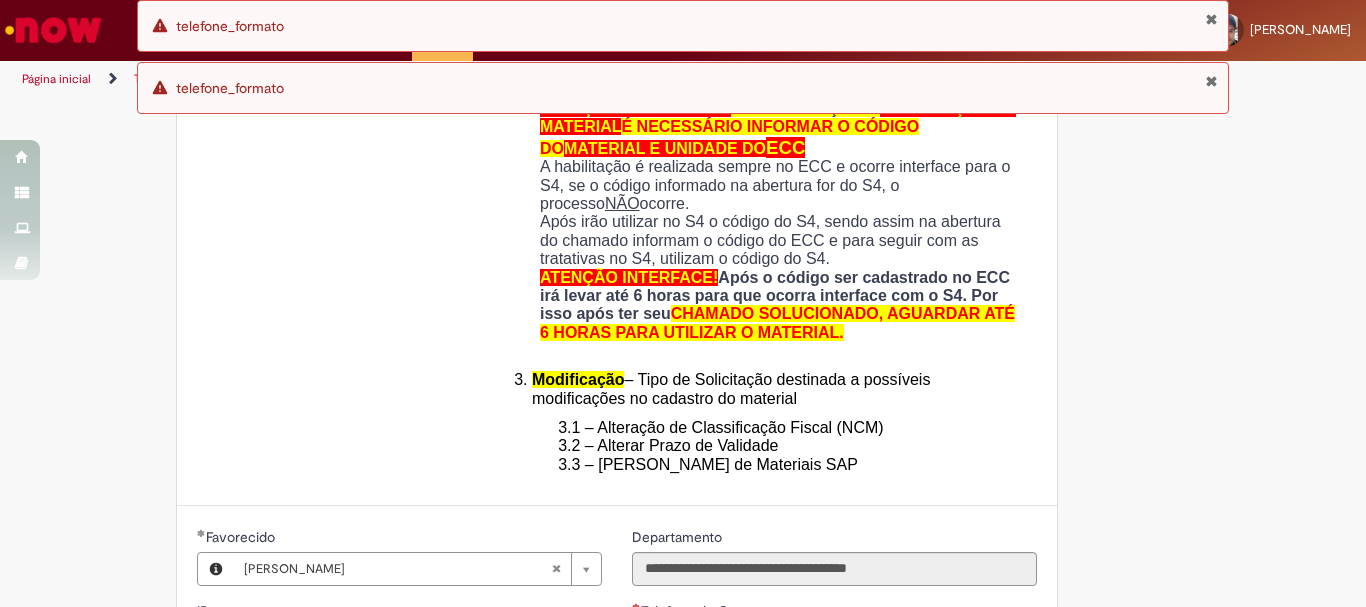 scroll, scrollTop: 700, scrollLeft: 0, axis: vertical 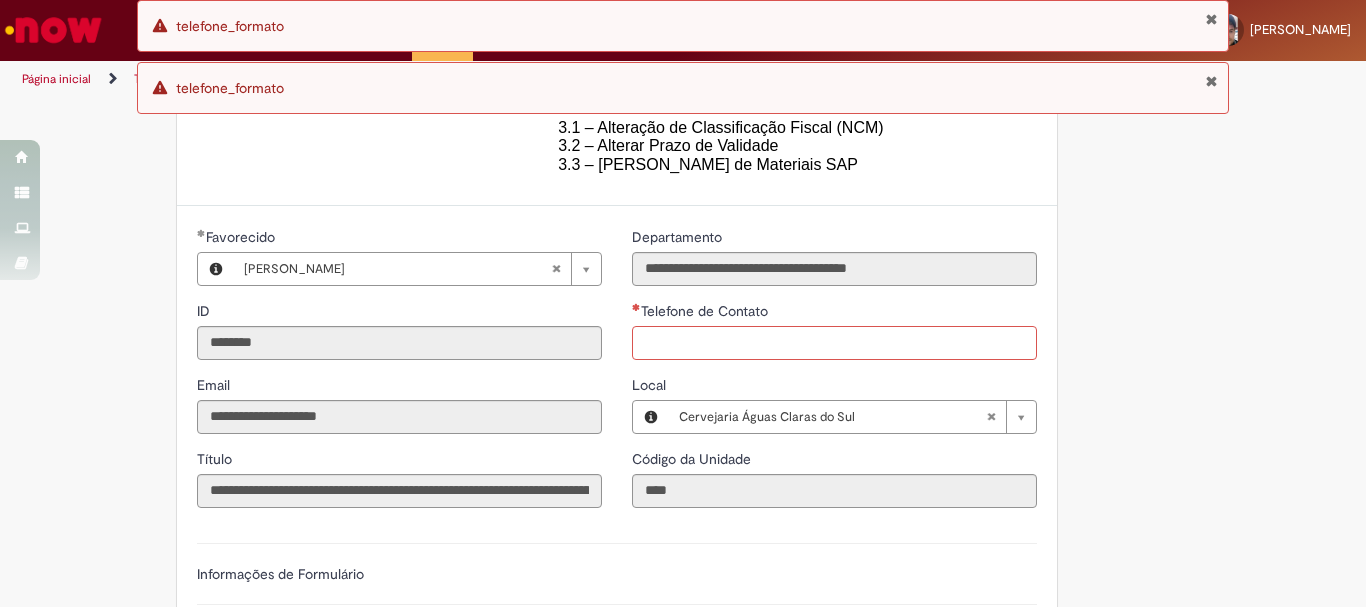 click on "Telefone de Contato" at bounding box center [834, 343] 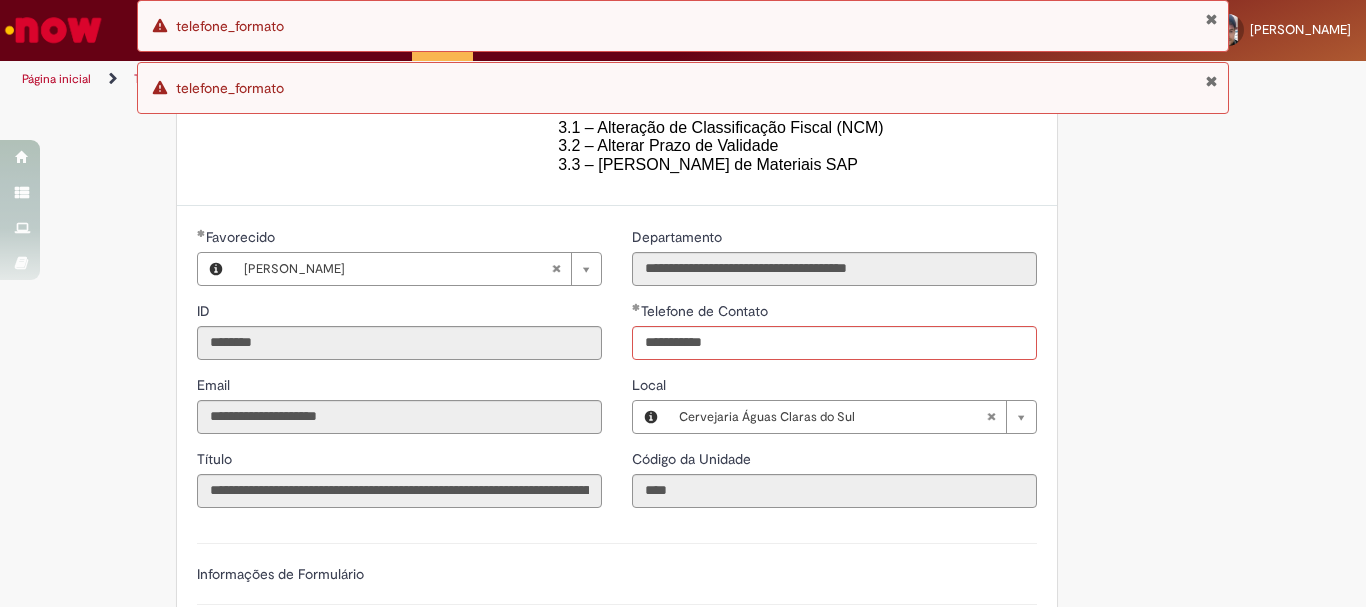 type on "**********" 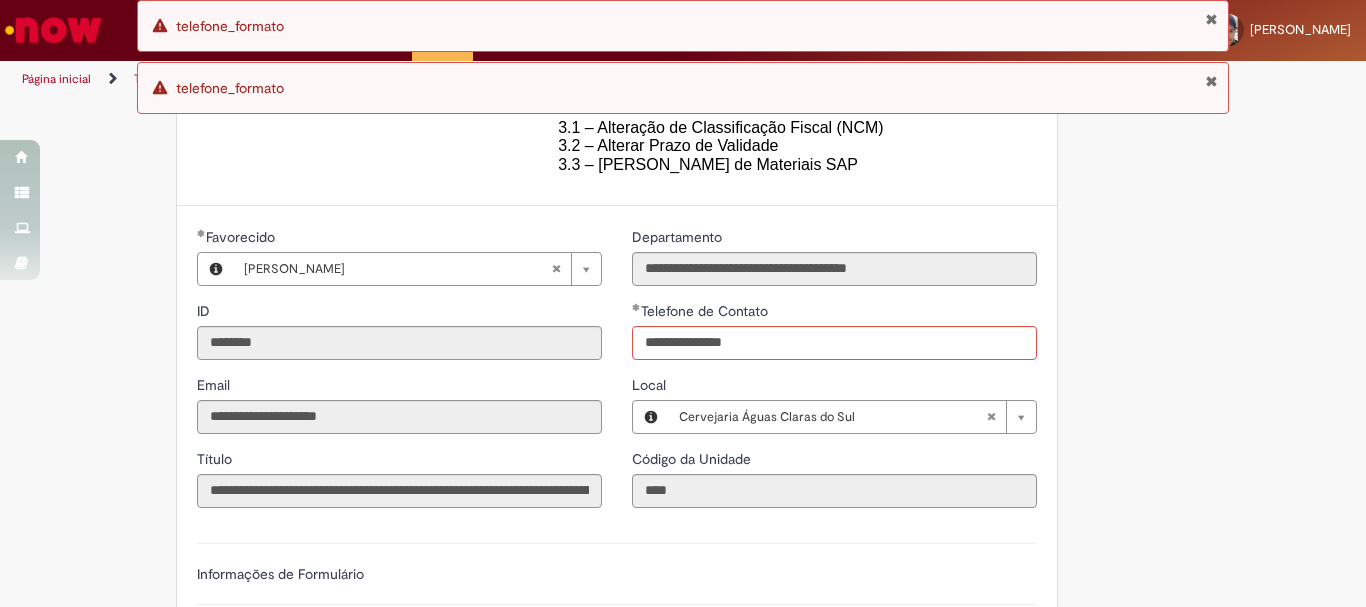 type 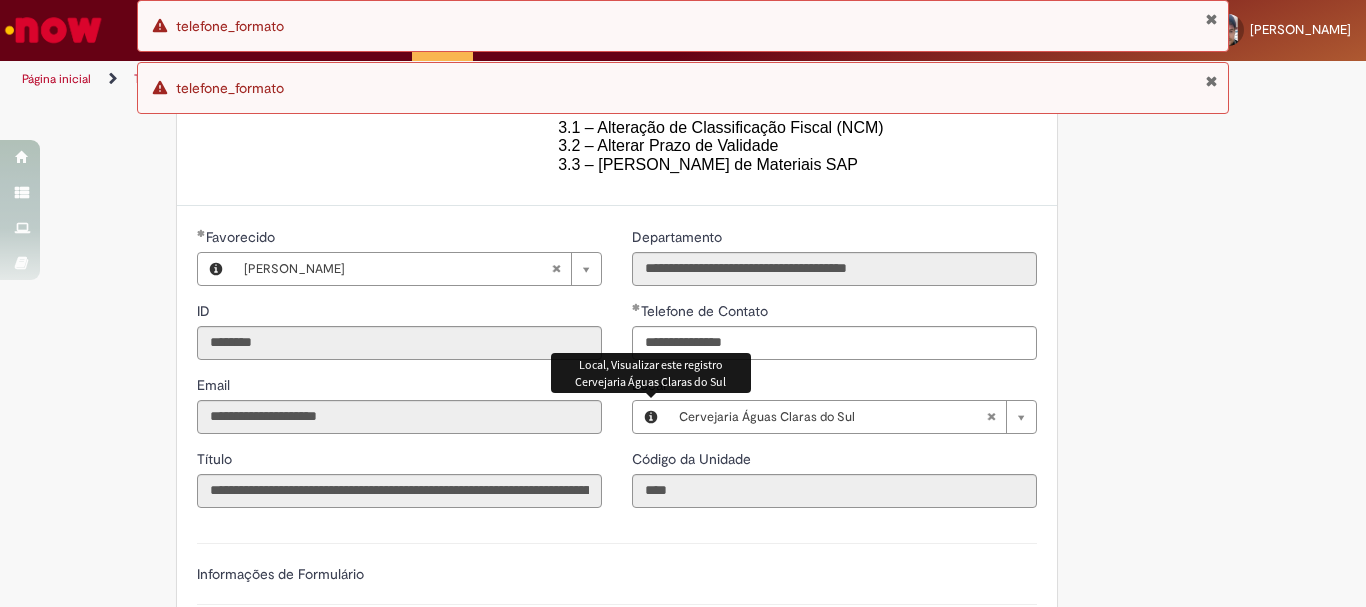 scroll, scrollTop: 900, scrollLeft: 0, axis: vertical 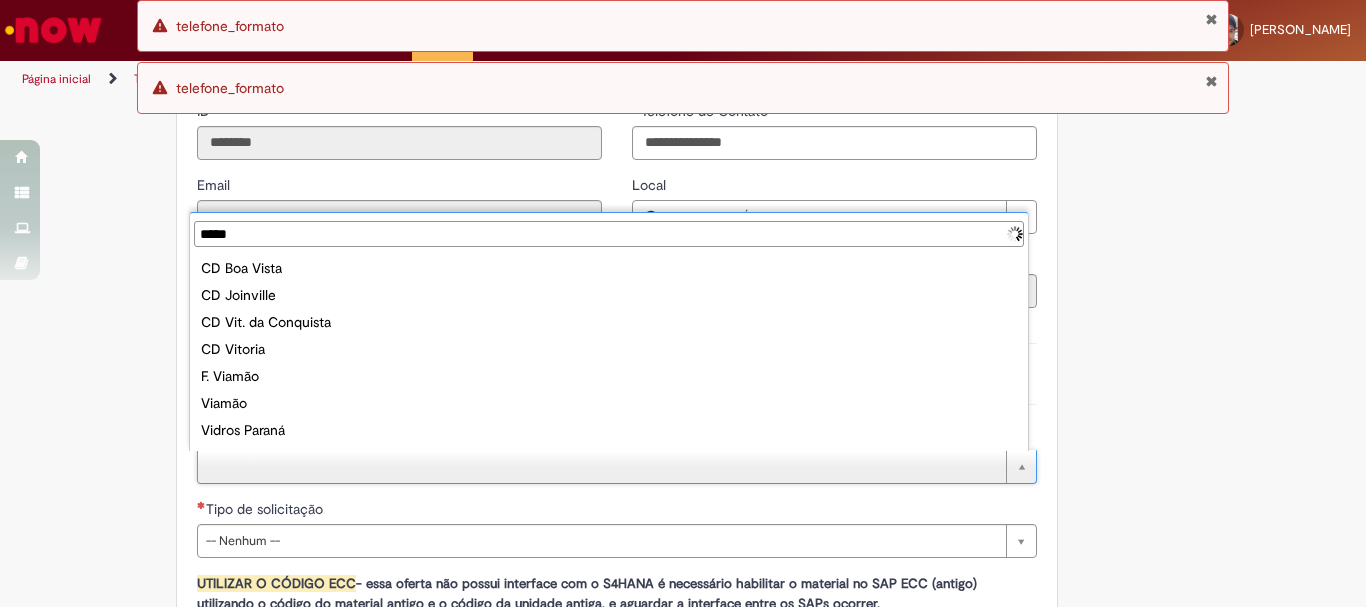 type on "******" 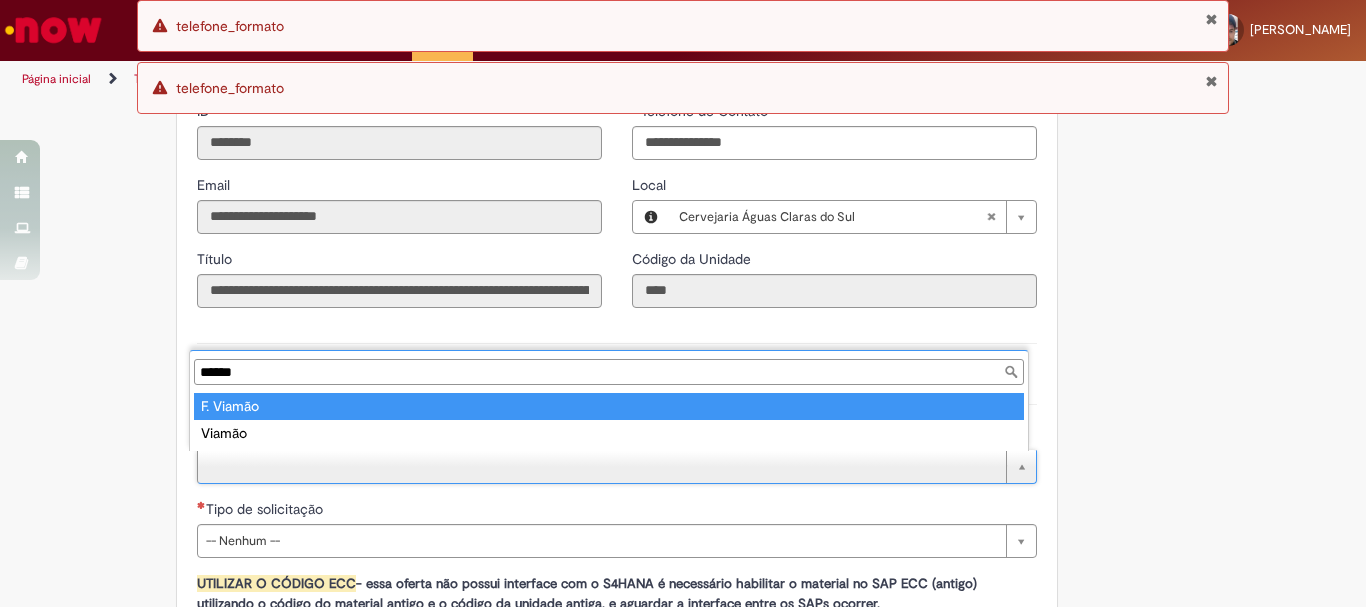 type on "*********" 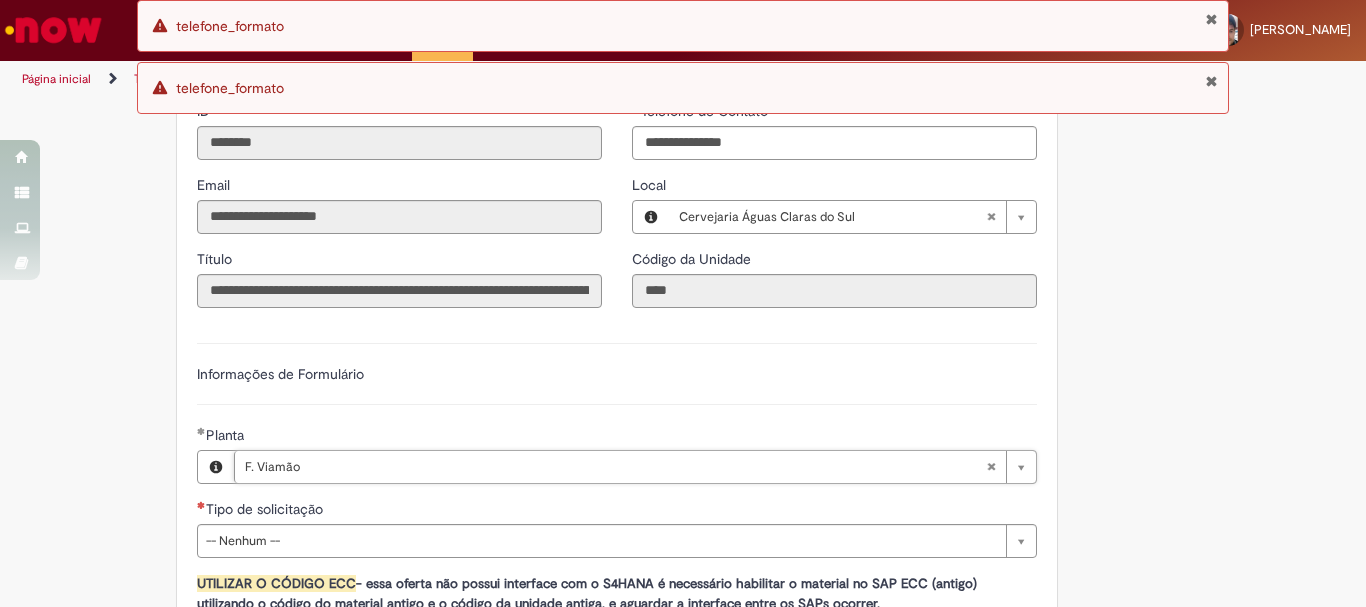 scroll, scrollTop: 1100, scrollLeft: 0, axis: vertical 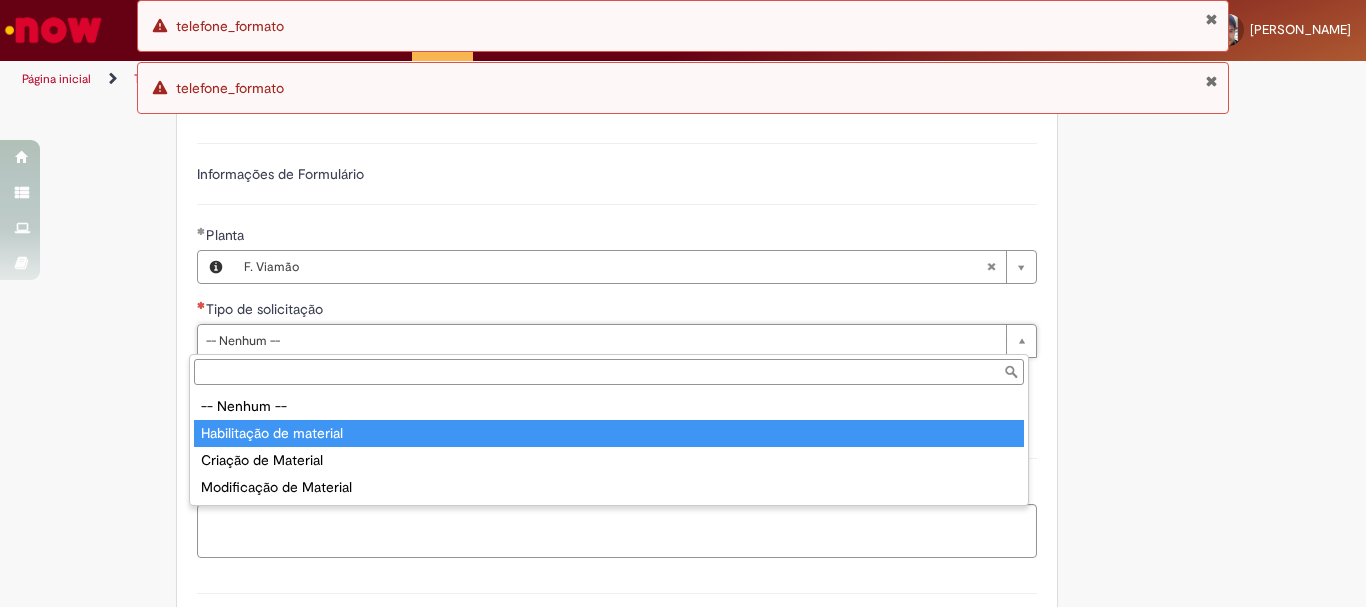 type on "**********" 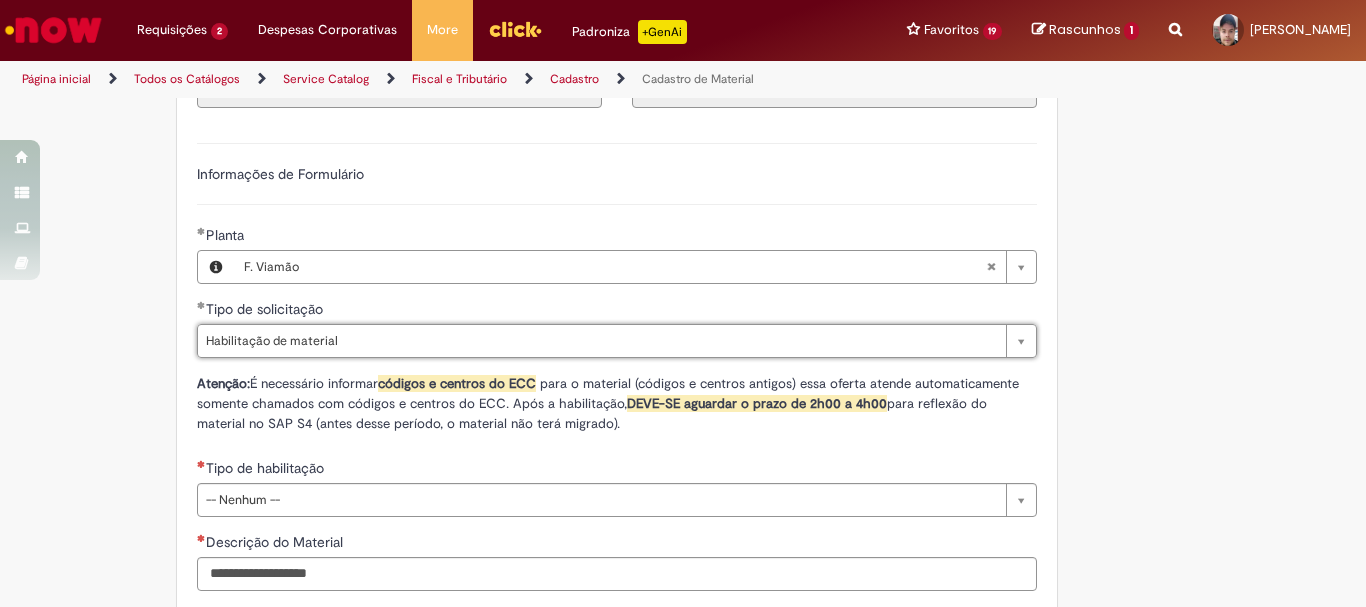 scroll, scrollTop: 1400, scrollLeft: 0, axis: vertical 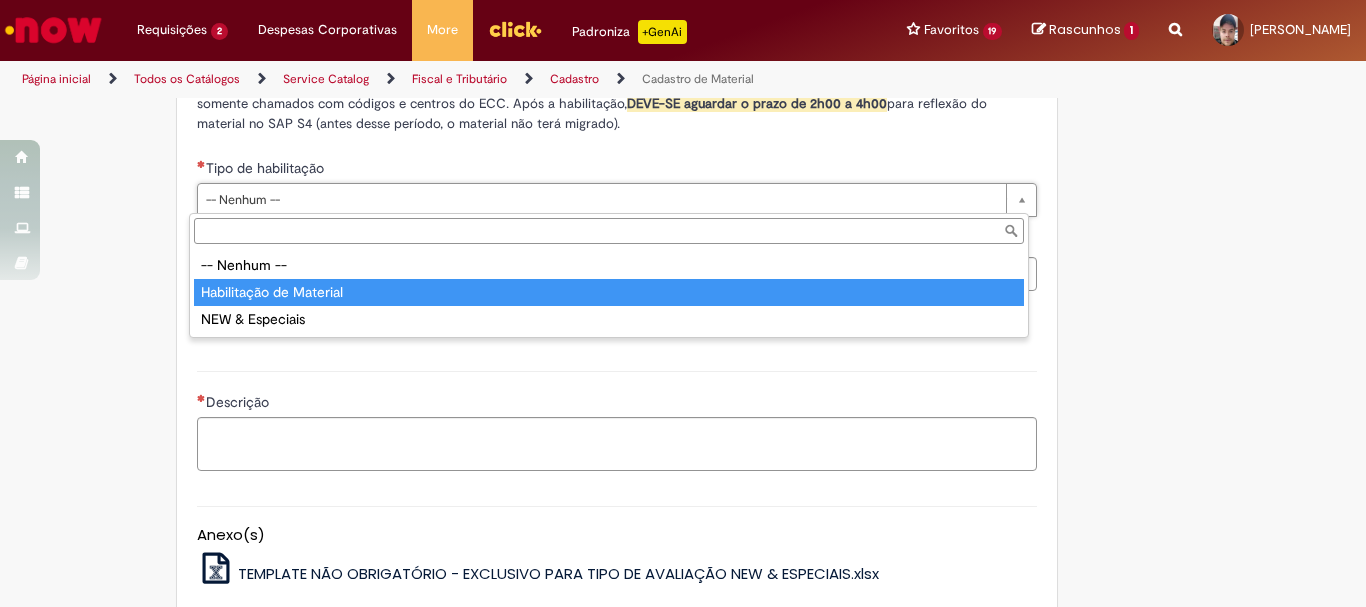 type on "**********" 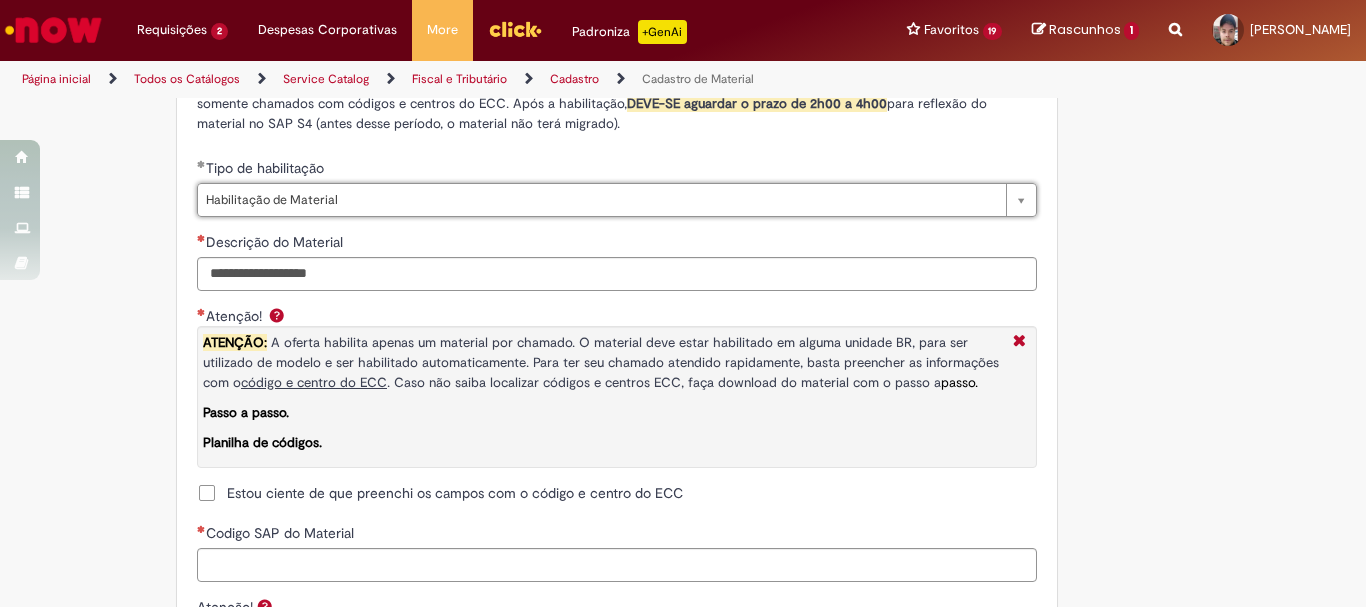 scroll, scrollTop: 1300, scrollLeft: 0, axis: vertical 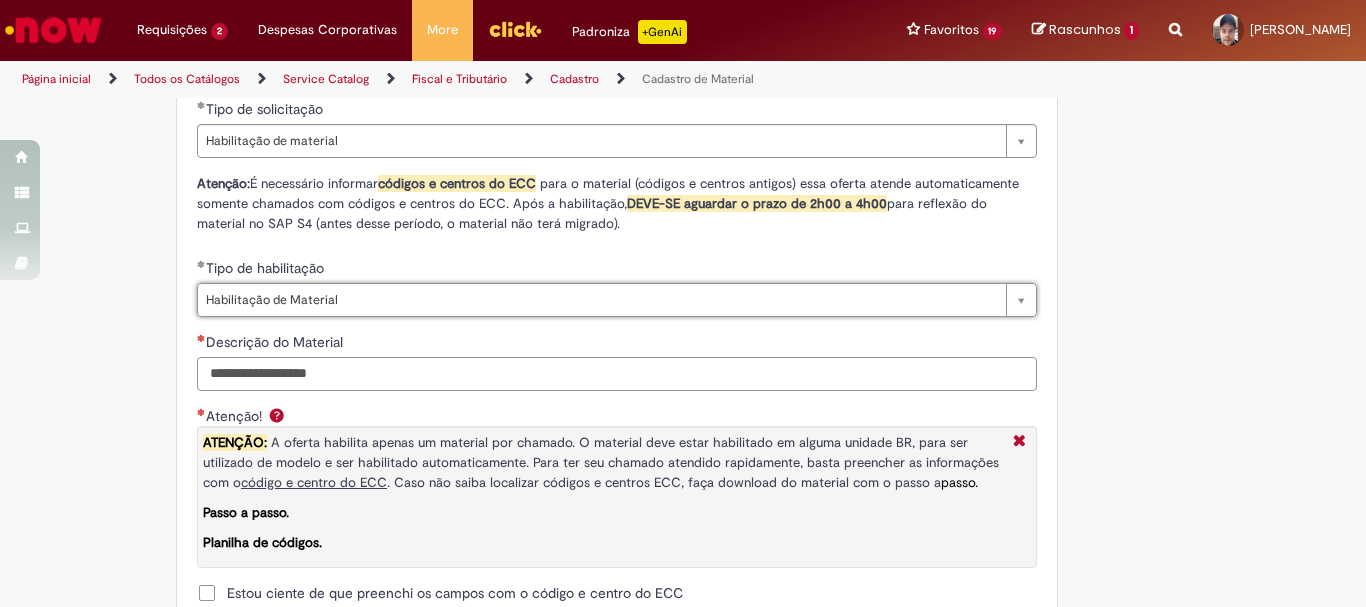 click on "Descrição do Material" at bounding box center (617, 374) 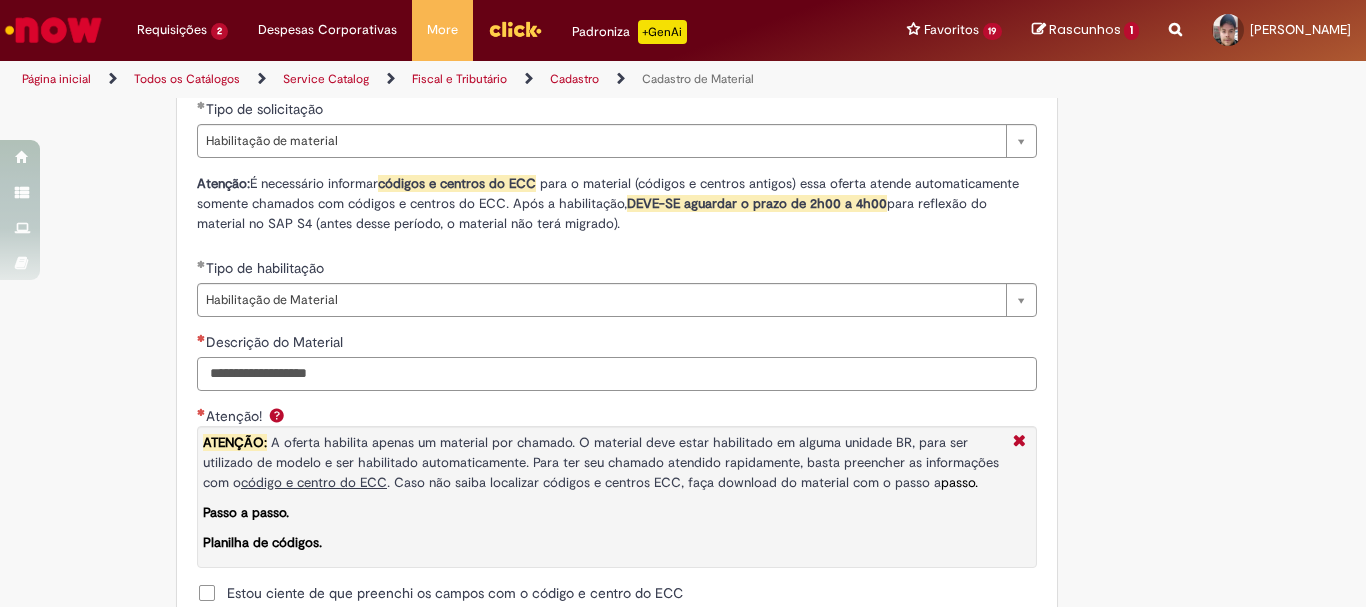 click on "Descrição do Material" at bounding box center (617, 374) 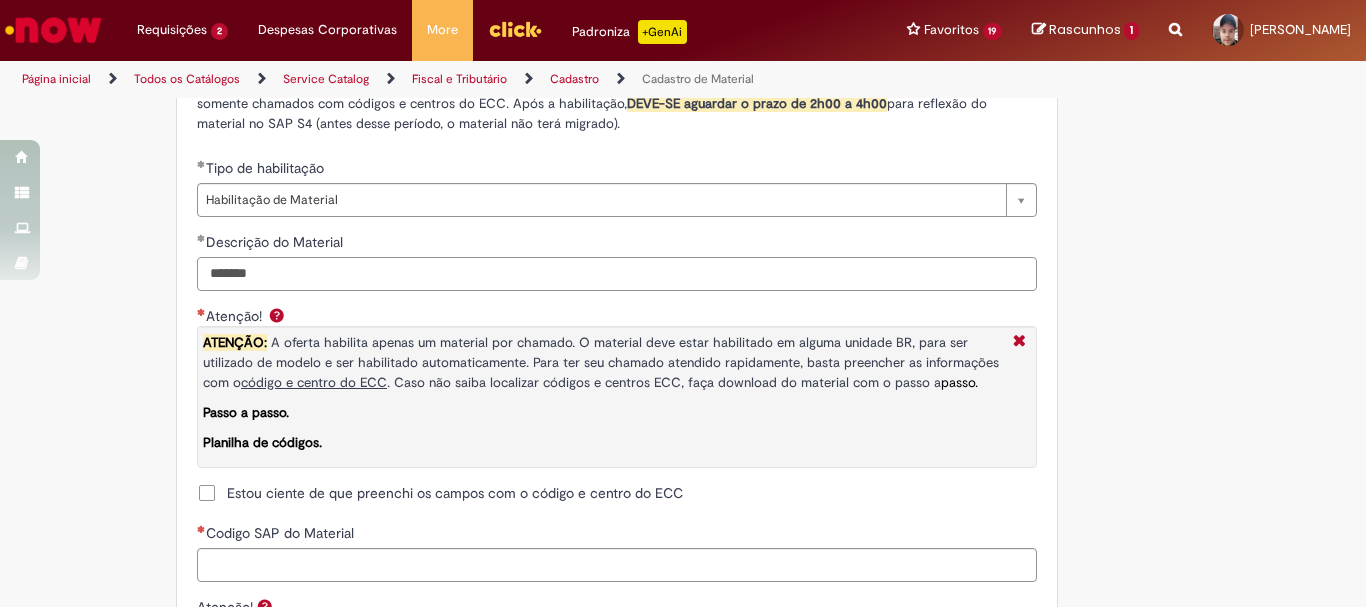 scroll, scrollTop: 1500, scrollLeft: 0, axis: vertical 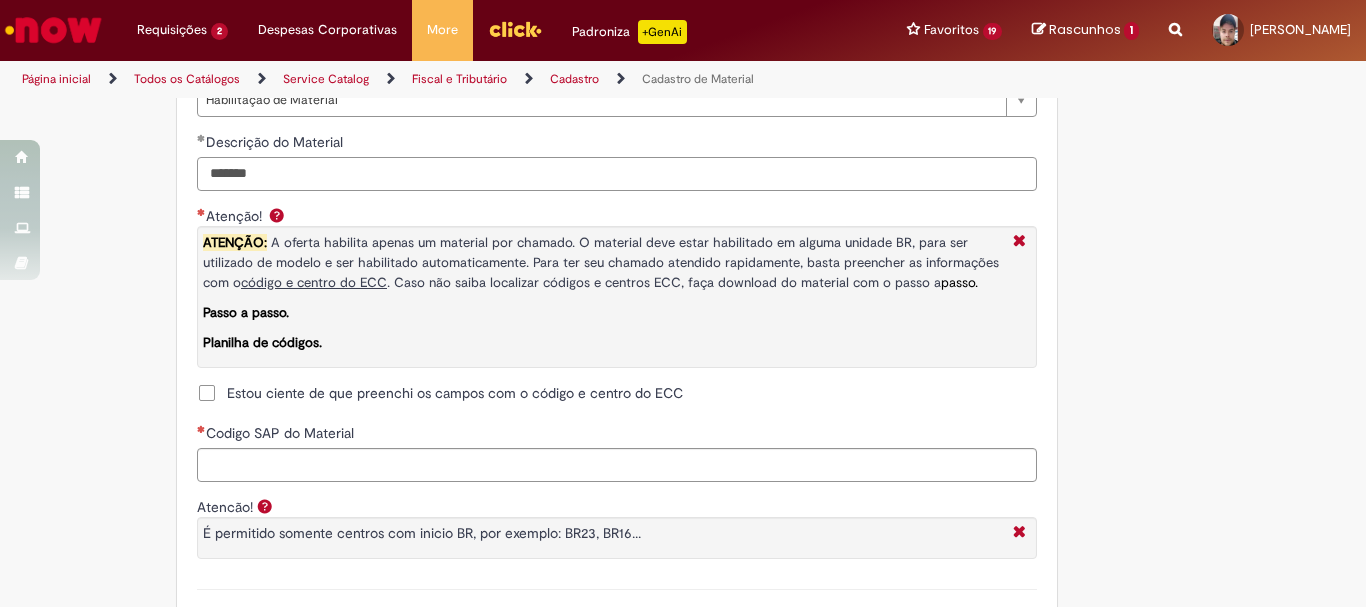 type on "*******" 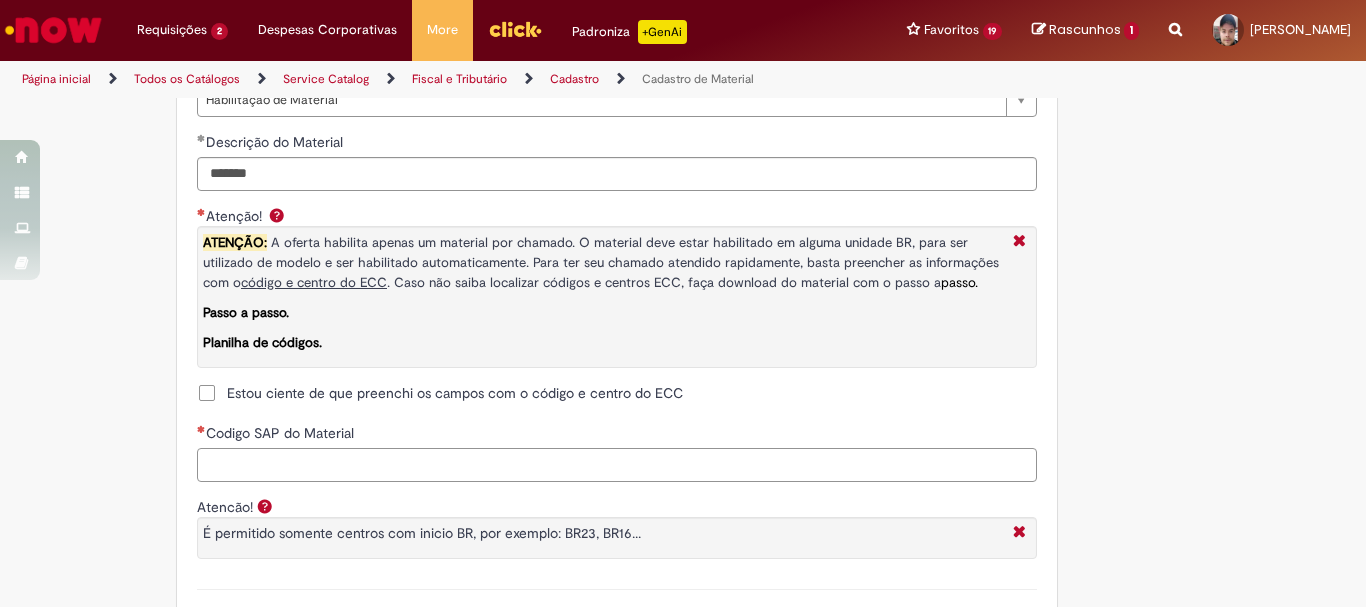 click on "Codigo SAP do Material" at bounding box center (617, 465) 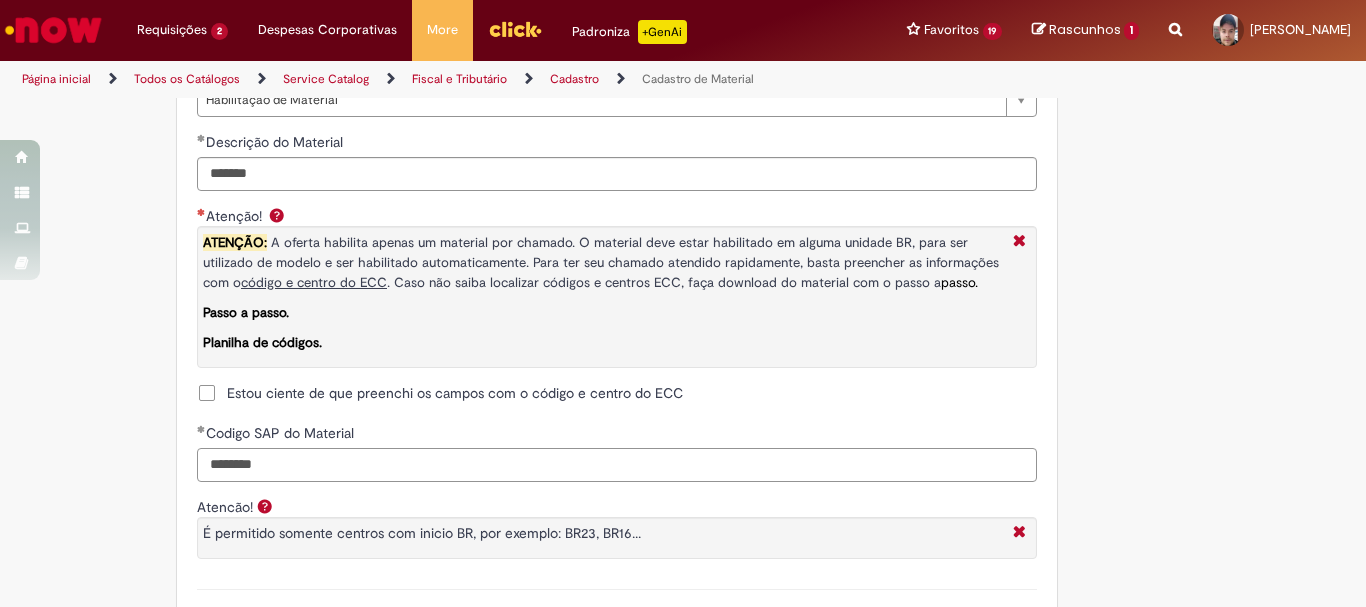 type on "********" 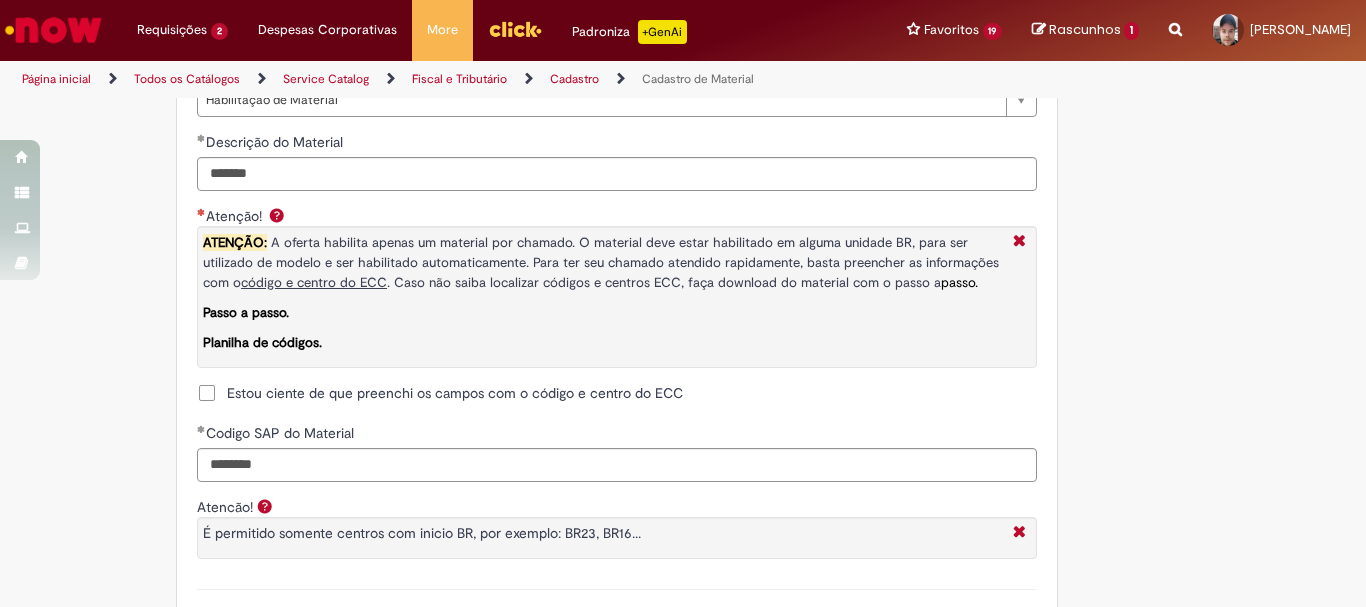 click on "Estou ciente de que preenchi os campos com o código e centro do ECC" at bounding box center [455, 393] 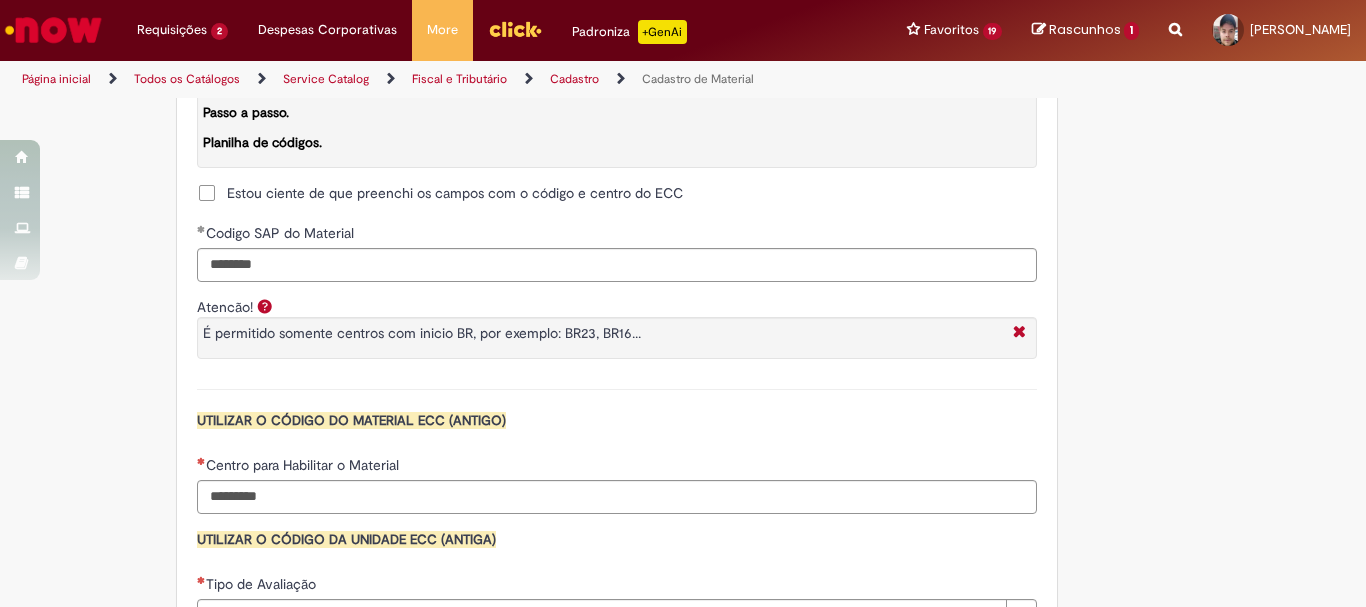 scroll, scrollTop: 1800, scrollLeft: 0, axis: vertical 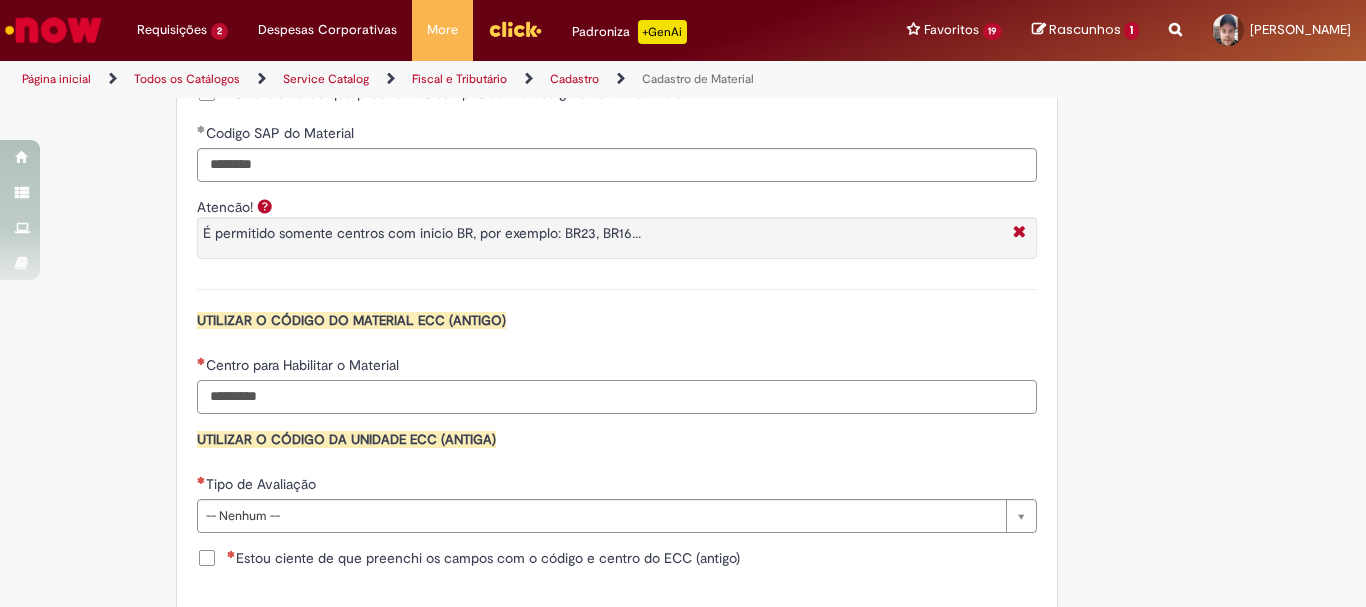 click on "Centro para Habilitar o Material" at bounding box center [617, 397] 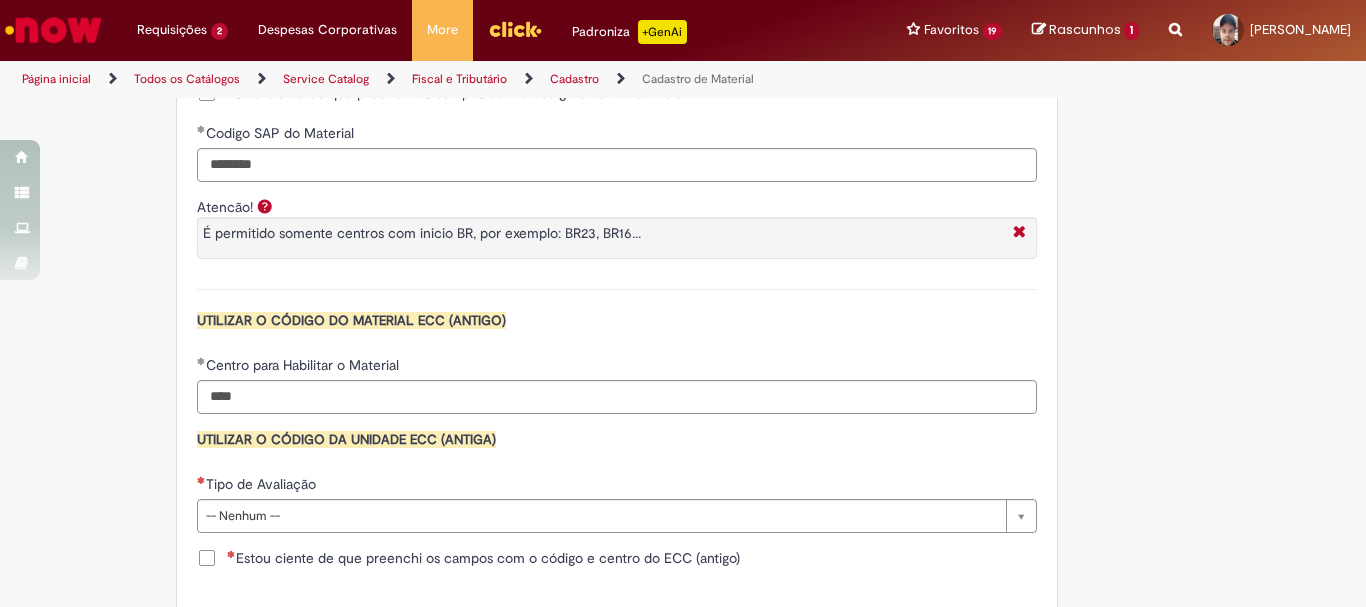type on "****" 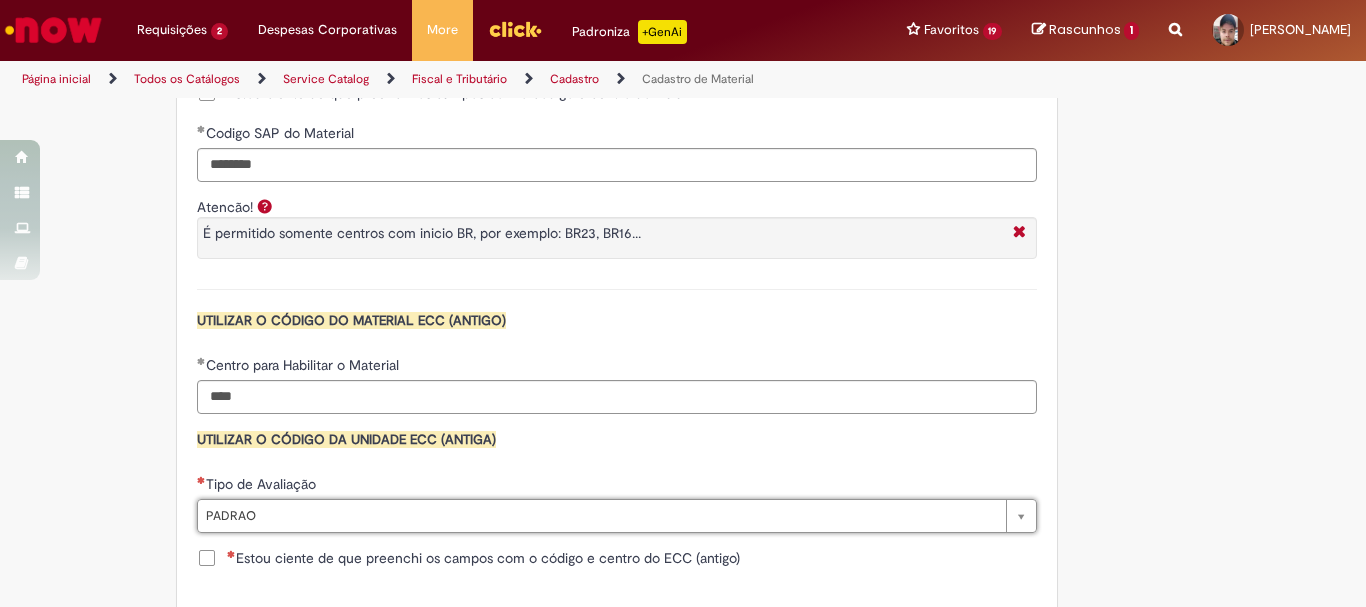 type on "******" 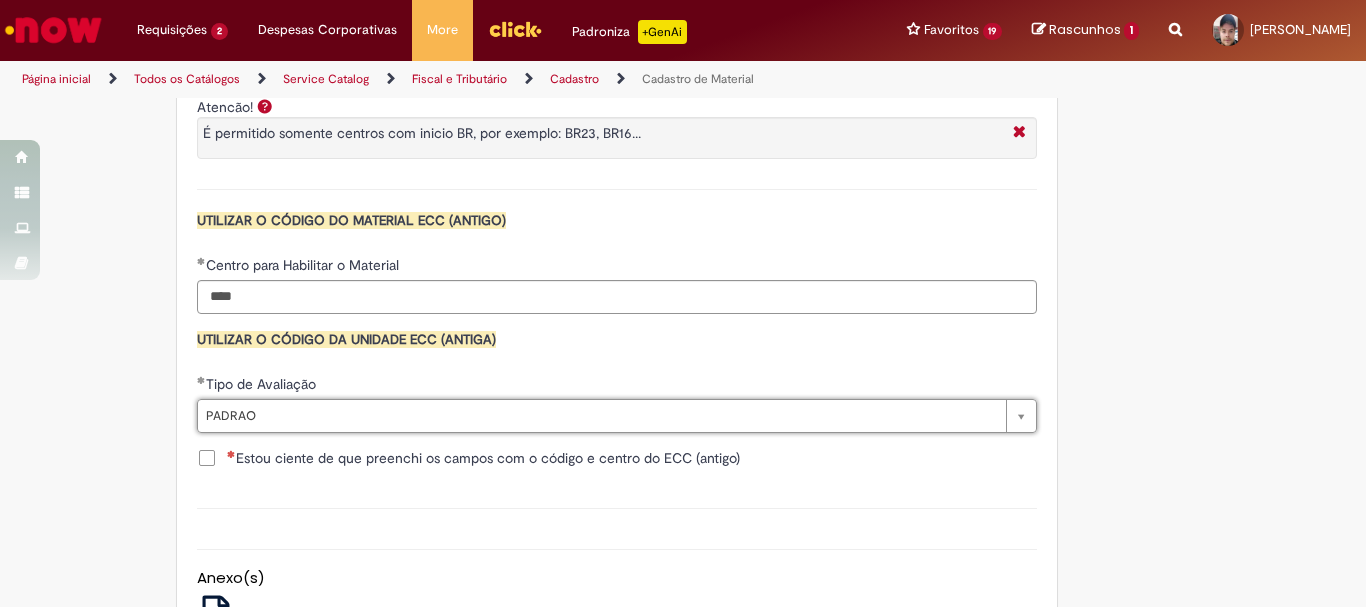 scroll, scrollTop: 2000, scrollLeft: 0, axis: vertical 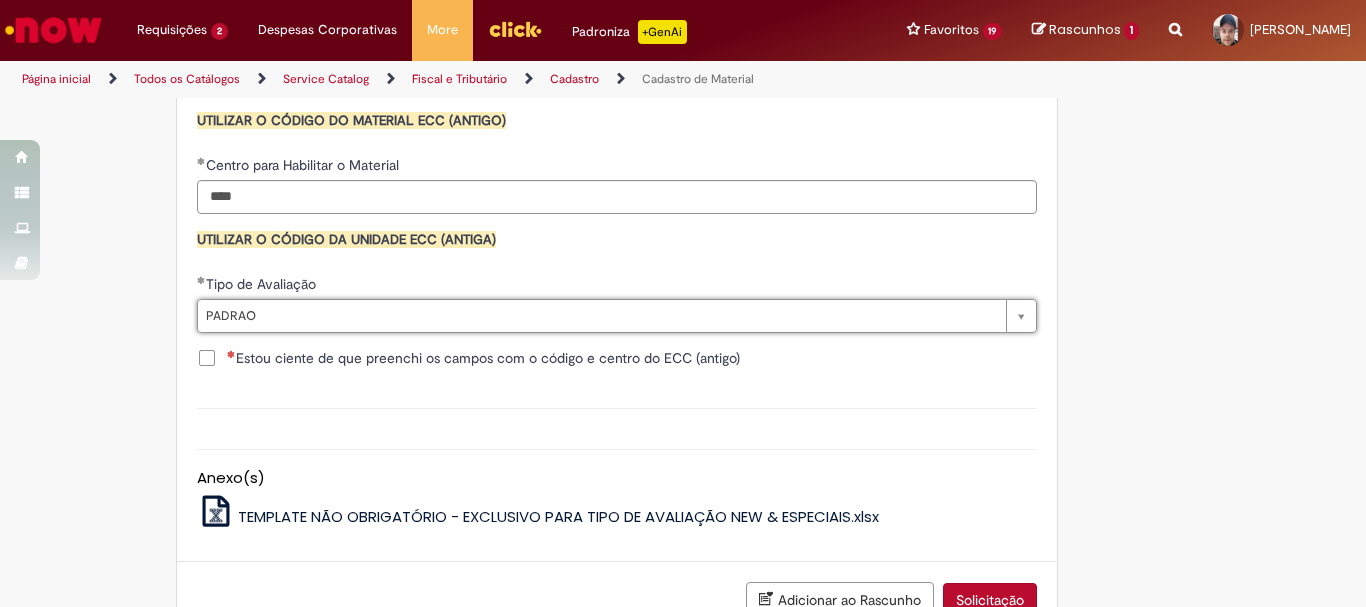 drag, startPoint x: 197, startPoint y: 353, endPoint x: 233, endPoint y: 366, distance: 38.27532 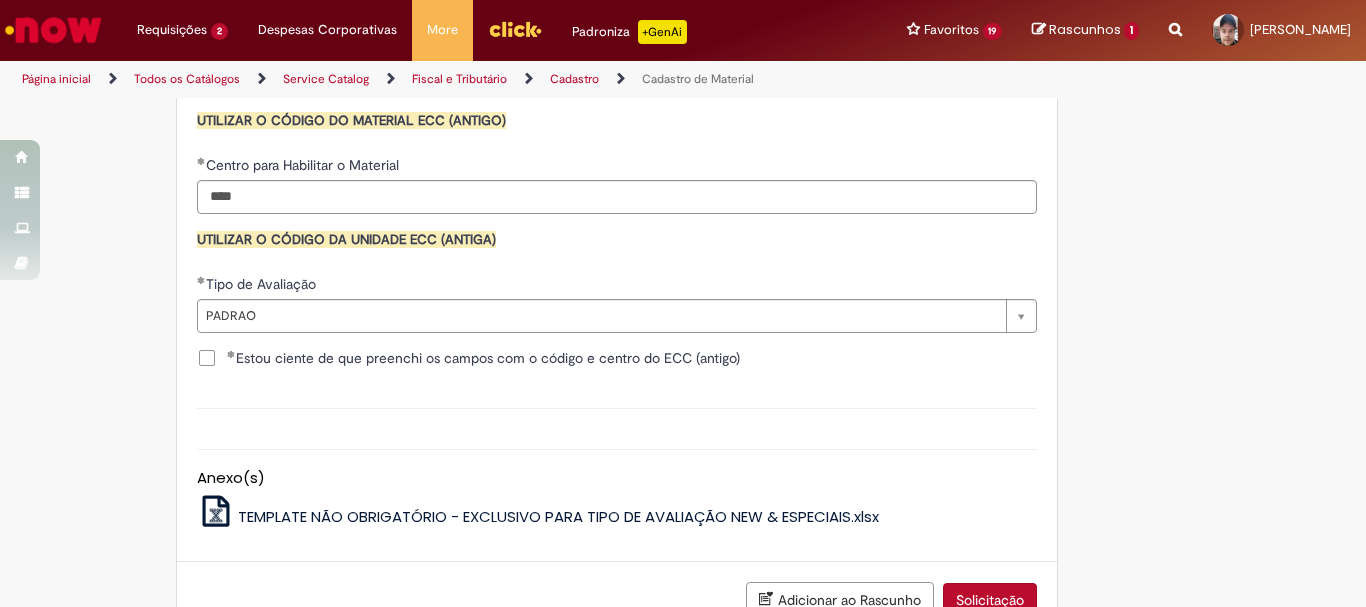 scroll, scrollTop: 2141, scrollLeft: 0, axis: vertical 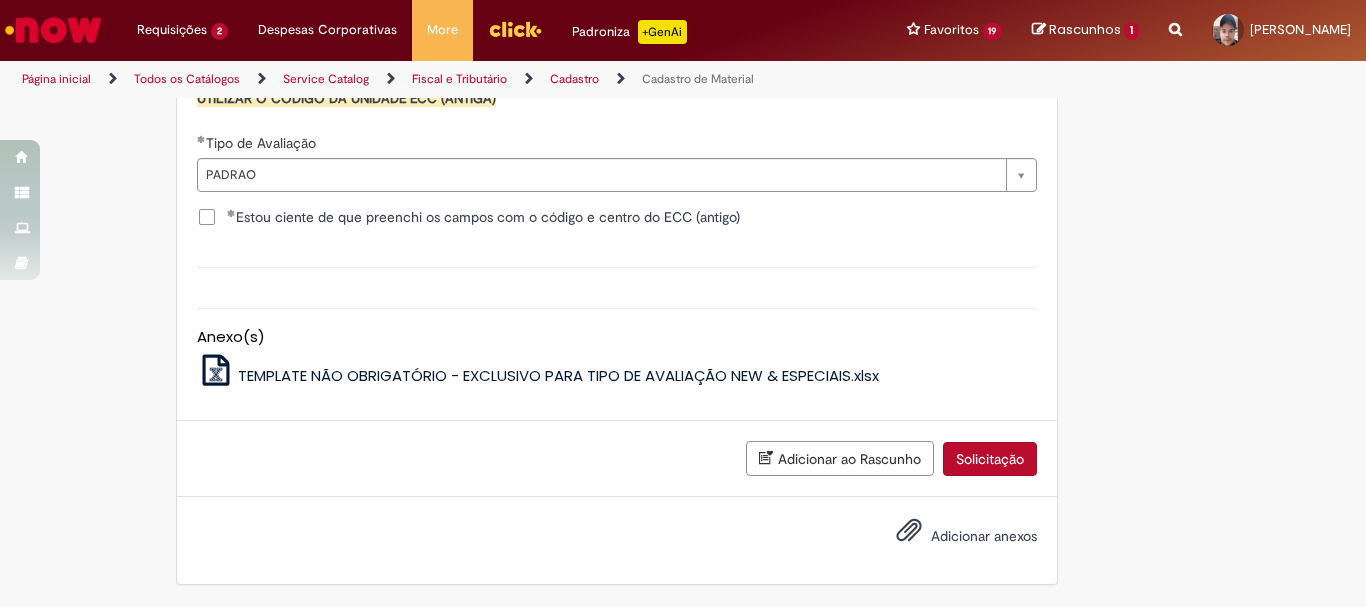 click on "Solicitação" at bounding box center [990, 459] 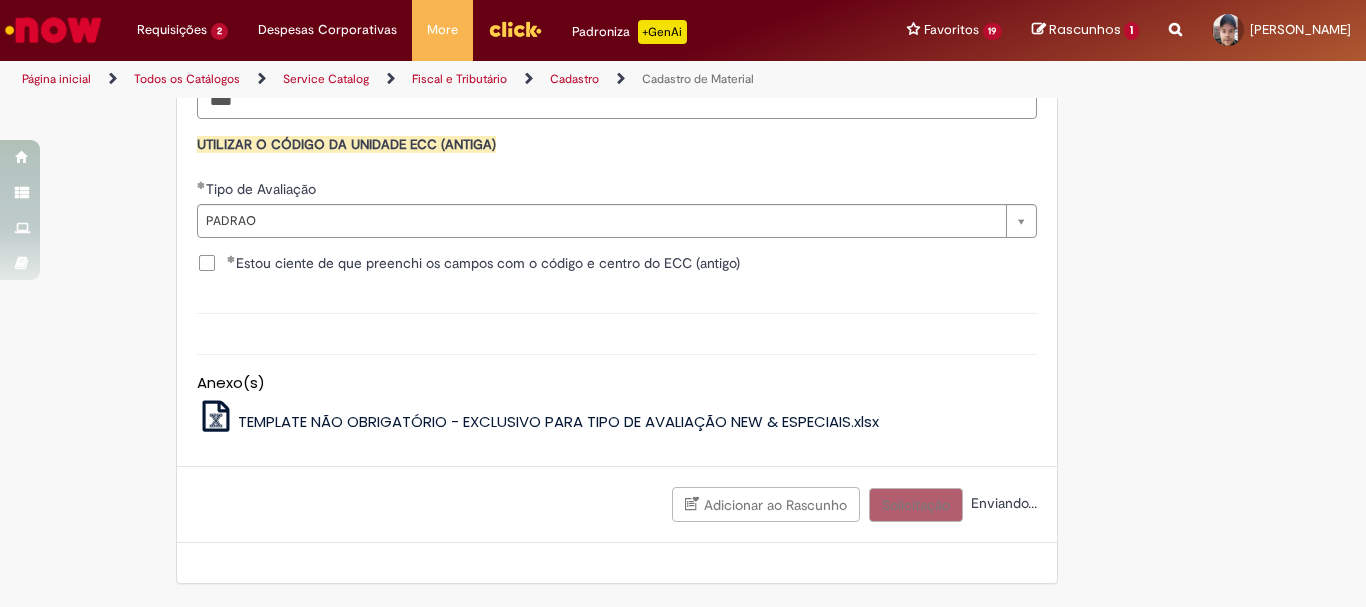 scroll, scrollTop: 2095, scrollLeft: 0, axis: vertical 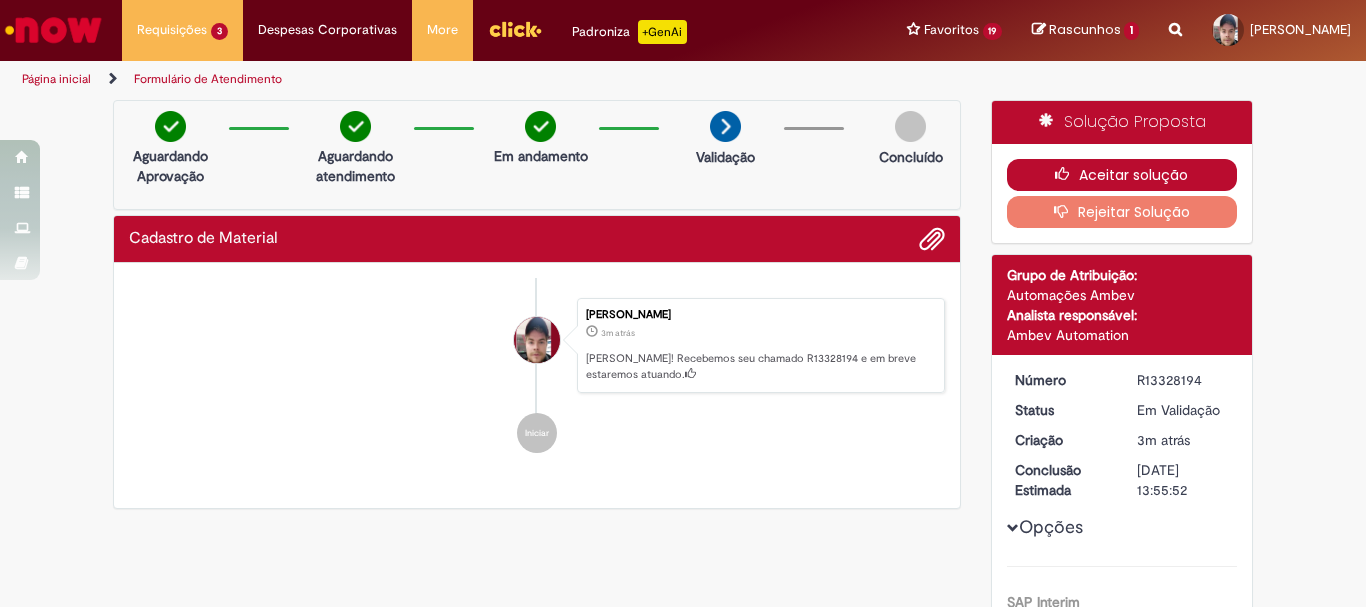 click on "Aceitar solução" at bounding box center [1122, 175] 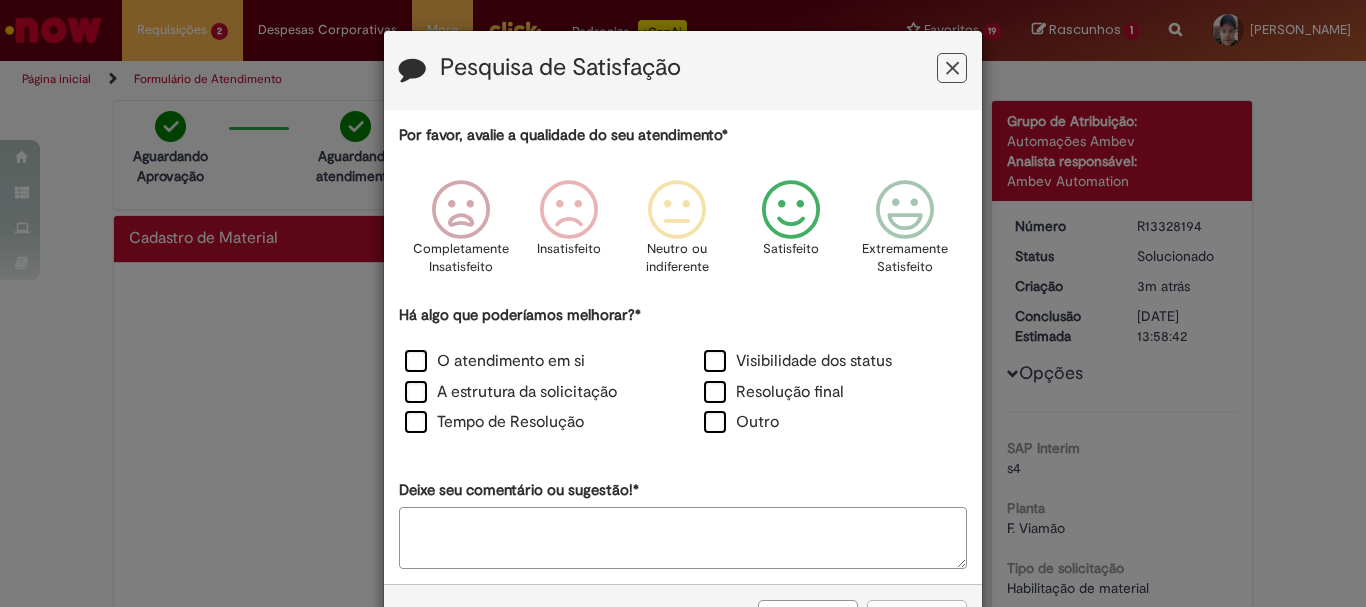 click at bounding box center [791, 210] 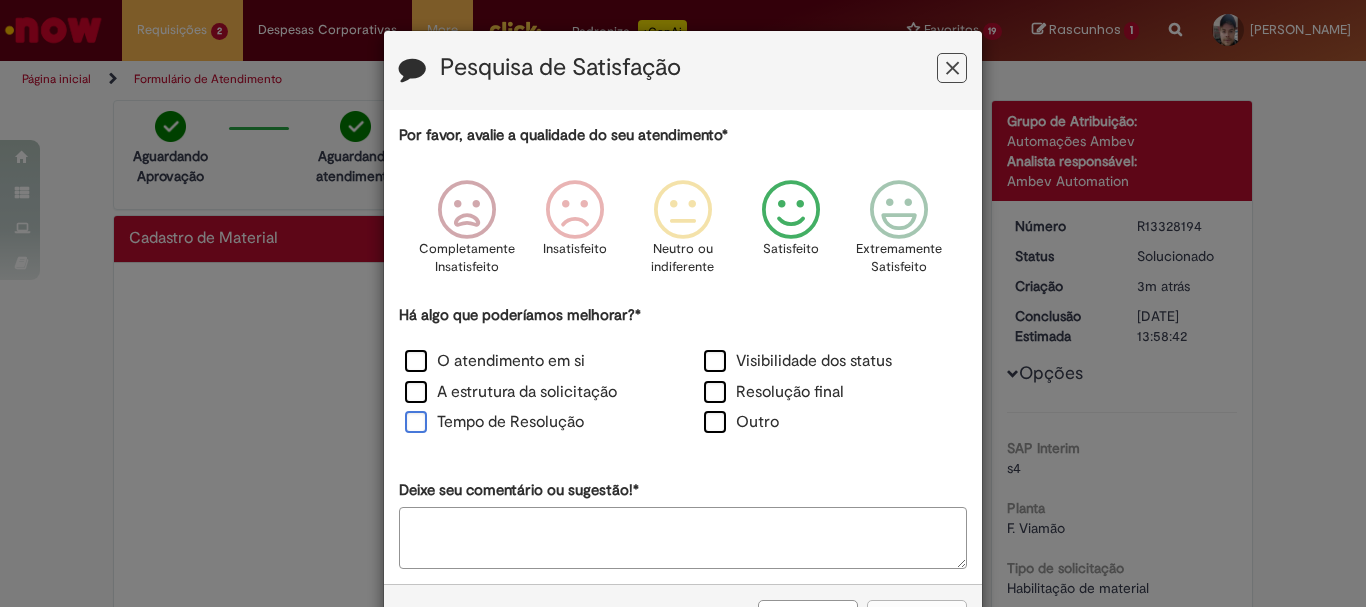 click on "Tempo de Resolução" at bounding box center [494, 422] 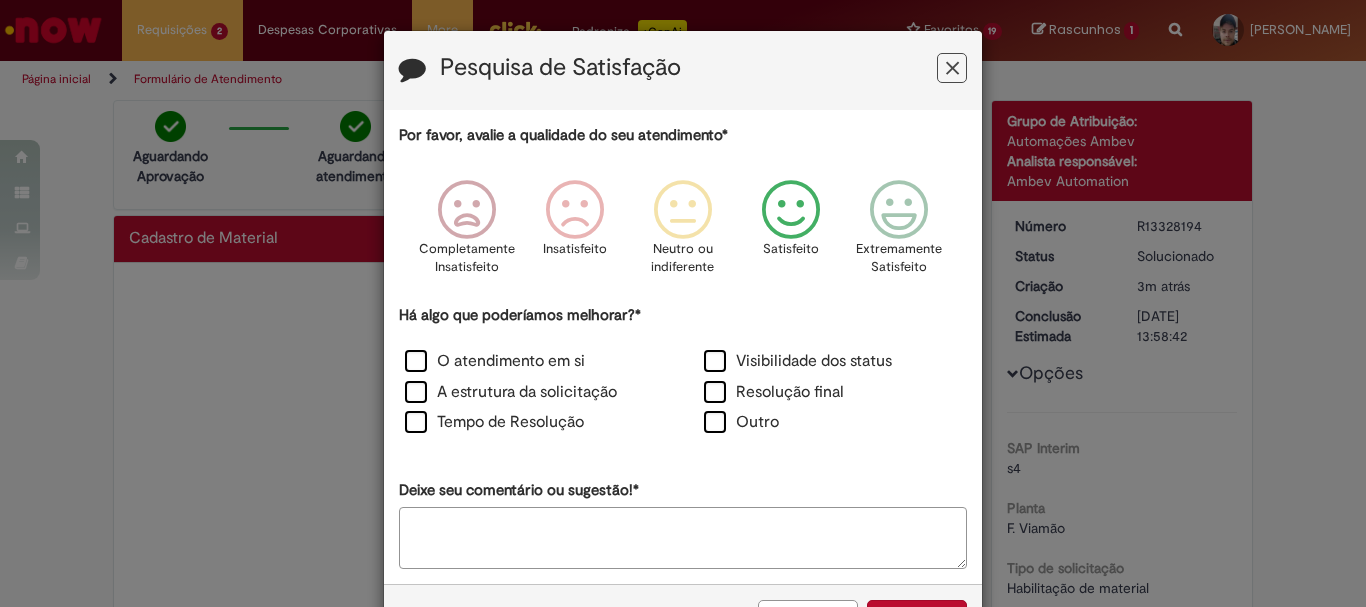 scroll, scrollTop: 73, scrollLeft: 0, axis: vertical 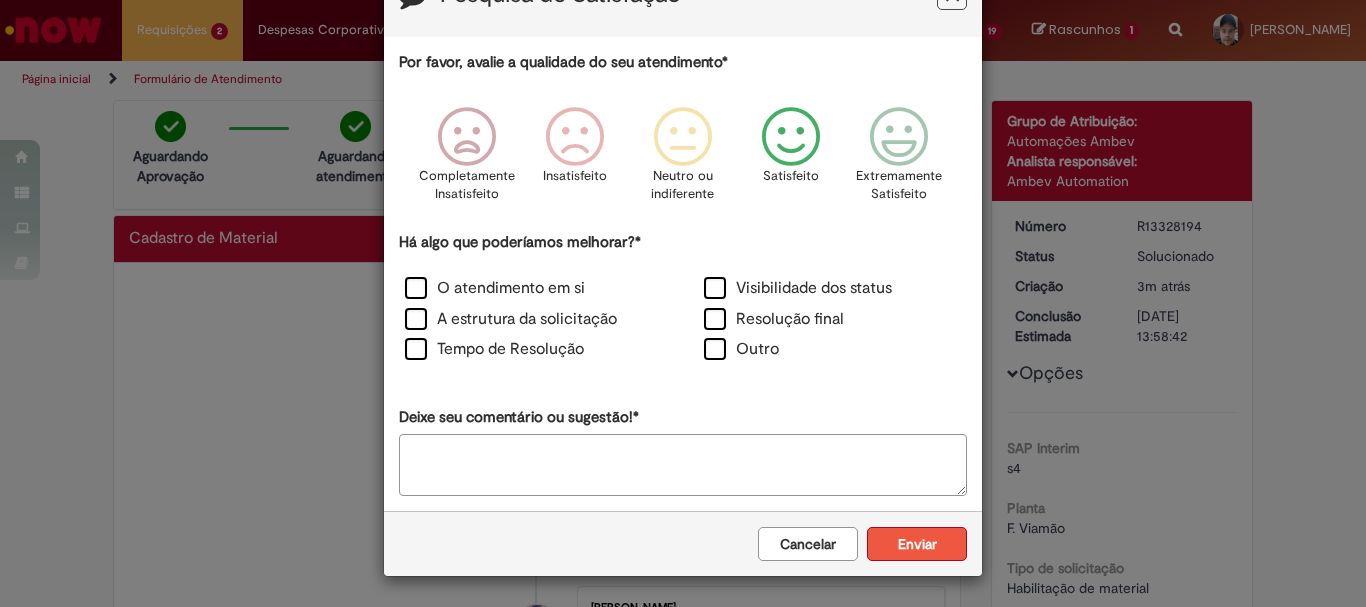 click on "Enviar" at bounding box center (917, 544) 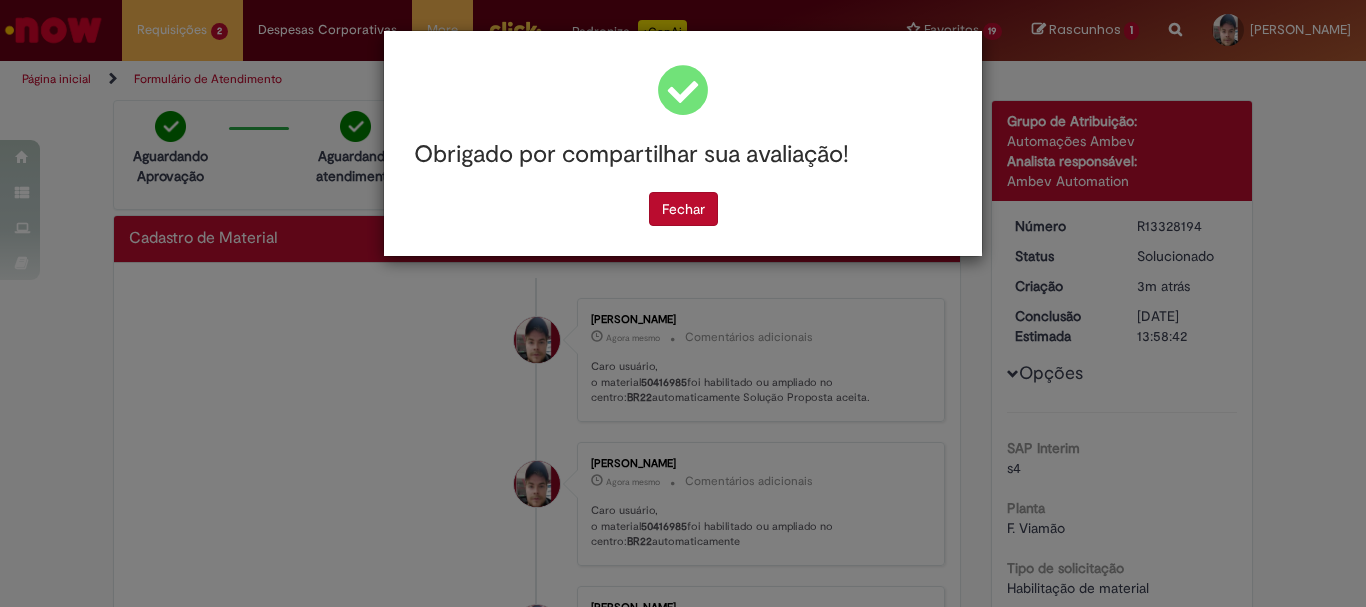 scroll, scrollTop: 0, scrollLeft: 0, axis: both 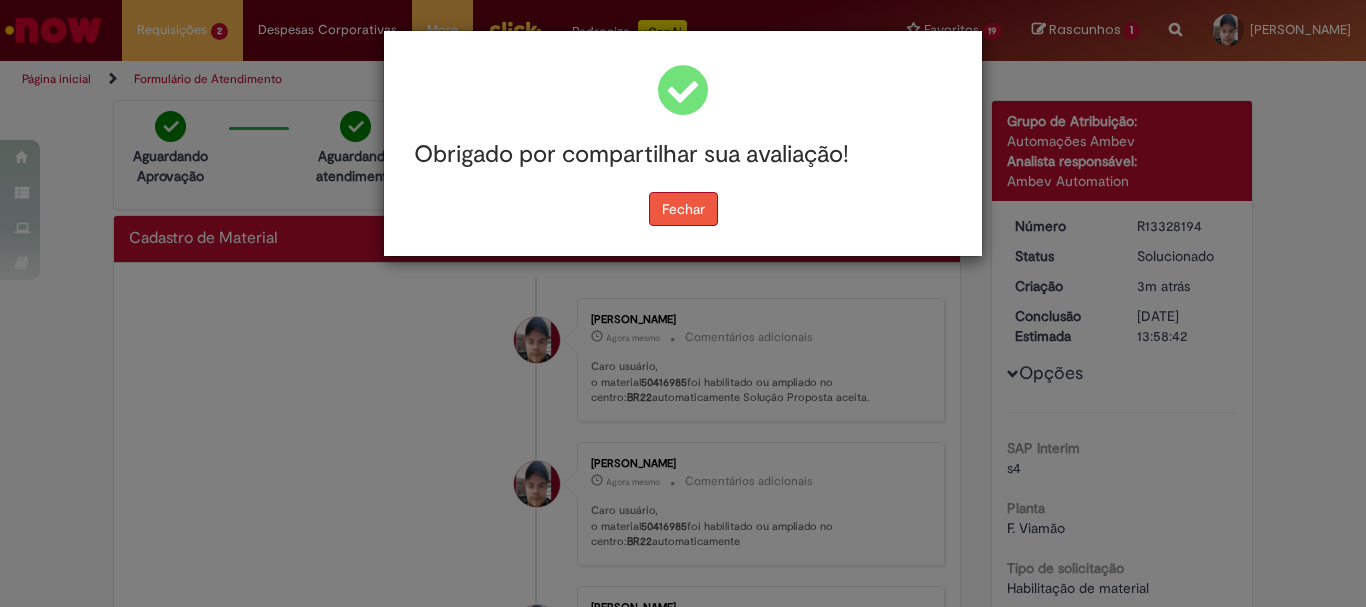 click on "Fechar" at bounding box center [683, 209] 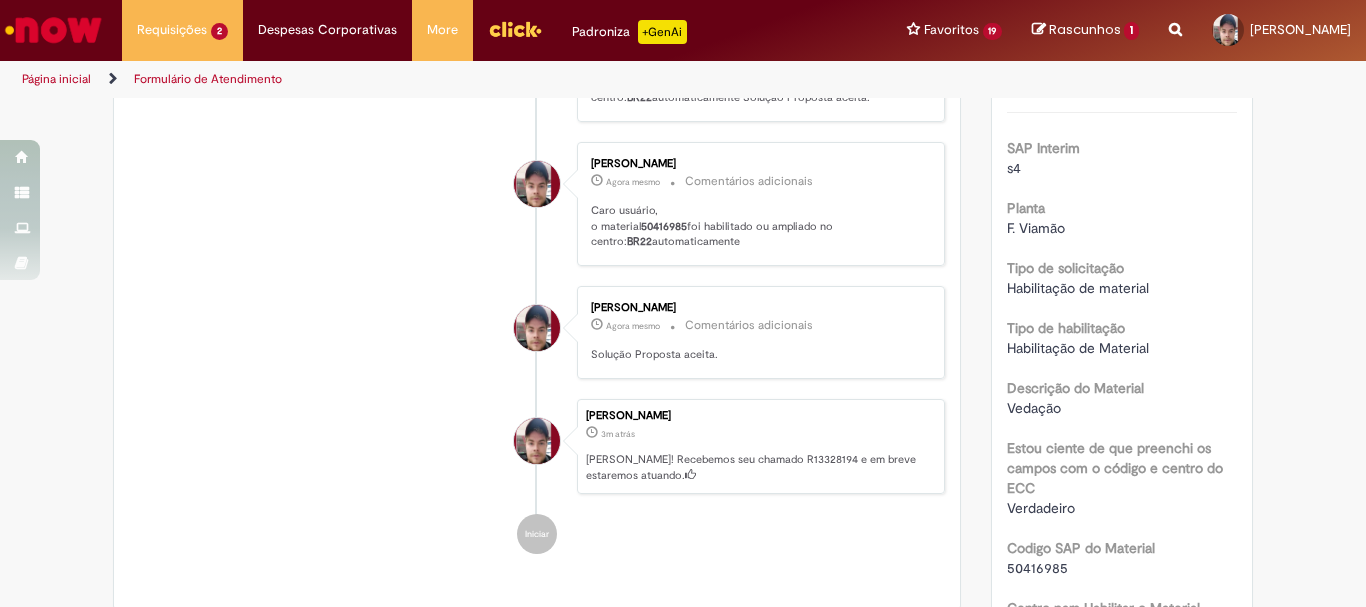 scroll, scrollTop: 400, scrollLeft: 0, axis: vertical 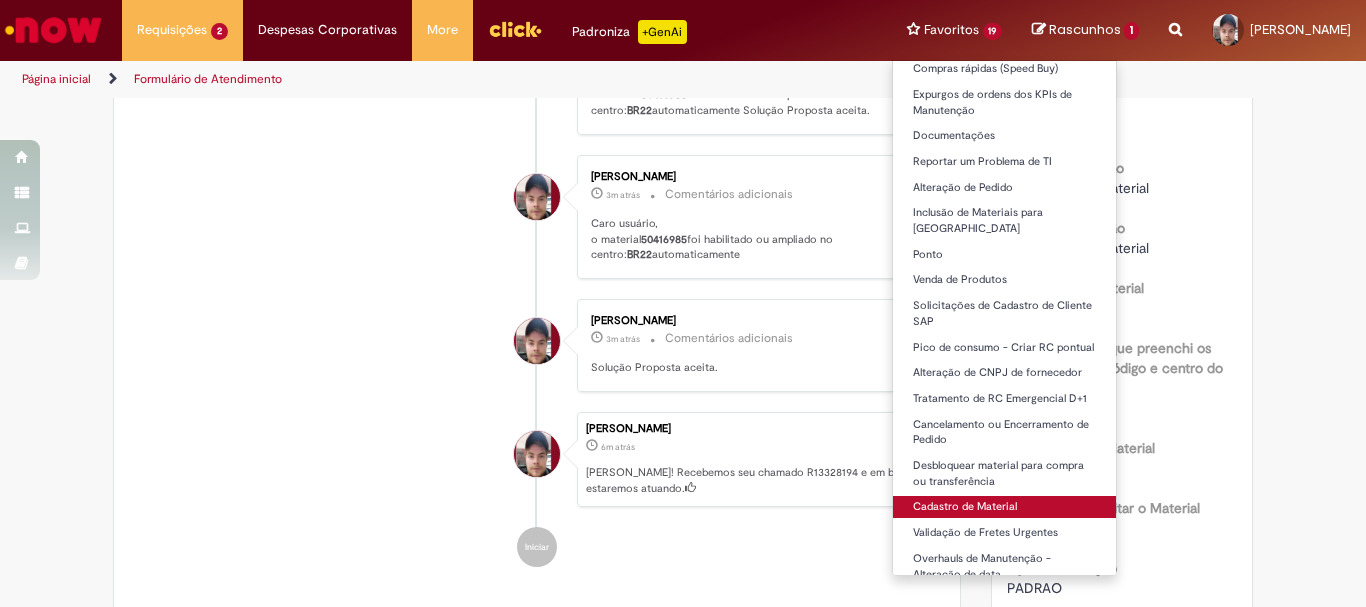 click on "Cadastro de Material" at bounding box center [1005, 507] 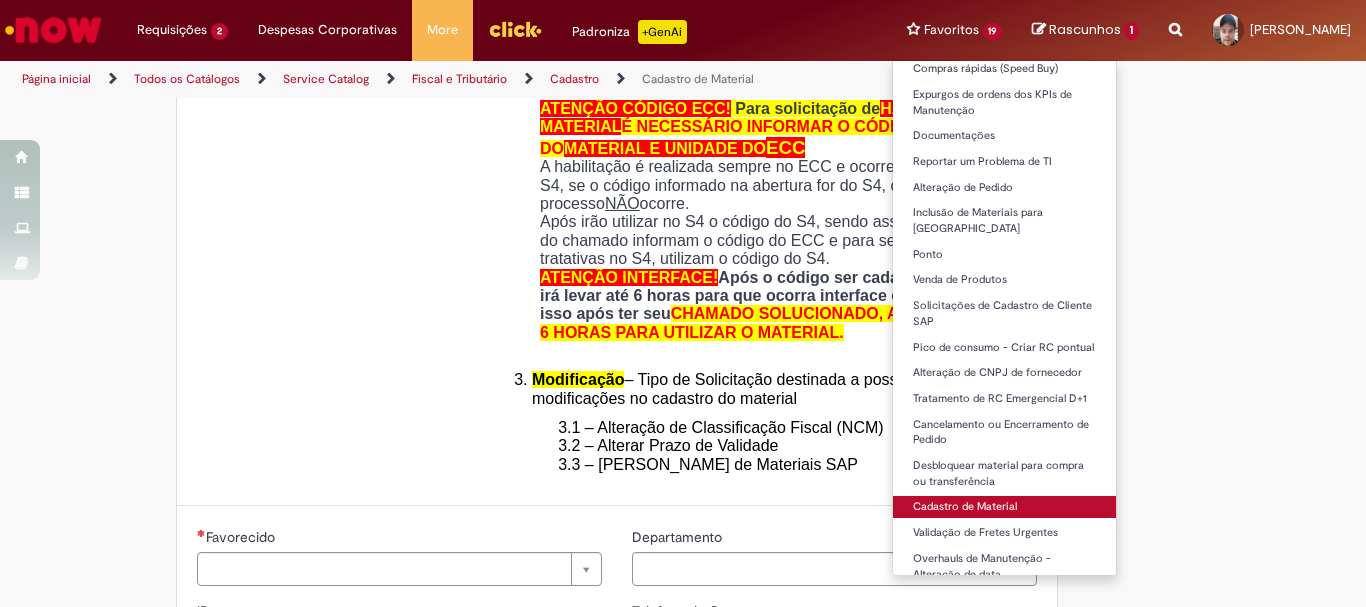 type on "********" 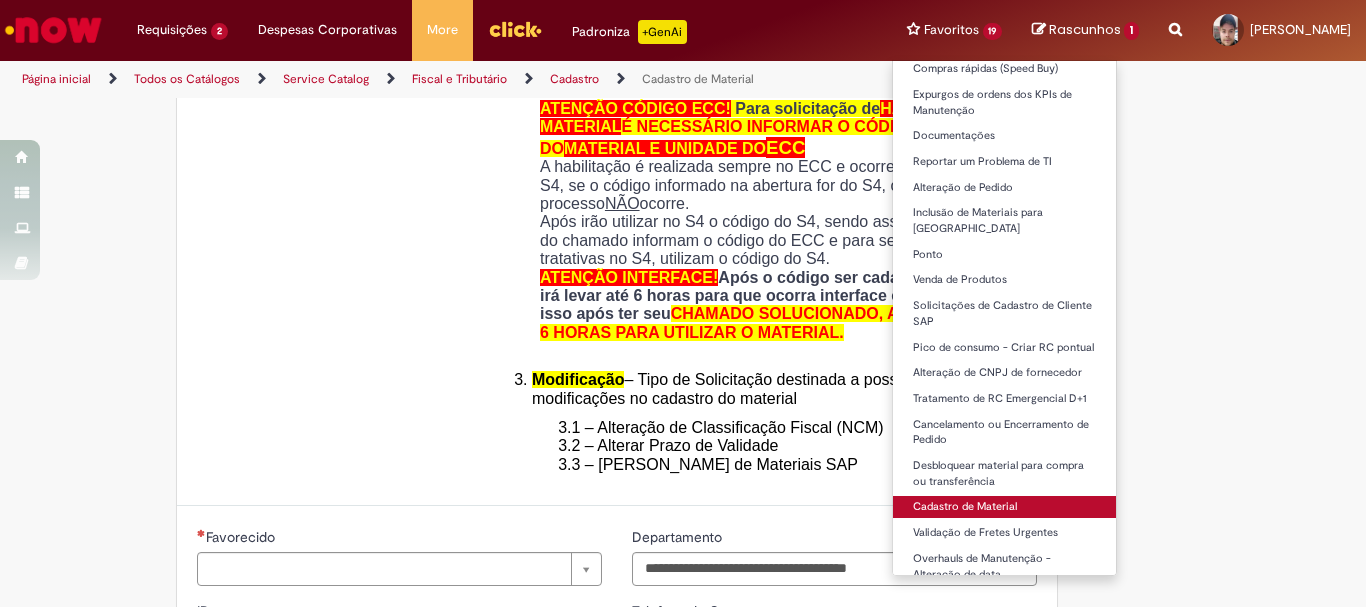scroll, scrollTop: 0, scrollLeft: 0, axis: both 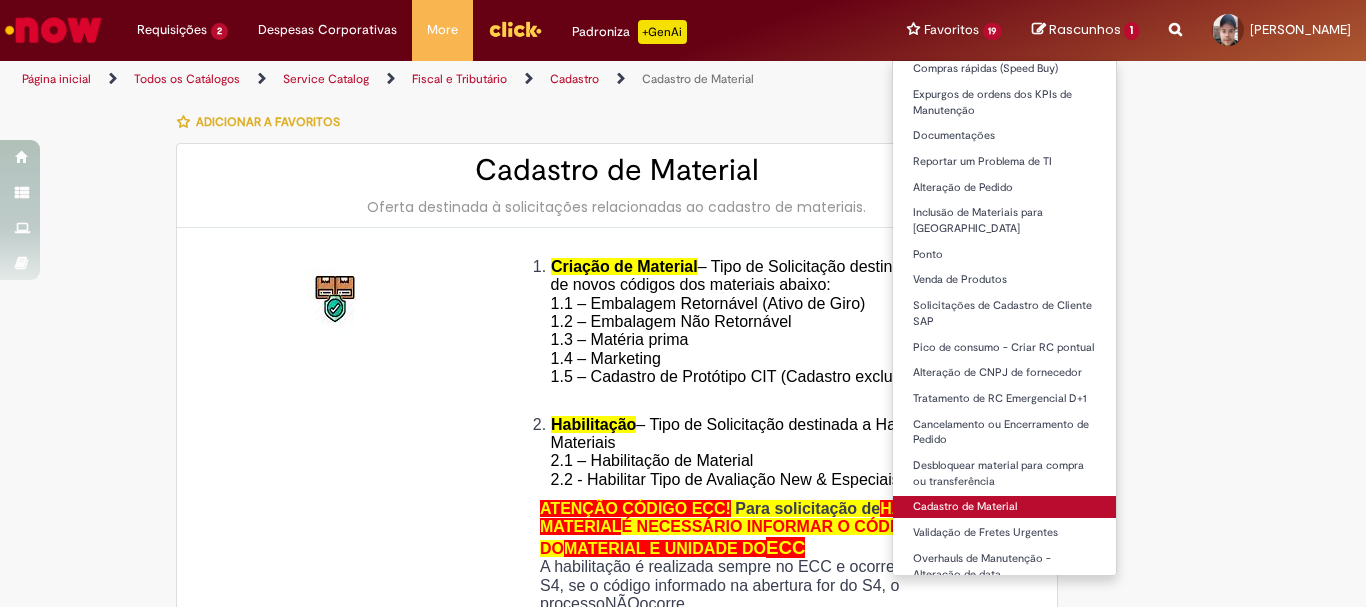 type on "**********" 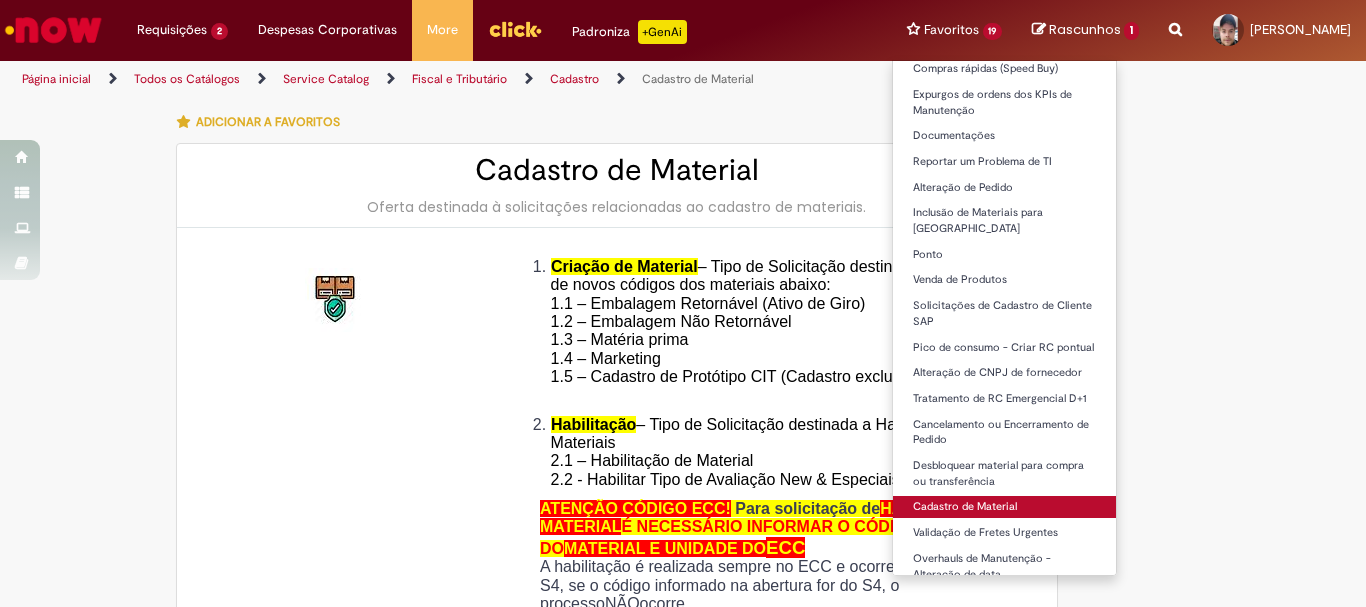 type on "**********" 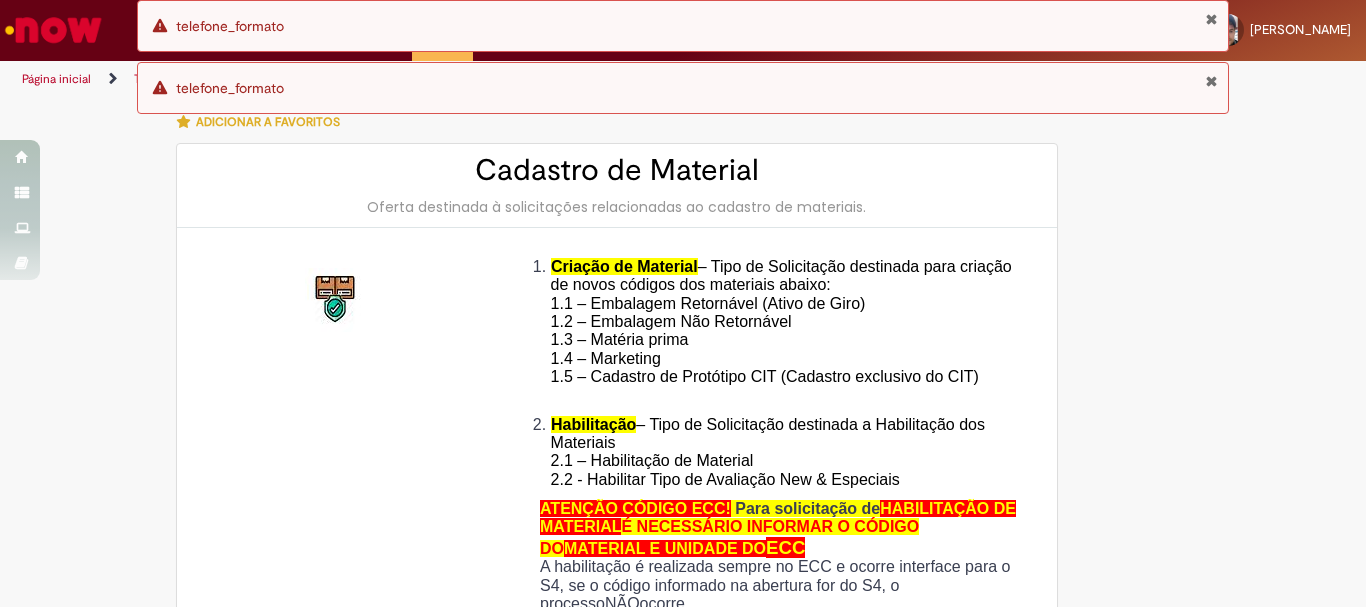 click on "Adicionar a Favoritos
Cadastro de Material
Oferta destinada à solicitações relacionadas ao cadastro de materiais.
Criação de Material  – Tipo de Solicitação destinada para criação de novos códigos dos materiais abaixo:       1.1 – Embalagem Retornável (Ativo de Giro)       1.2 – Embalagem Não Retornável        1.3 – Matéria prima       1.4 – Marketing       1.5 – Cadastro de Protótipo CIT (Cadastro exclusivo do CIT)
Habilitação  – Tipo de Solicitação destinada a Habilitação dos Materiais       2.1 – Habilitação de Material       2.2 - Habilitar Tipo de Avaliação New & Especiais
ATENÇÃO CÓDIGO ECC!   Para solicitação de  HABILITAÇÃO DE MATERIAL  É NECESSÁRIO INFORMAR O CÓDIGO DO  MATERIAL E UNIDADE DO  ECC
NÃO  ocorre.
ATENÇÃO INTERFACE!
Modificação" at bounding box center [683, 1045] 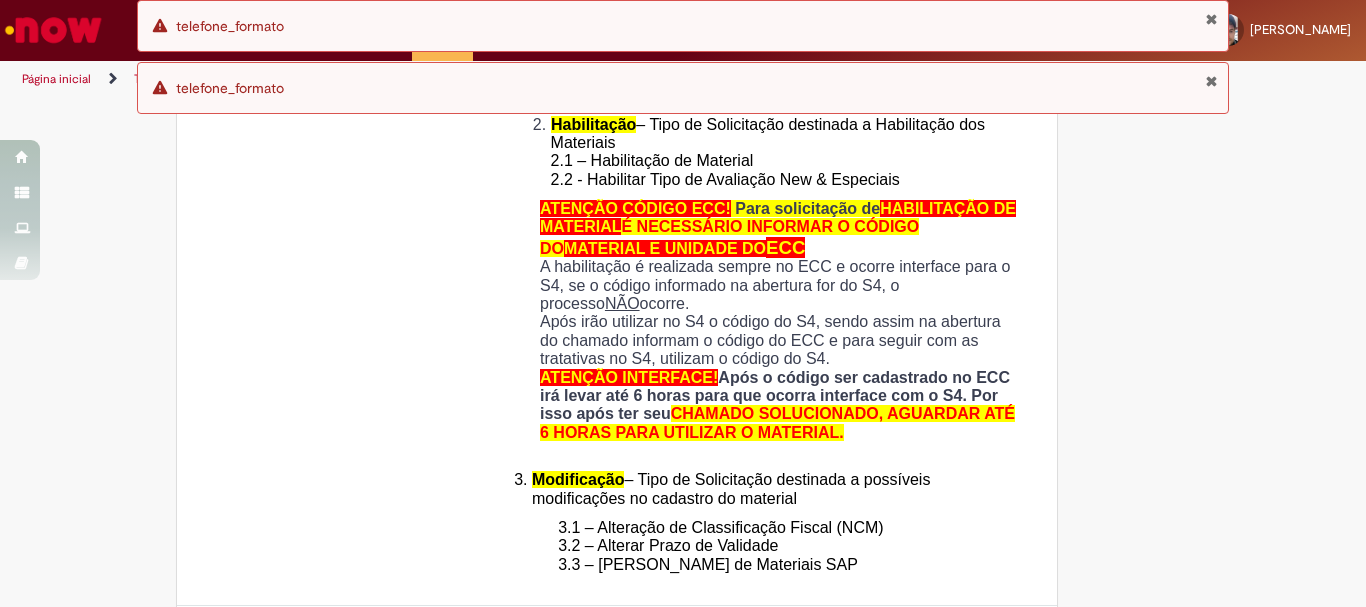 scroll, scrollTop: 600, scrollLeft: 0, axis: vertical 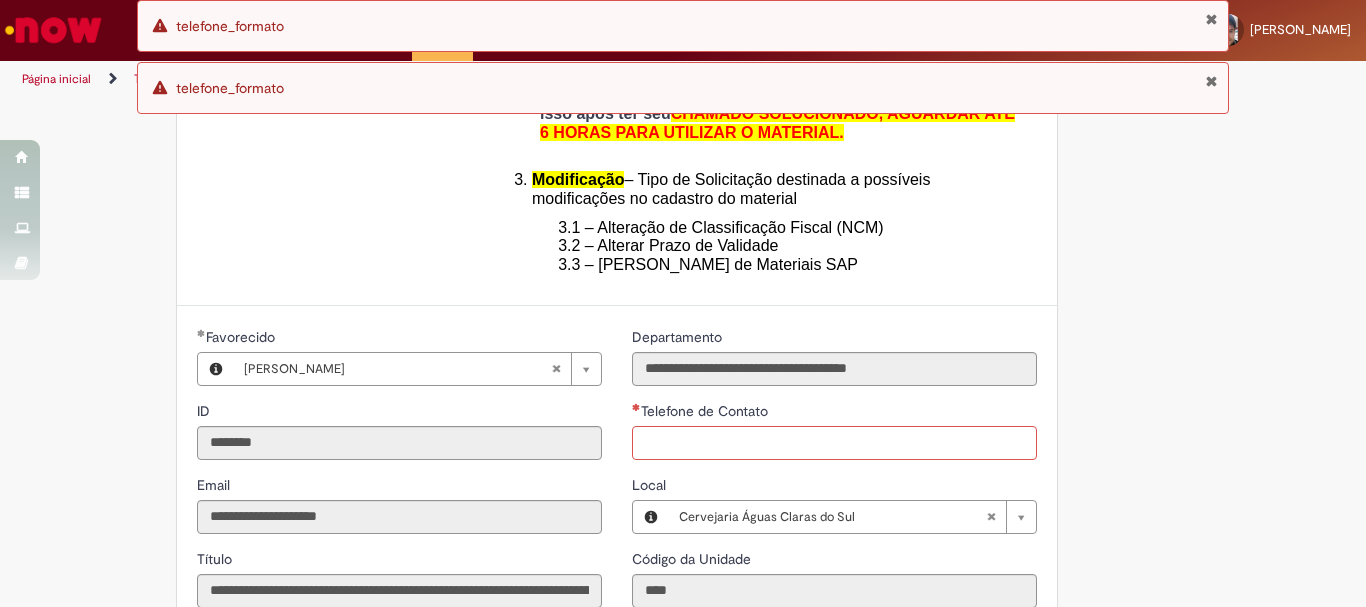 click on "Telefone de Contato" at bounding box center (834, 443) 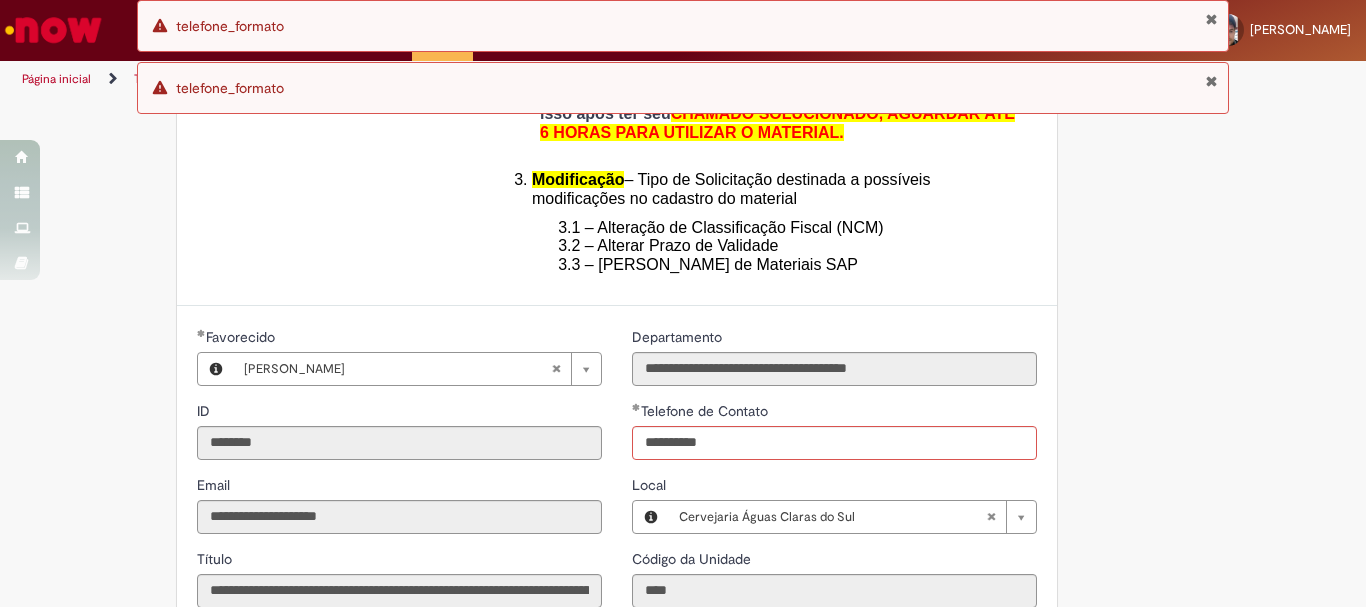 type on "**********" 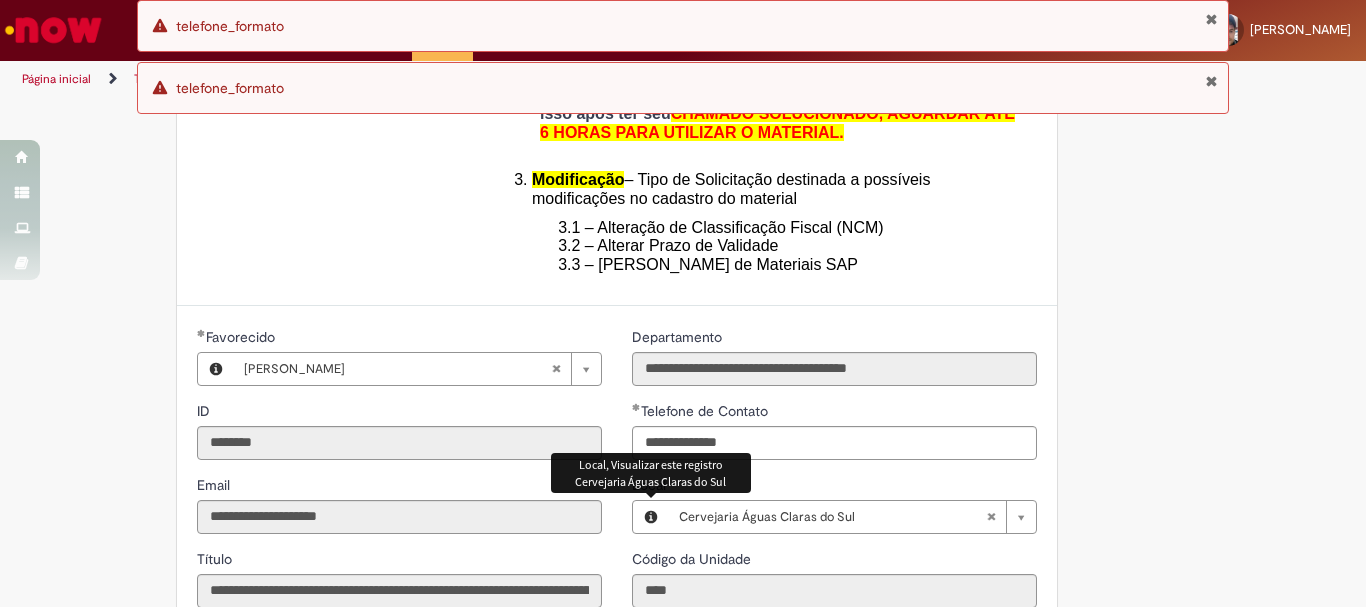 type 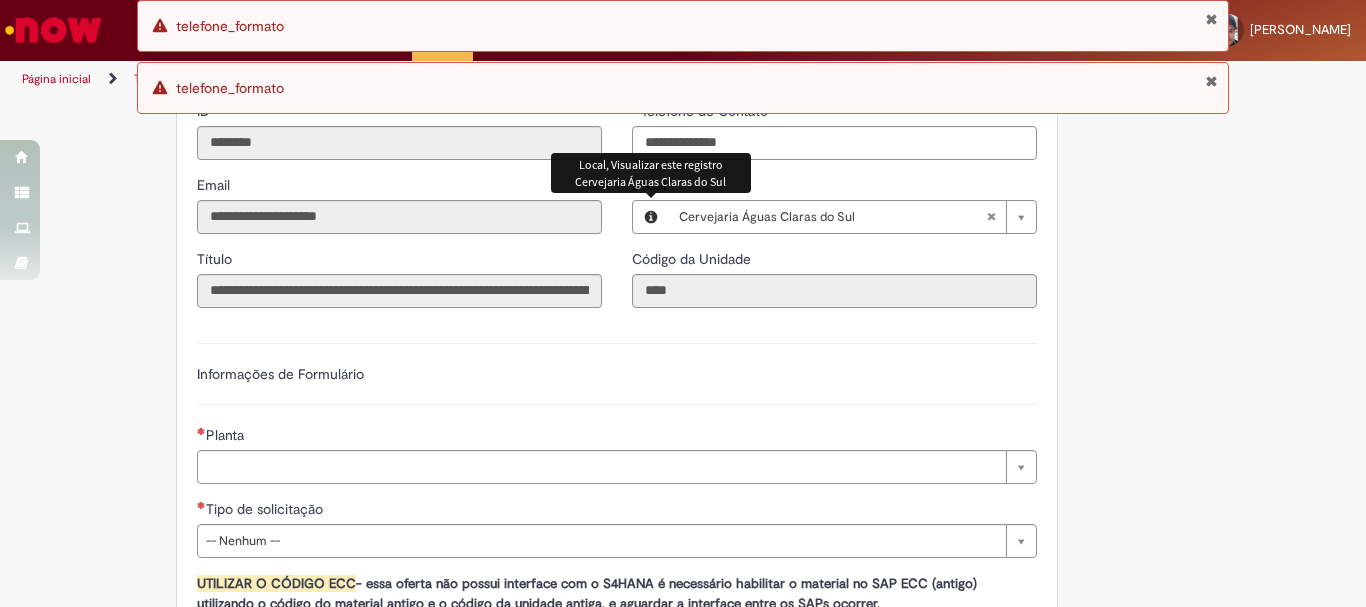 click on "Planta" at bounding box center [617, 437] 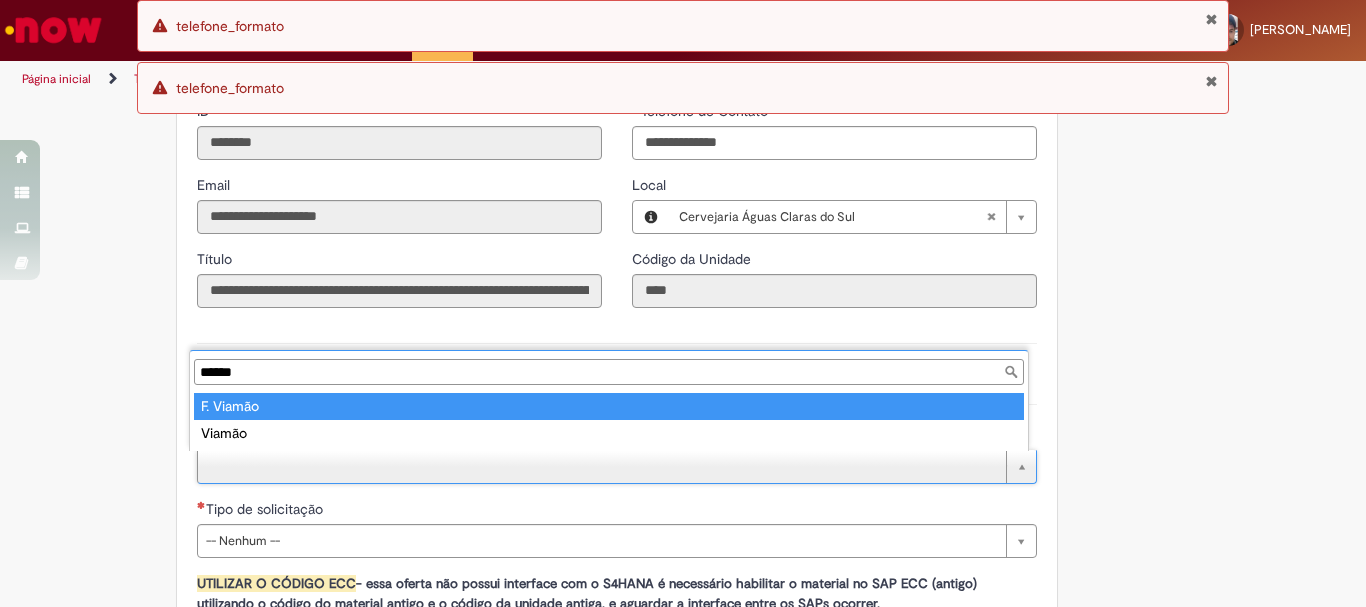 type on "******" 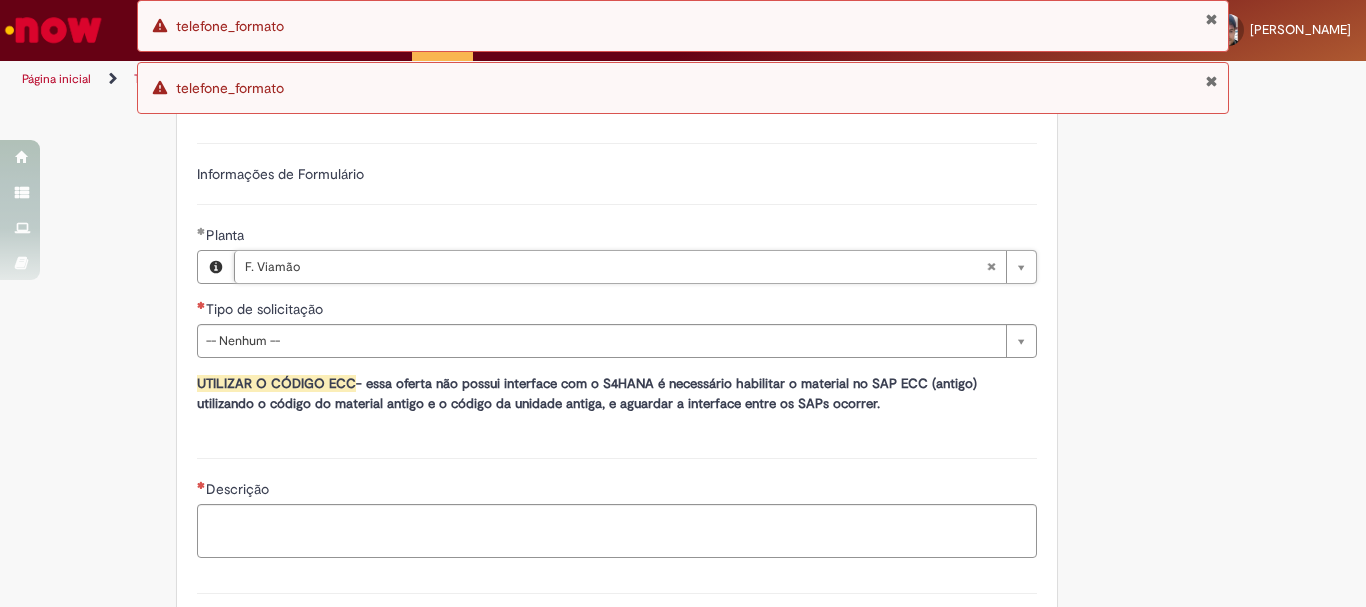 scroll, scrollTop: 1200, scrollLeft: 0, axis: vertical 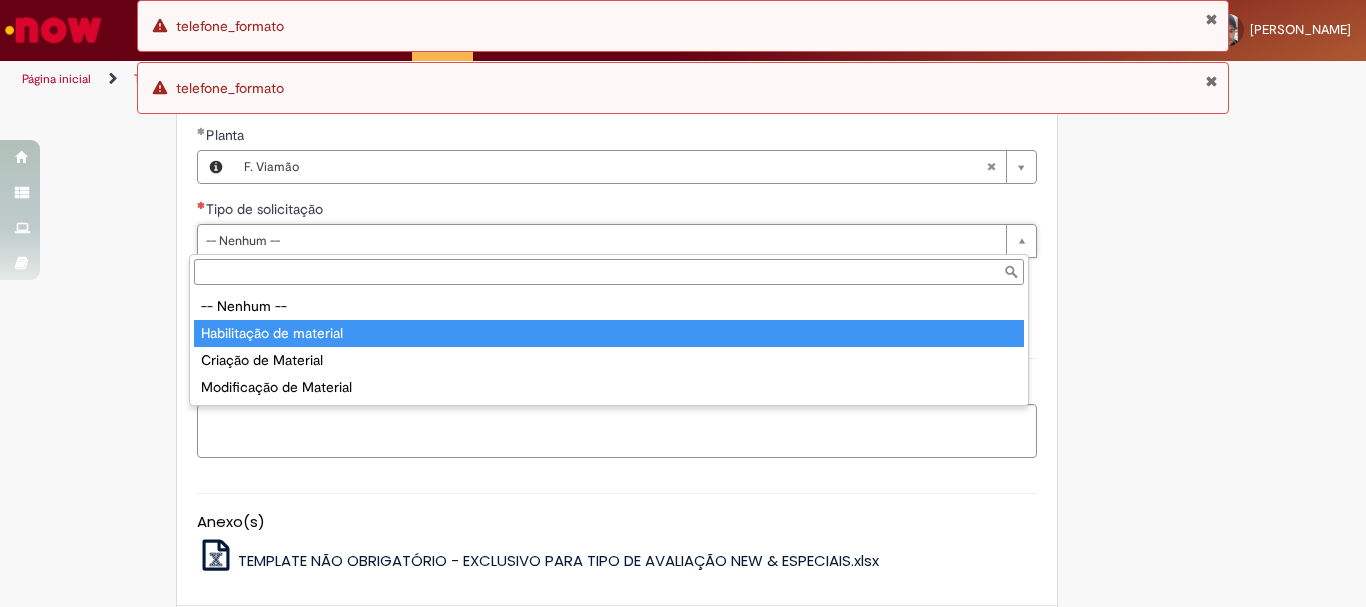type on "**********" 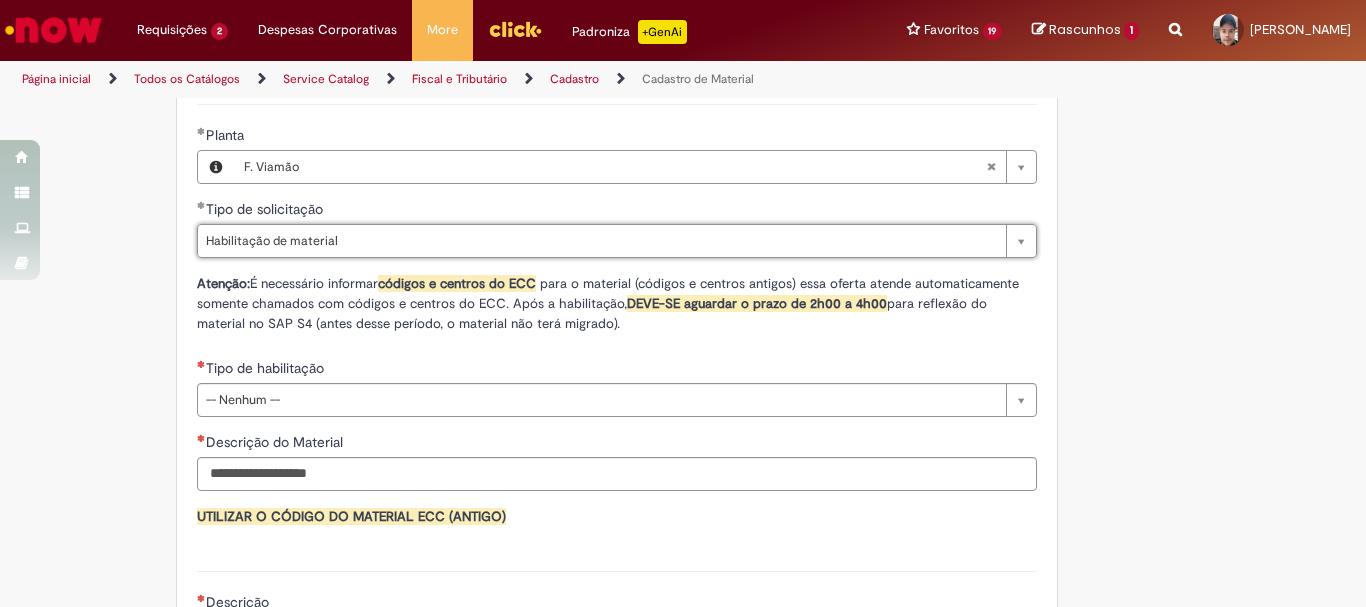 scroll, scrollTop: 1300, scrollLeft: 0, axis: vertical 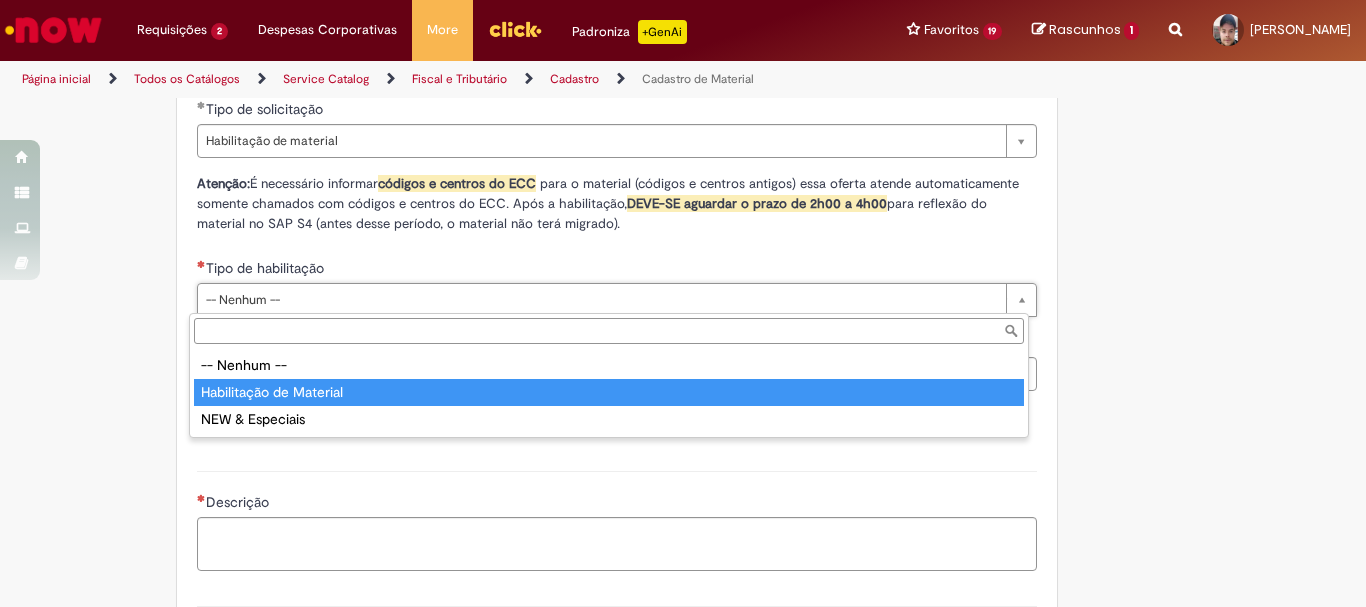 type on "**********" 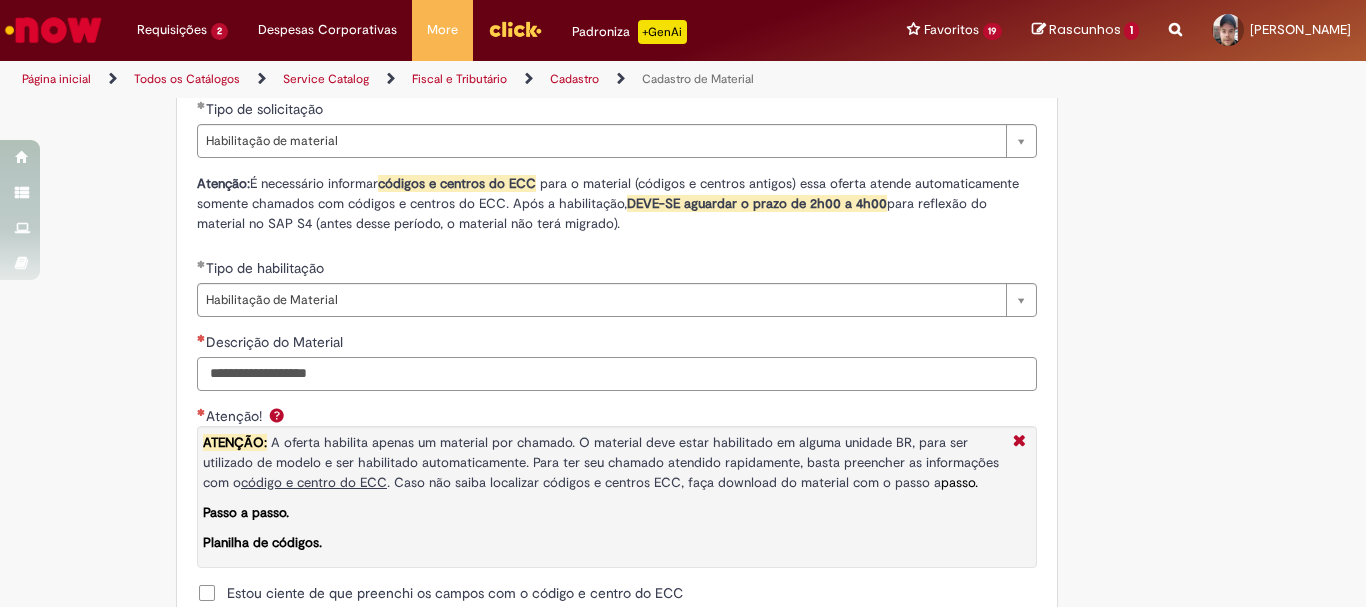 click on "Descrição do Material" at bounding box center (617, 374) 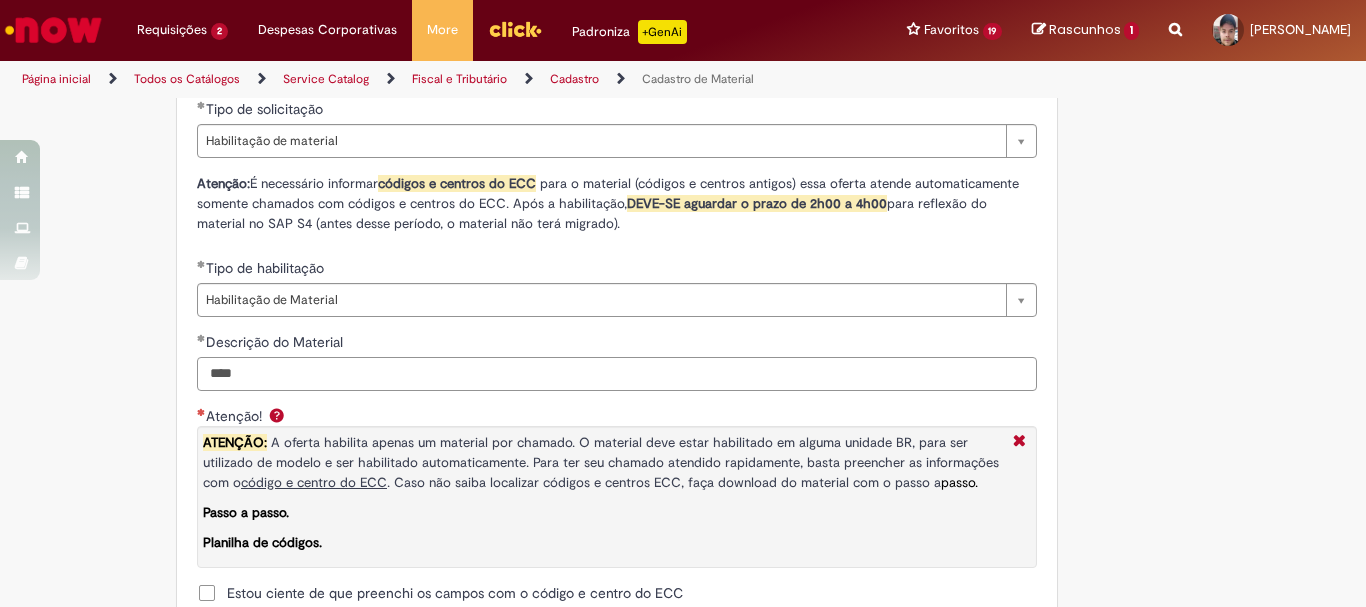 scroll, scrollTop: 1600, scrollLeft: 0, axis: vertical 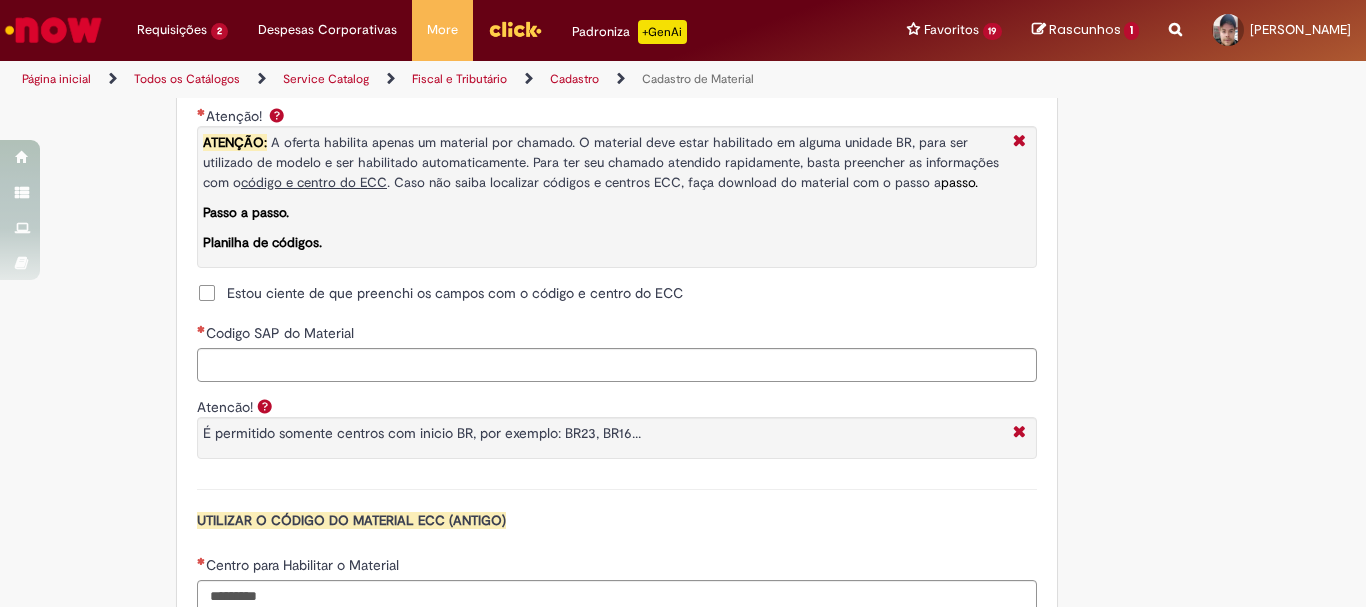 type on "****" 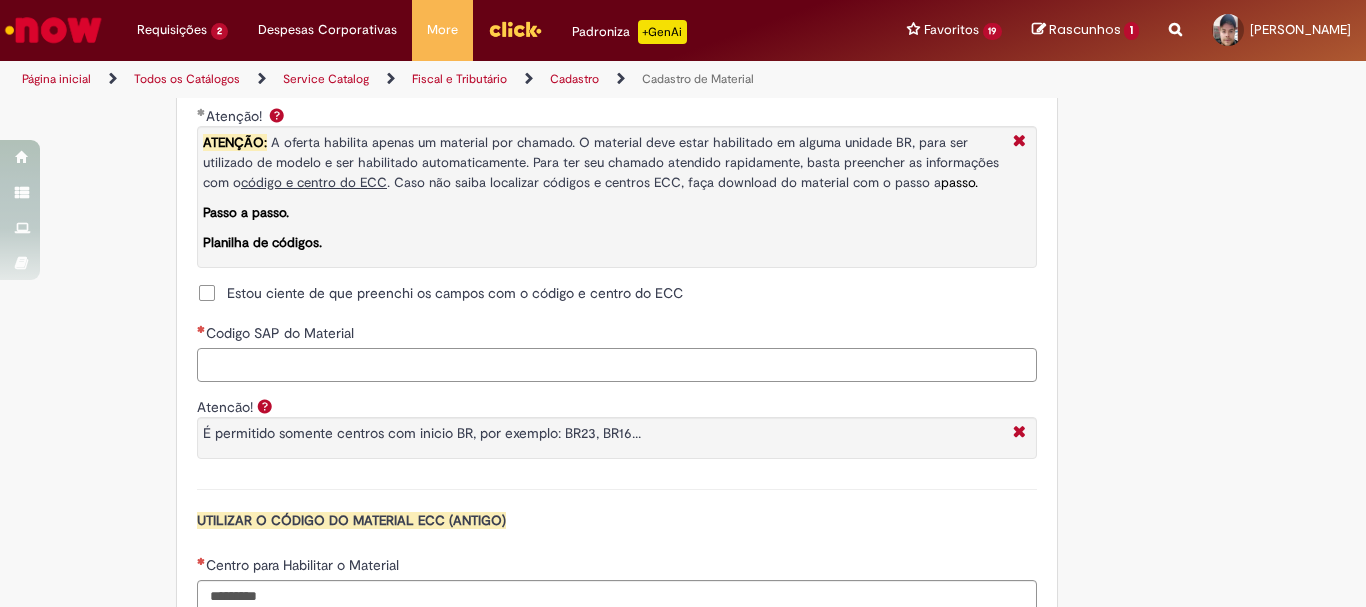 click on "Codigo SAP do Material" at bounding box center [617, 365] 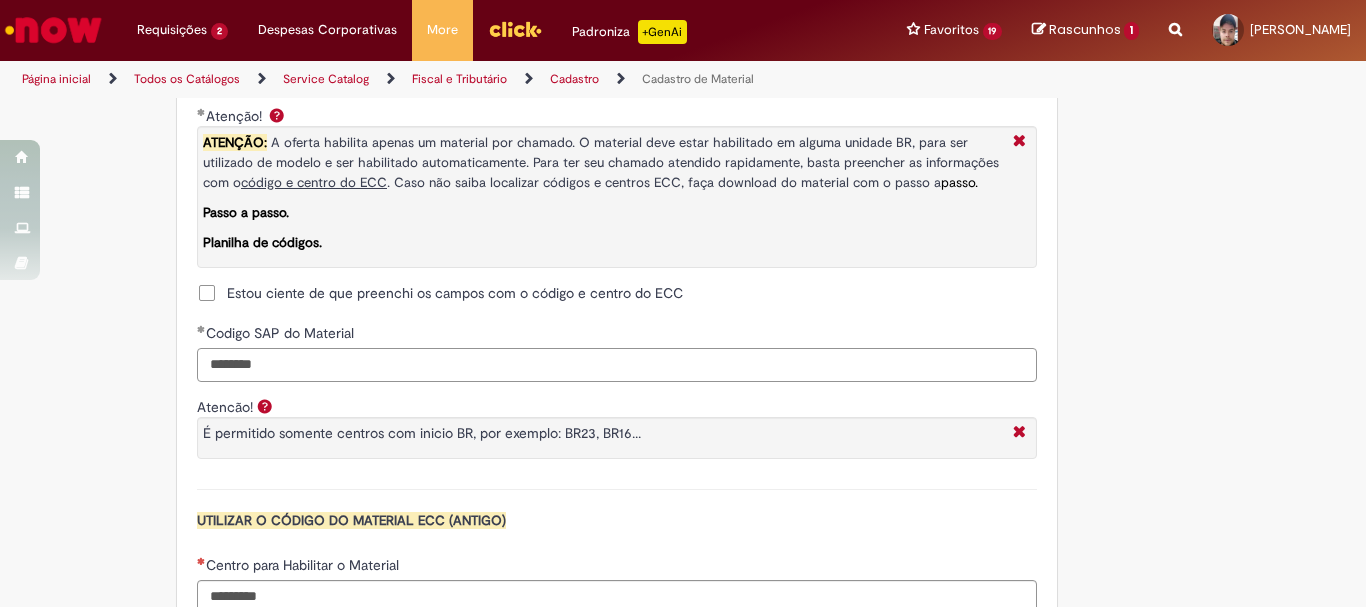type on "********" 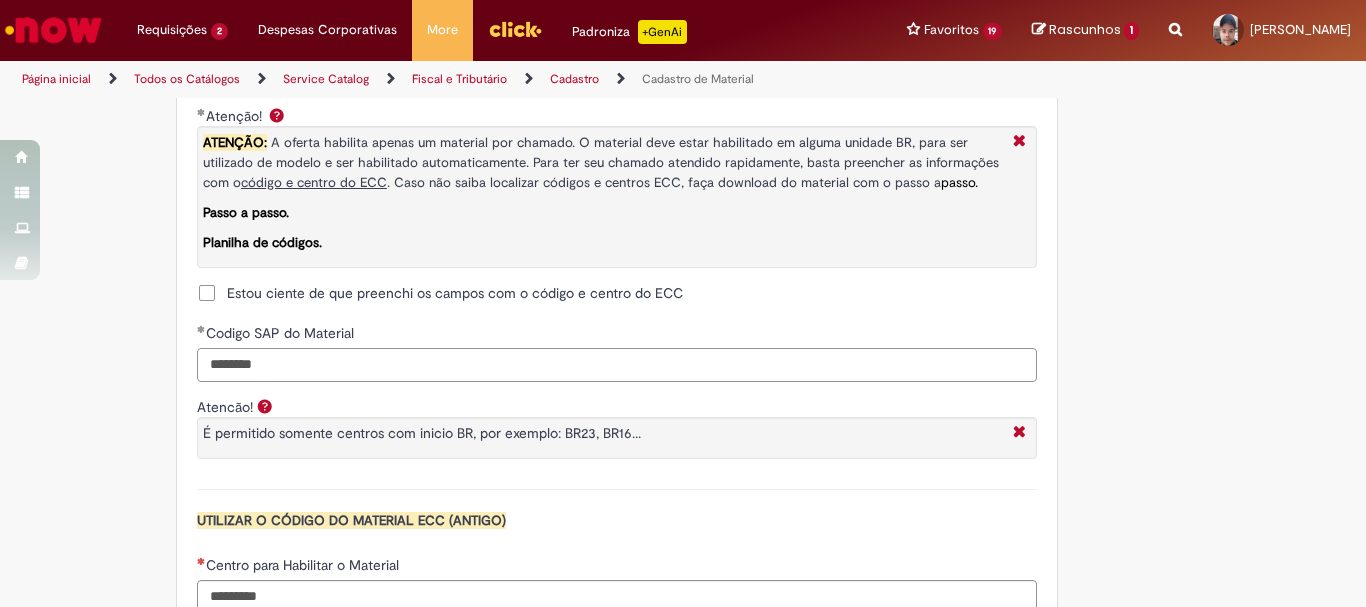scroll, scrollTop: 1800, scrollLeft: 0, axis: vertical 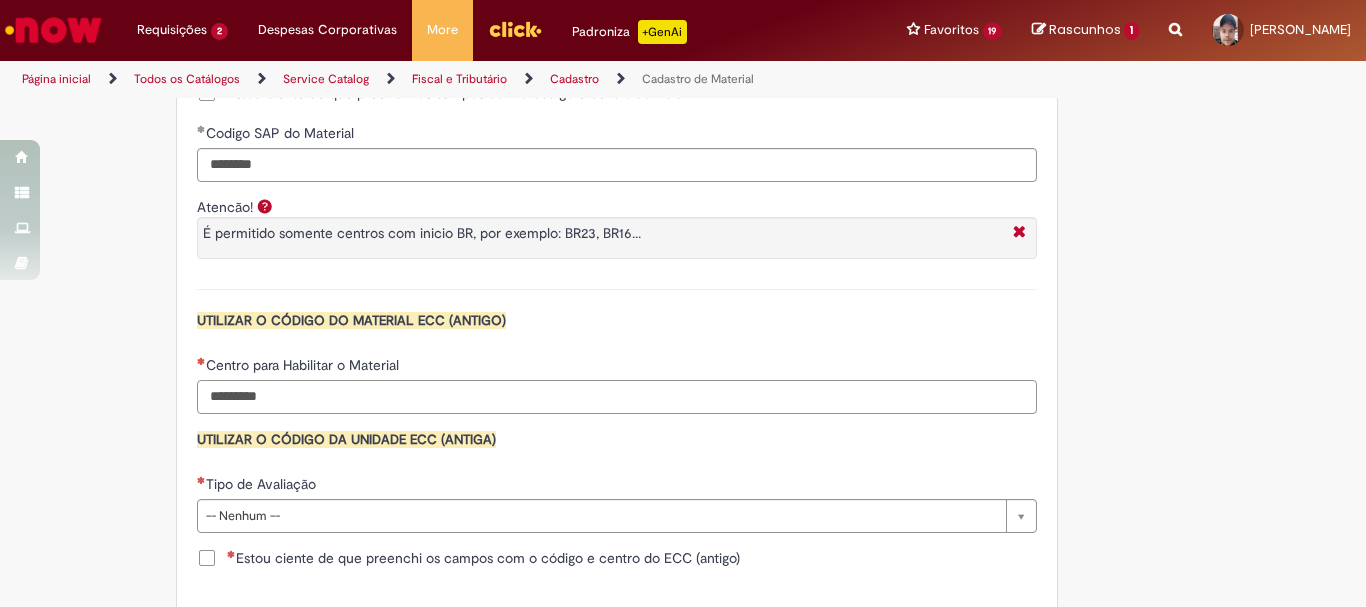 click on "Centro para Habilitar o Material" at bounding box center [617, 397] 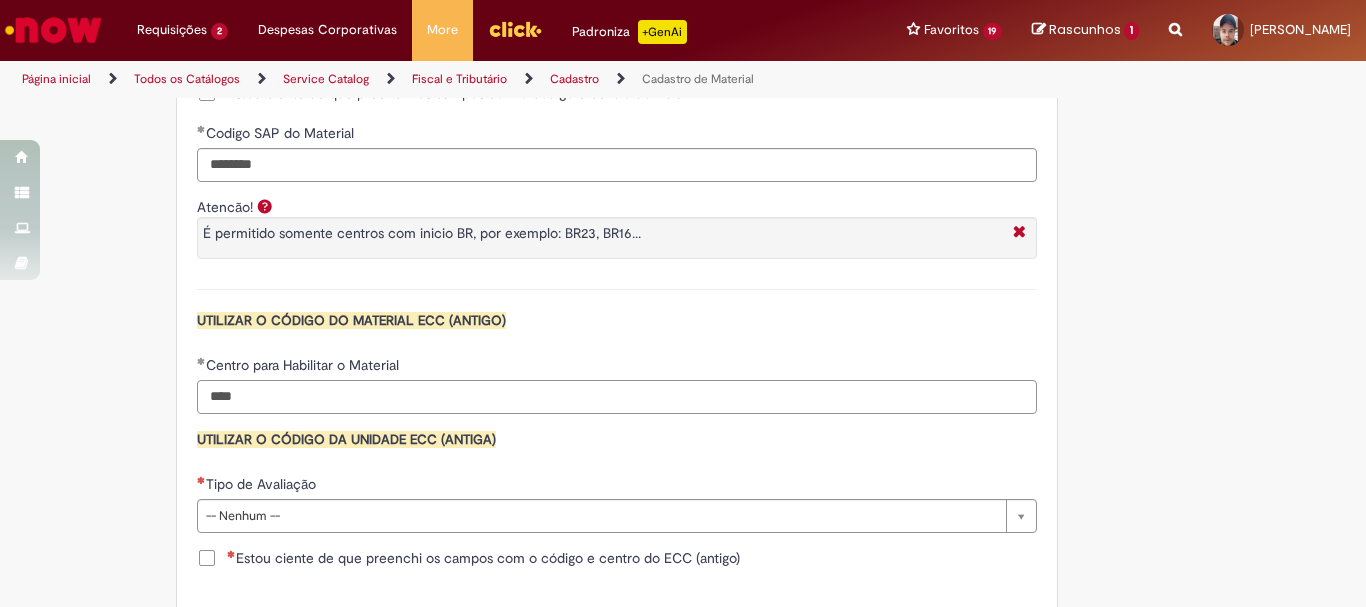 scroll, scrollTop: 1900, scrollLeft: 0, axis: vertical 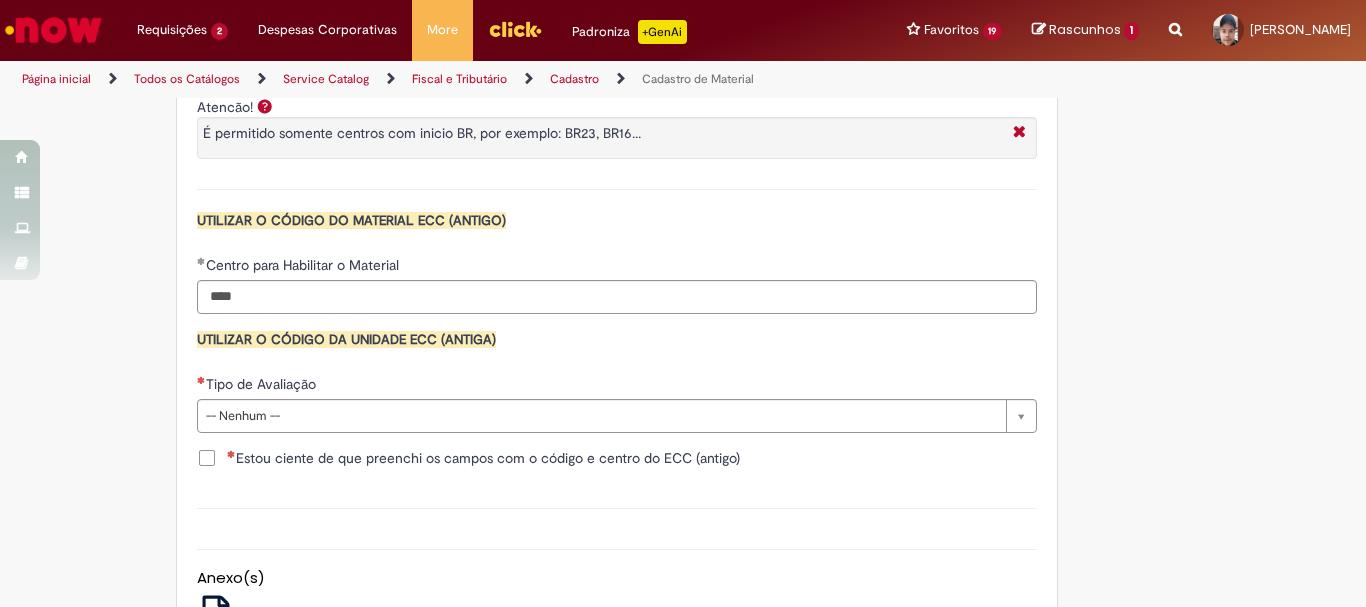 type on "****" 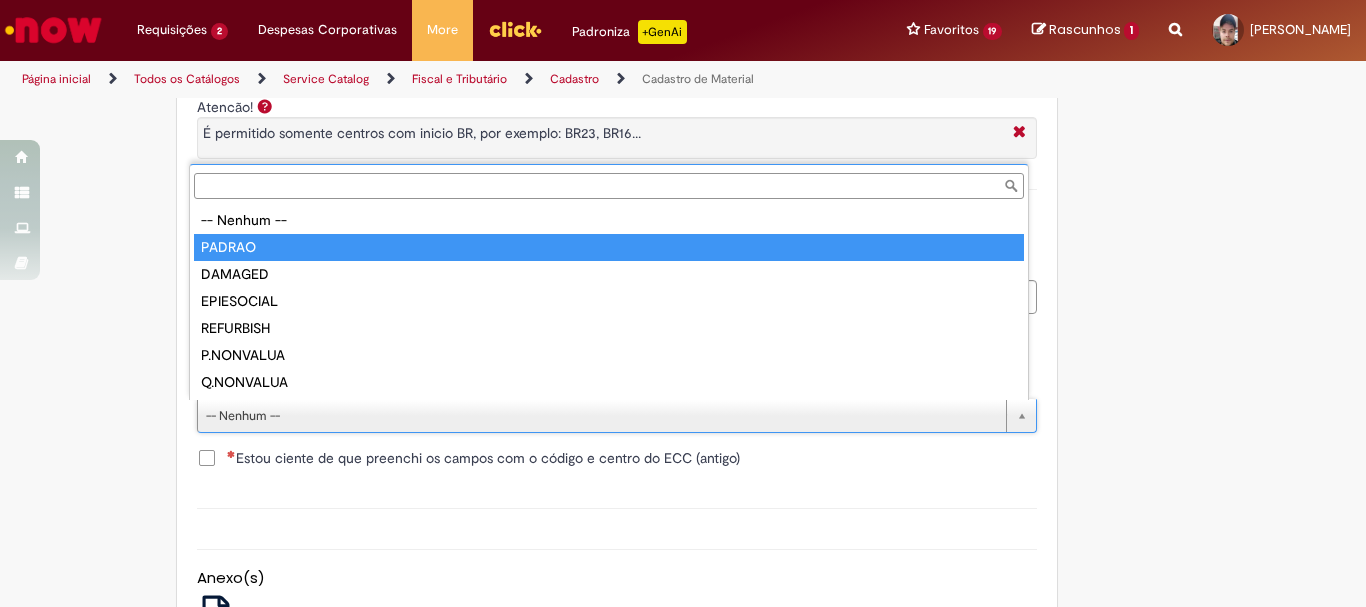 type on "******" 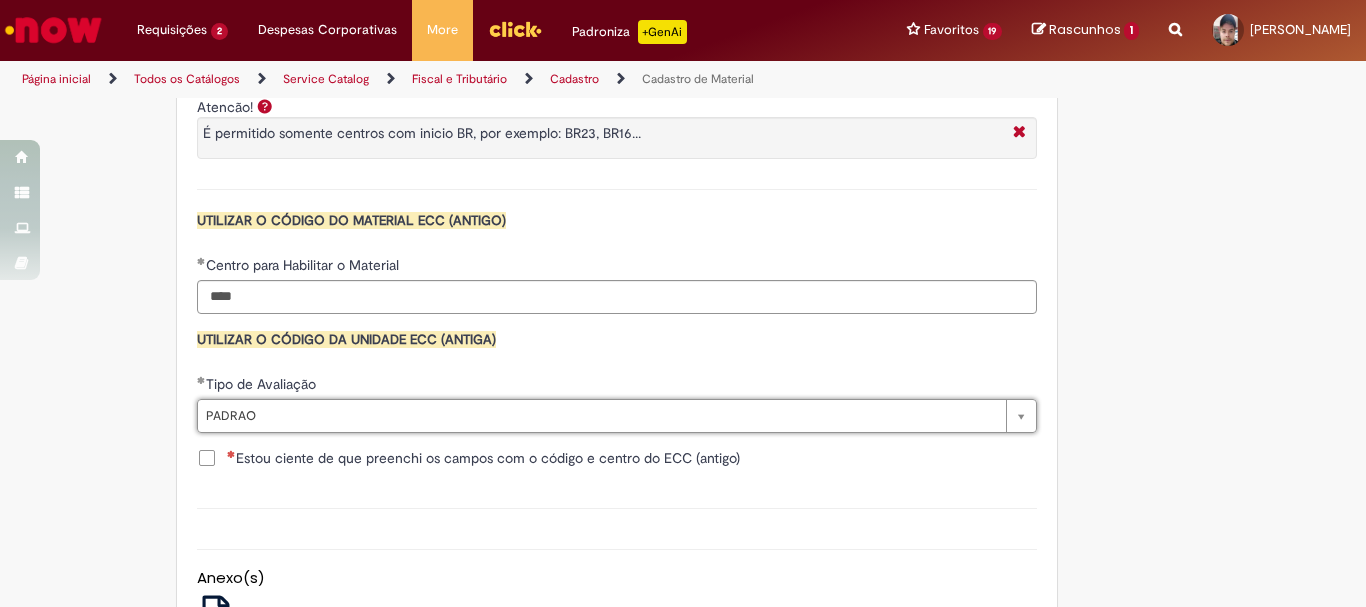 click on "Estou ciente de que preenchi os campos com o código e centro do ECC  (antigo)" at bounding box center (483, 458) 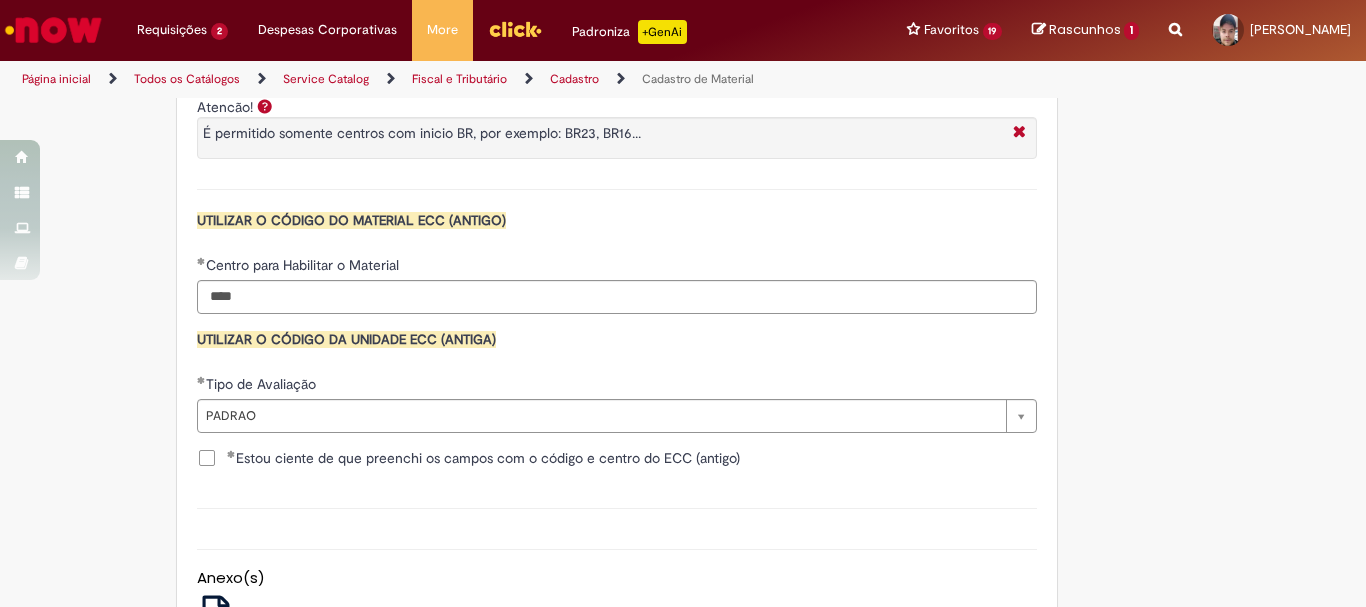 scroll, scrollTop: 2000, scrollLeft: 0, axis: vertical 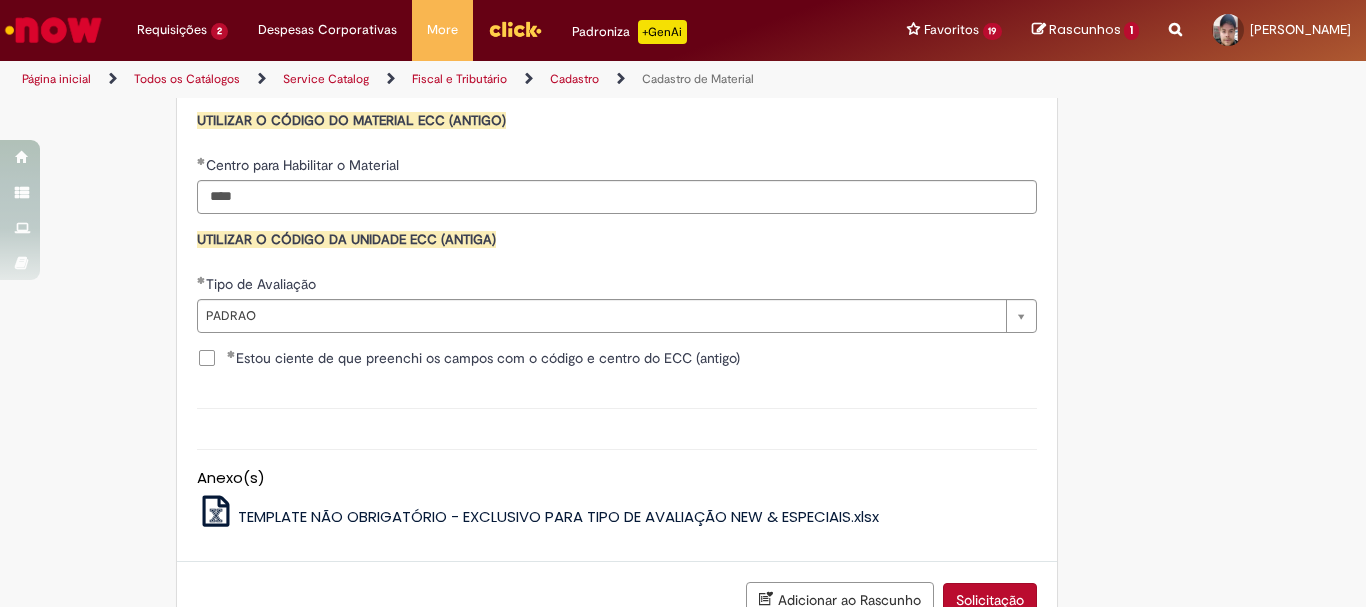 click on "Solicitação" at bounding box center [990, 600] 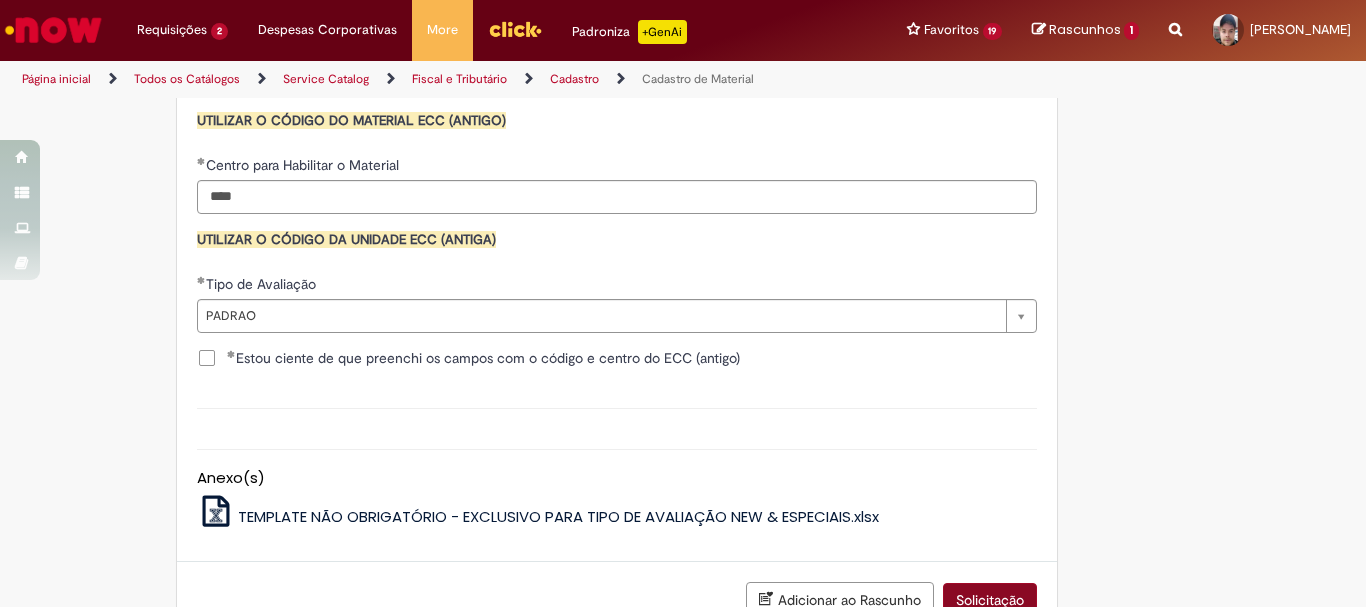 scroll, scrollTop: 2010, scrollLeft: 0, axis: vertical 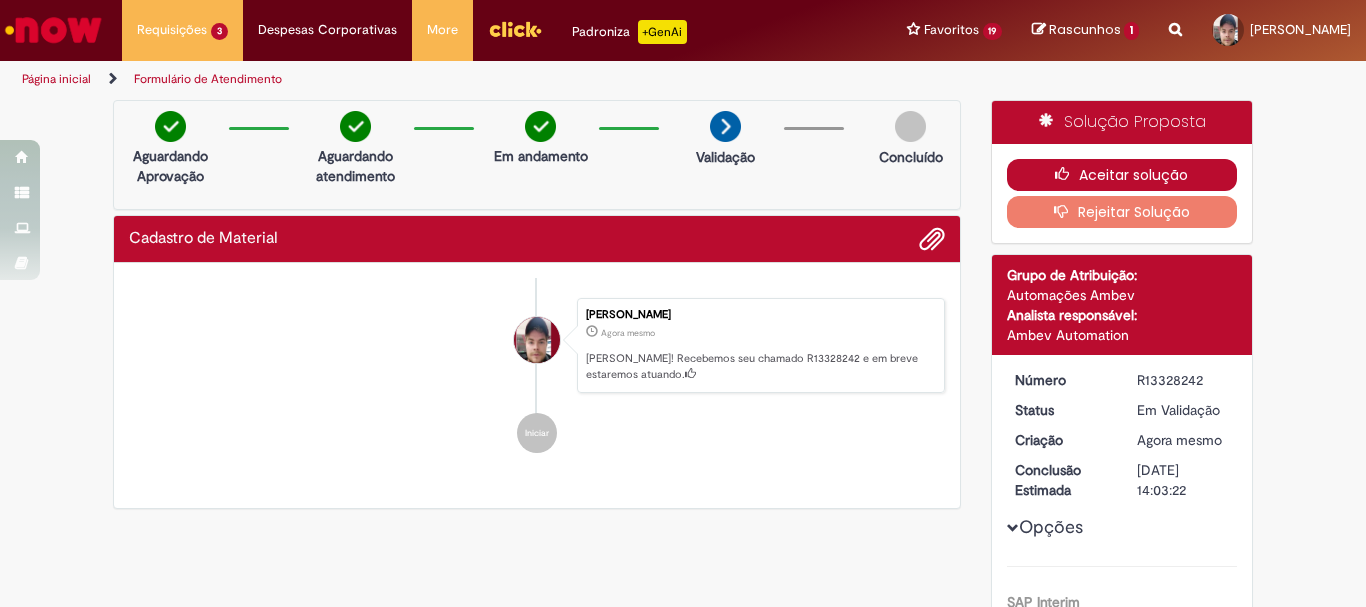 click on "Aceitar solução" at bounding box center (1122, 175) 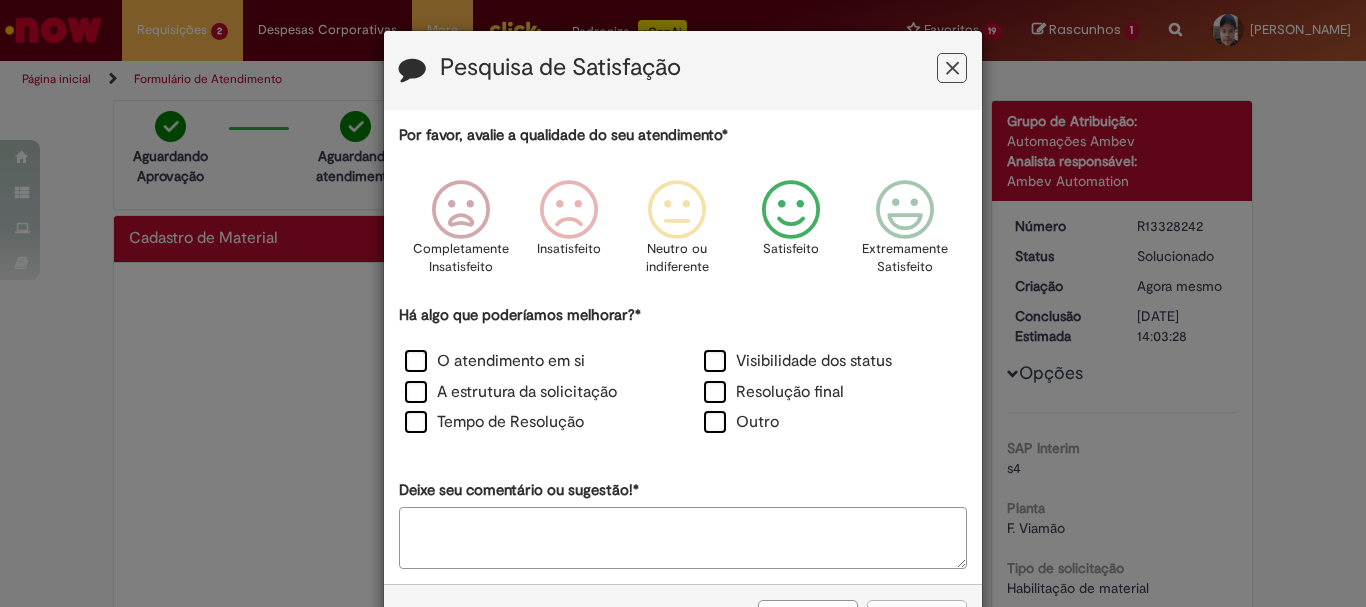 click at bounding box center [791, 210] 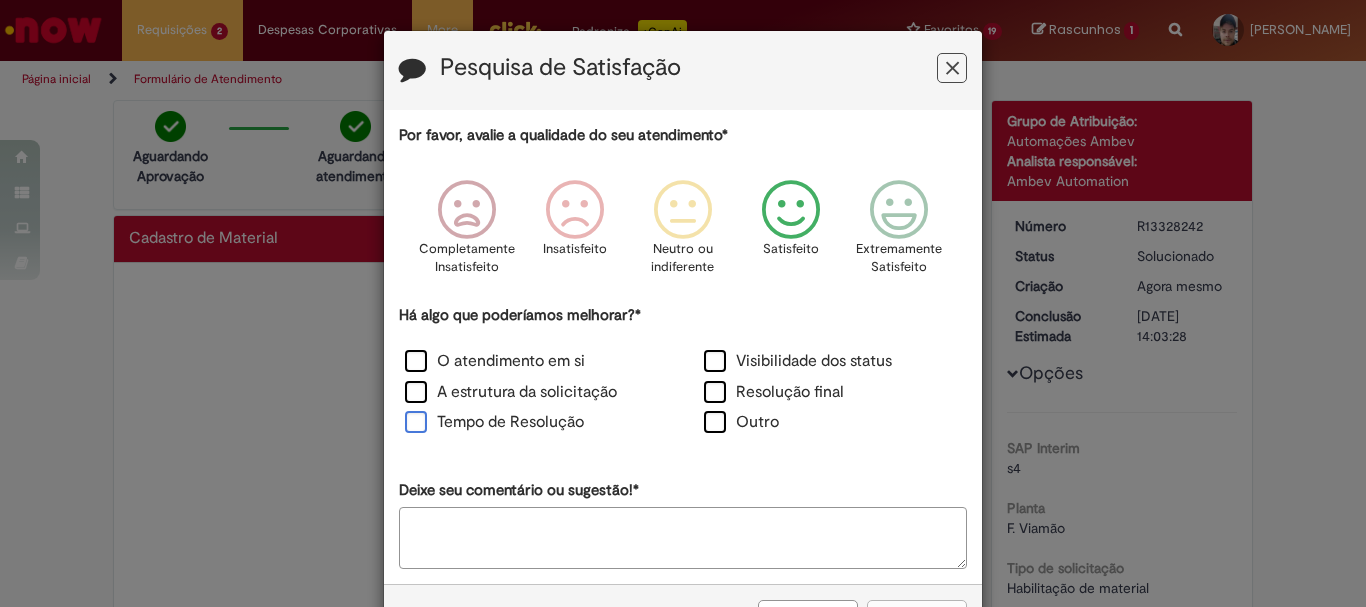 click on "Tempo de Resolução" at bounding box center [494, 422] 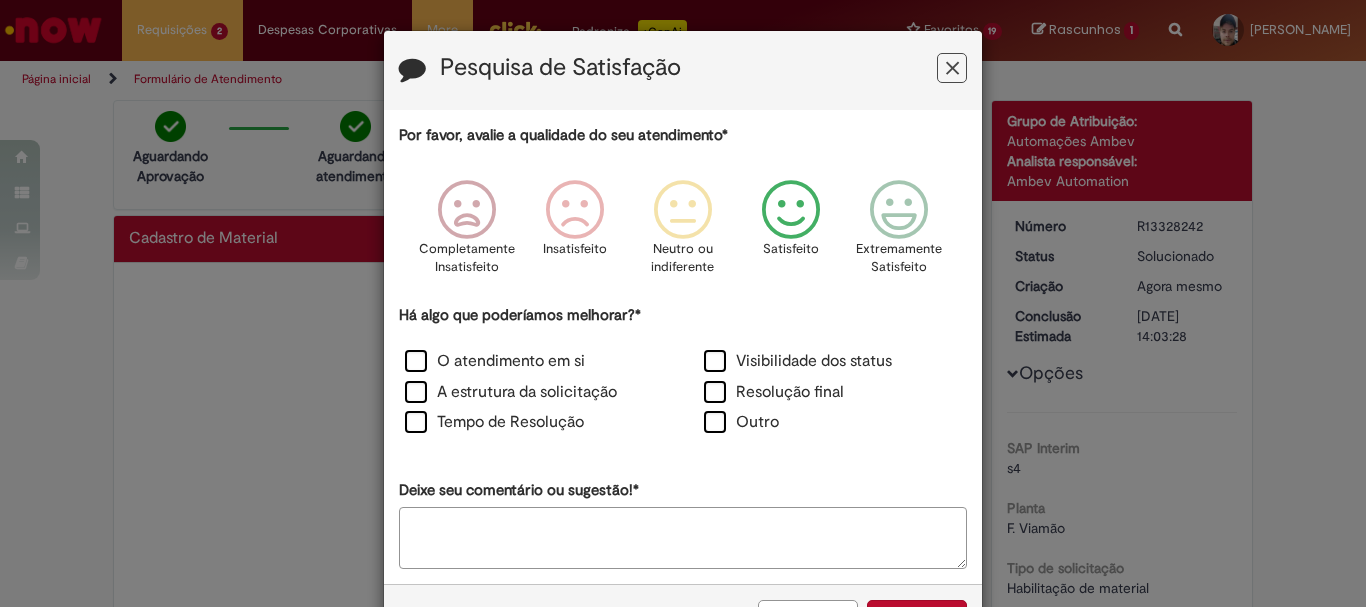 scroll, scrollTop: 73, scrollLeft: 0, axis: vertical 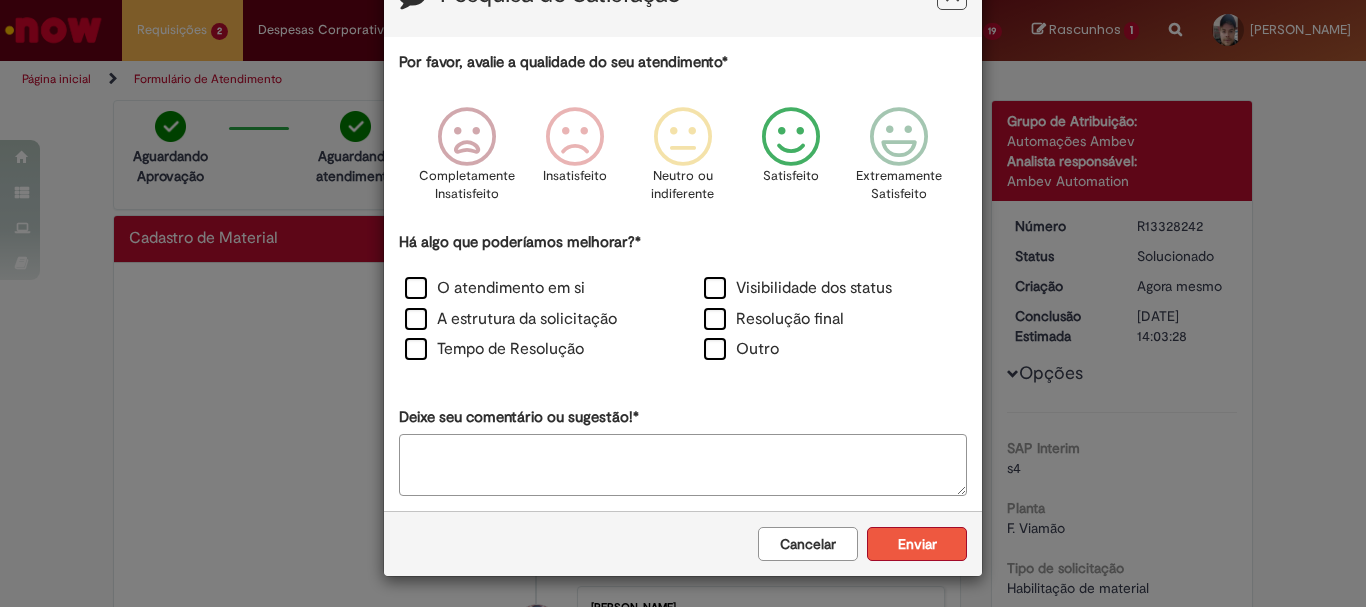 click on "Enviar" at bounding box center (917, 544) 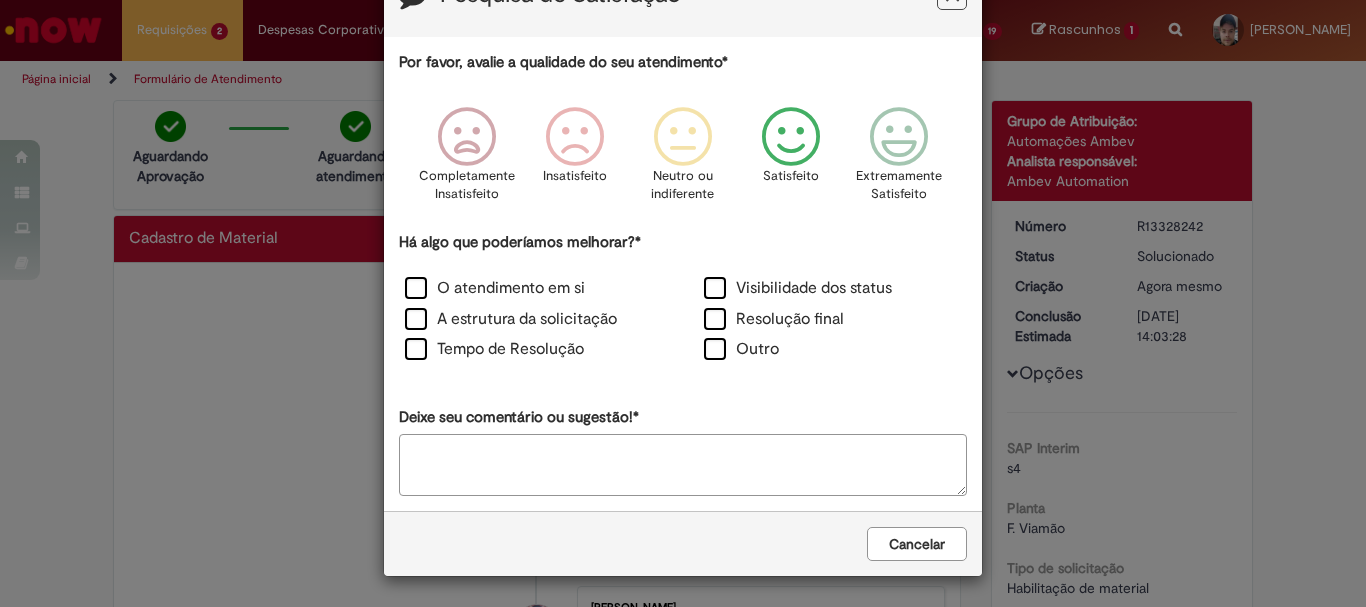 scroll, scrollTop: 0, scrollLeft: 0, axis: both 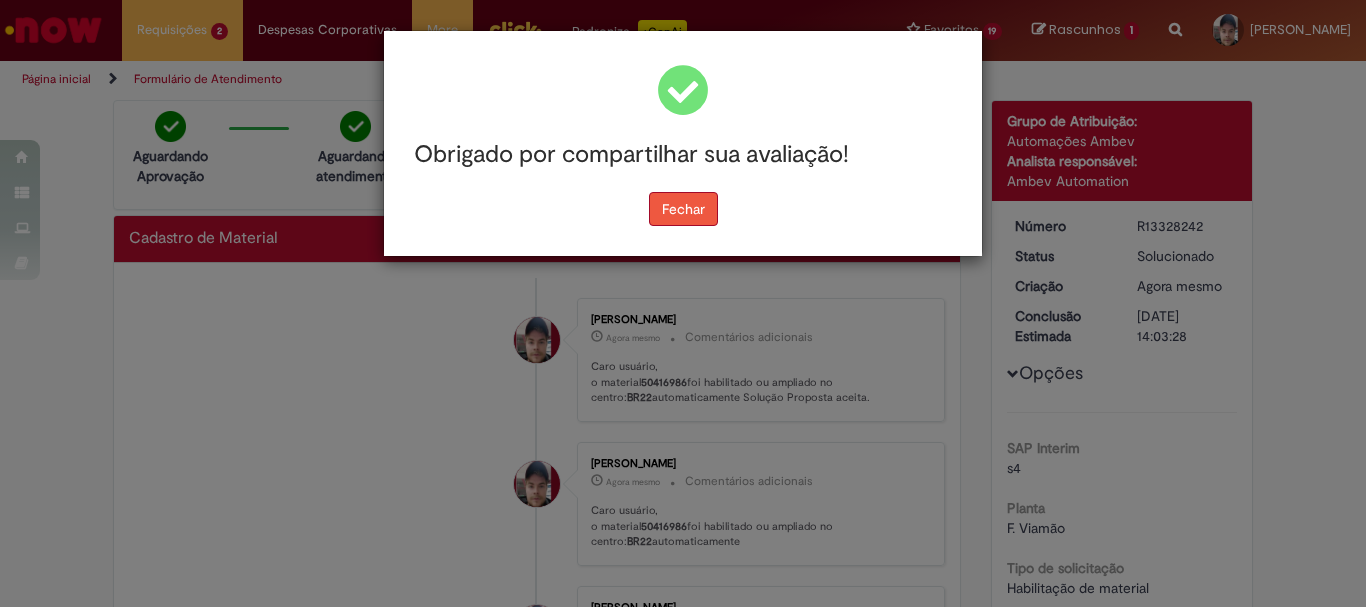 click on "Fechar" at bounding box center (683, 209) 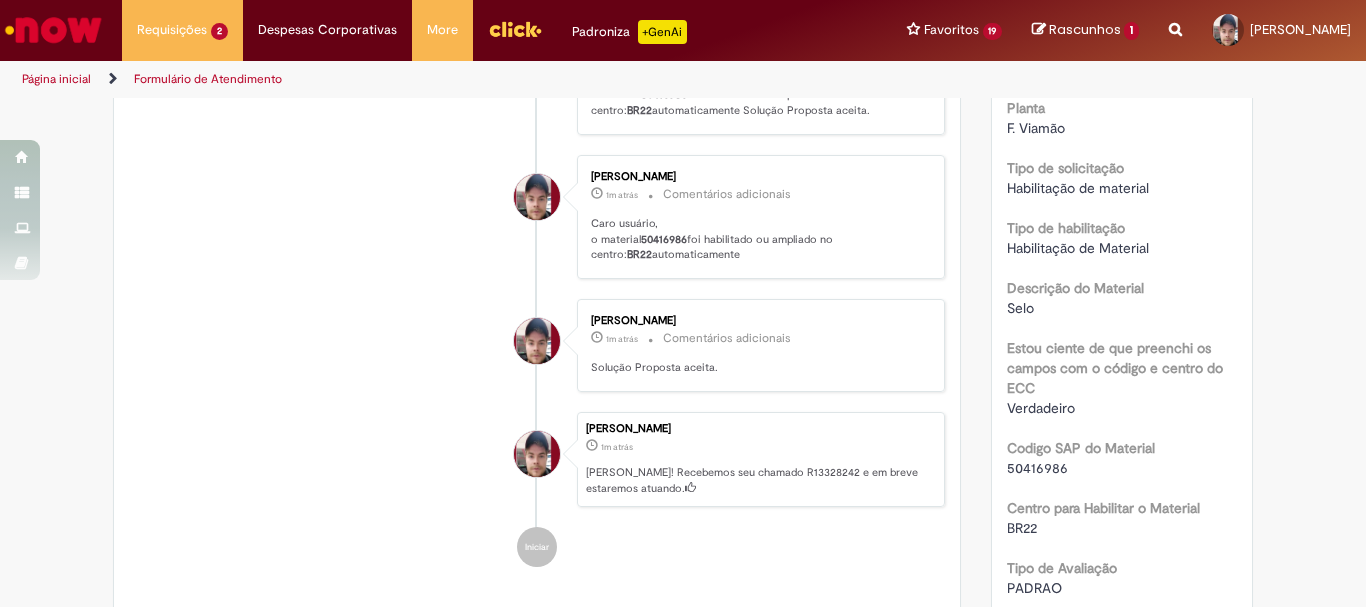 scroll, scrollTop: 0, scrollLeft: 0, axis: both 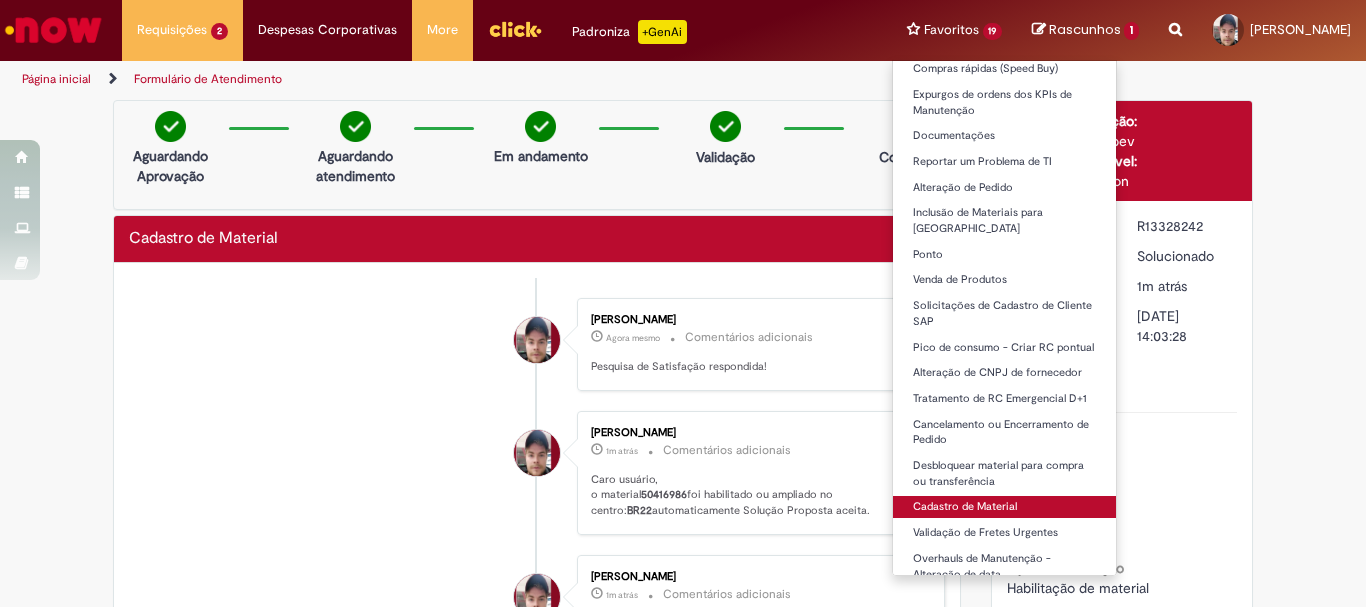 click on "Cadastro de Material" at bounding box center (1005, 507) 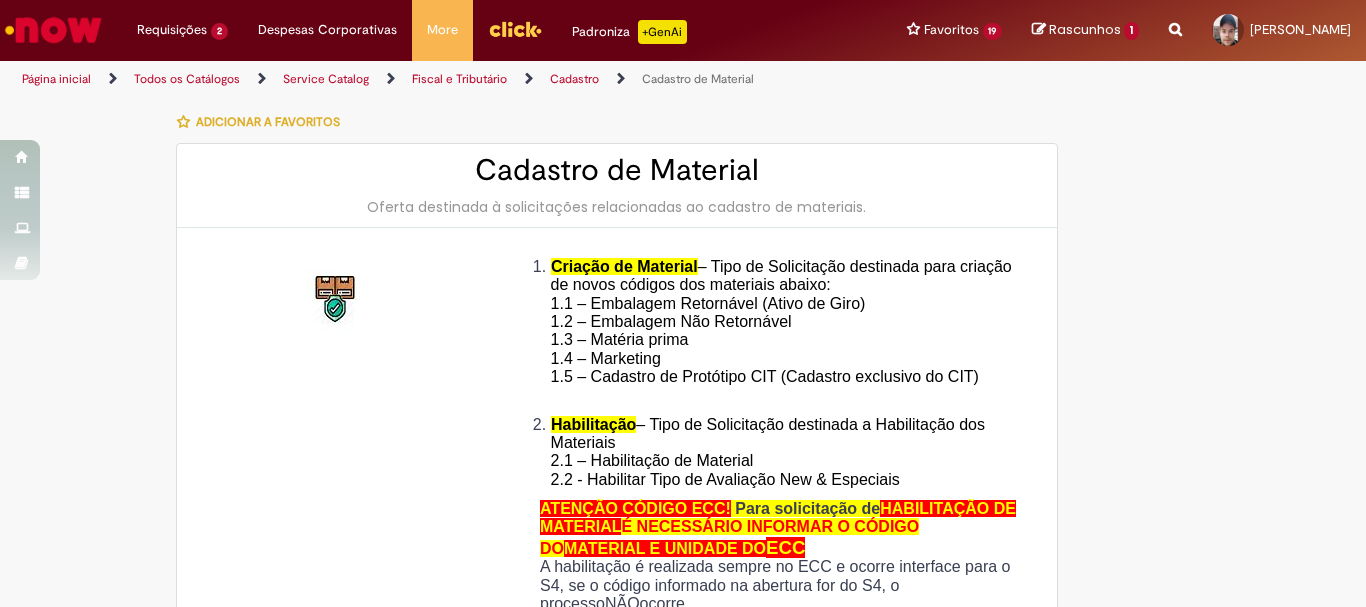 type on "********" 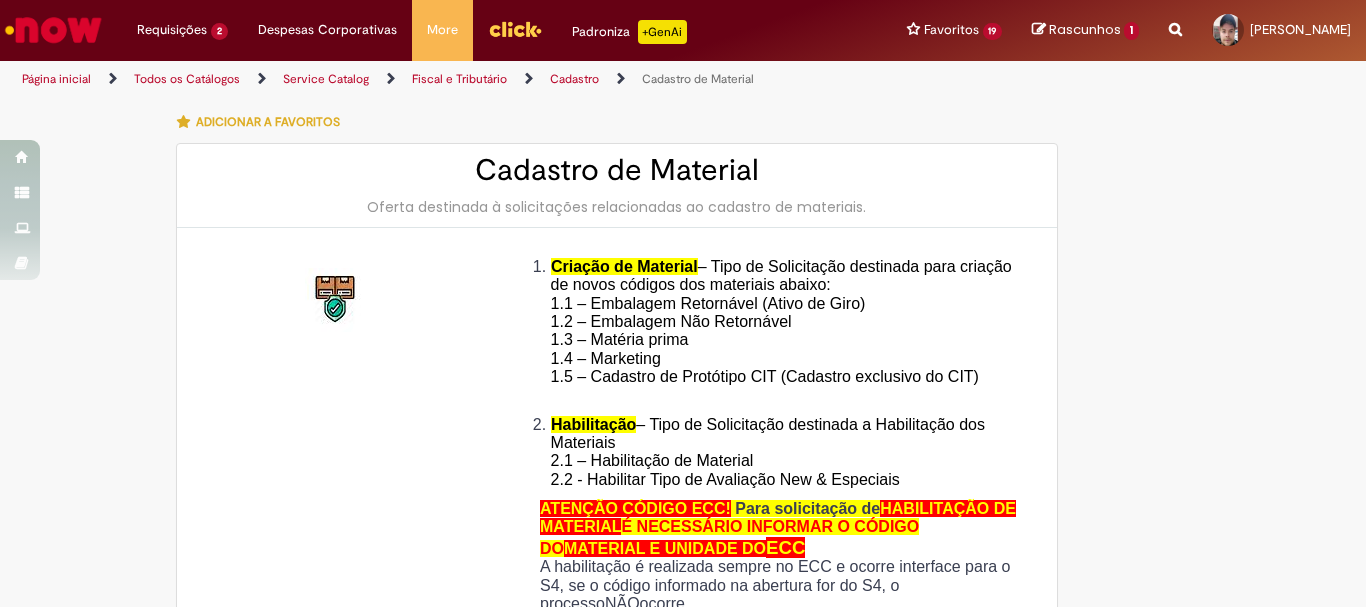 type on "**********" 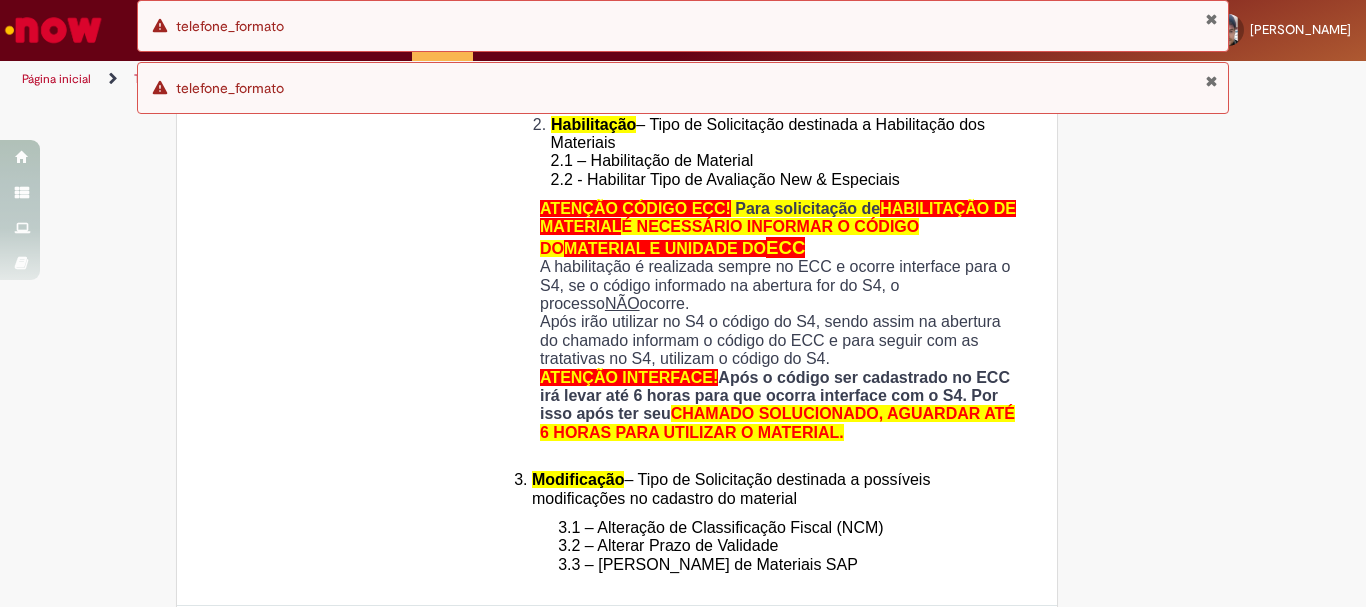 scroll, scrollTop: 600, scrollLeft: 0, axis: vertical 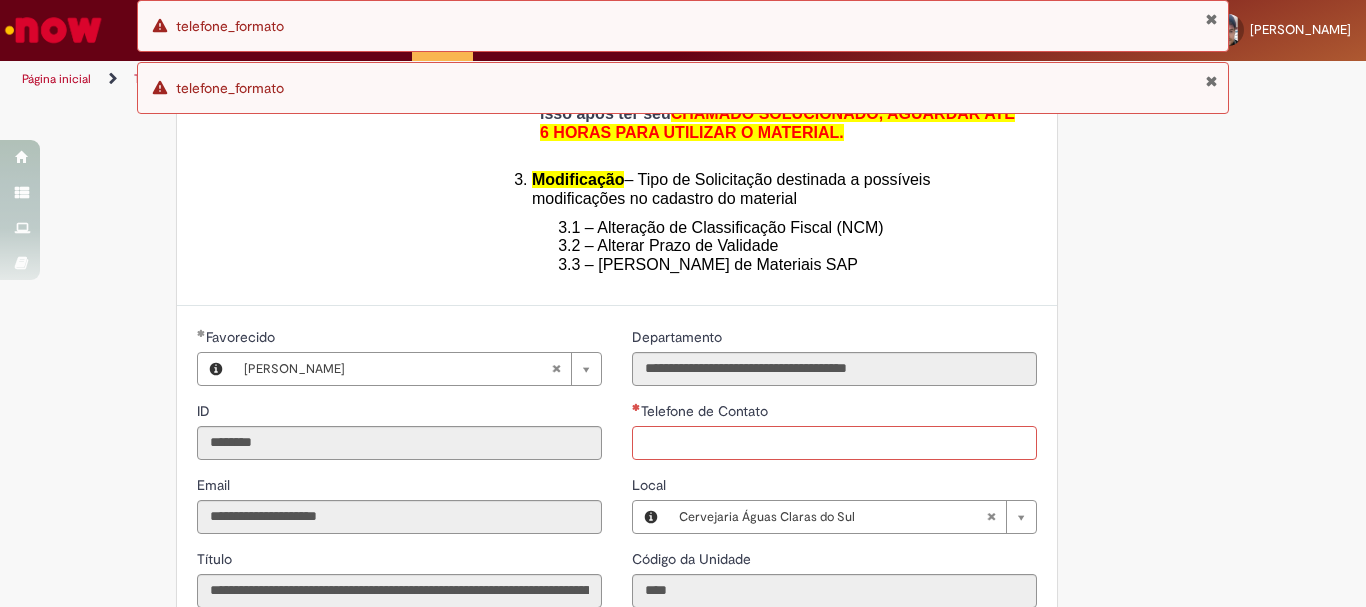 click on "Telefone de Contato" at bounding box center [834, 443] 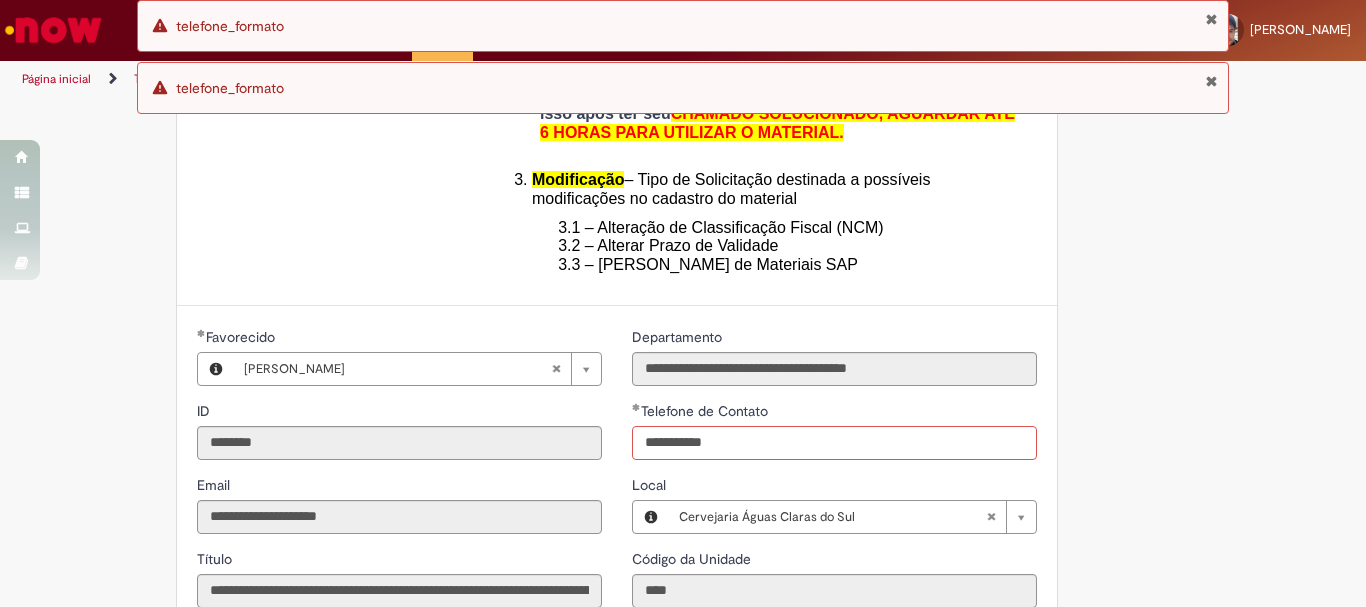 scroll, scrollTop: 900, scrollLeft: 0, axis: vertical 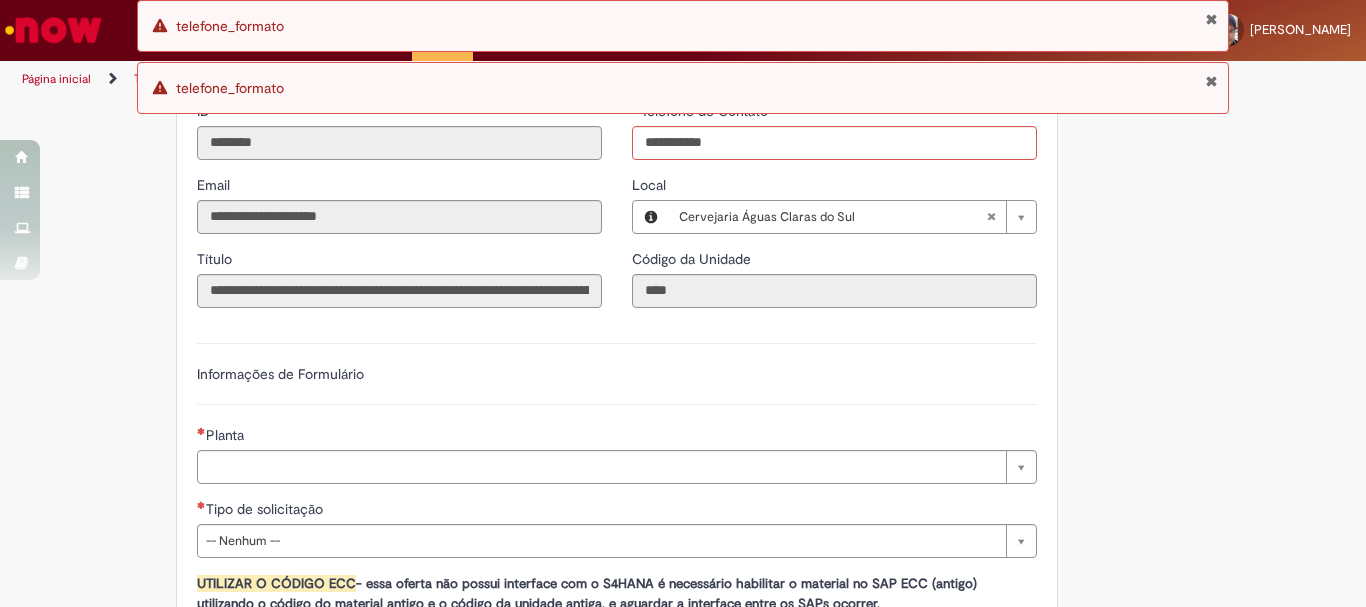 type on "**********" 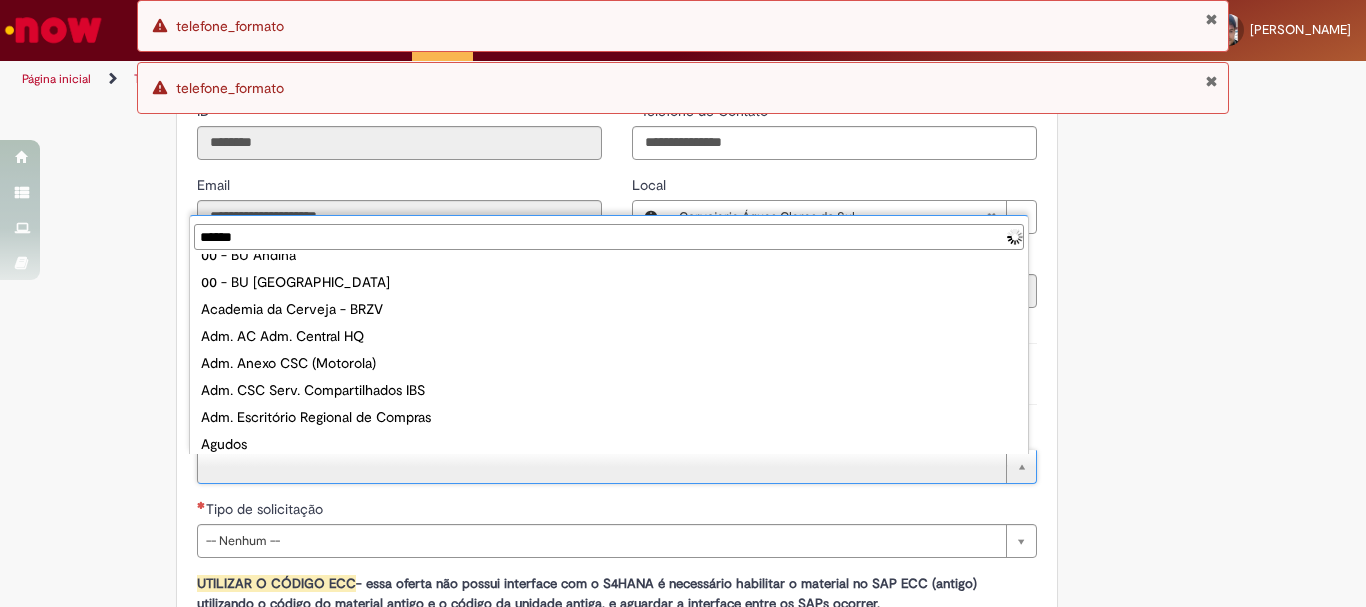 scroll, scrollTop: 0, scrollLeft: 0, axis: both 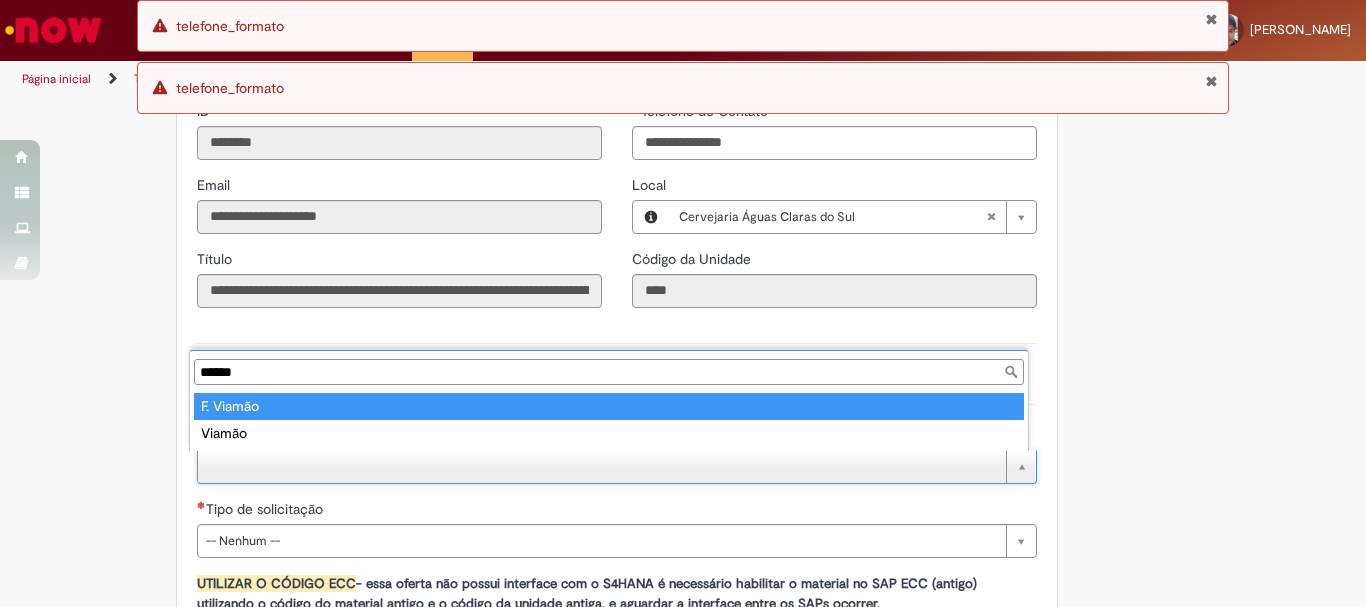 type on "******" 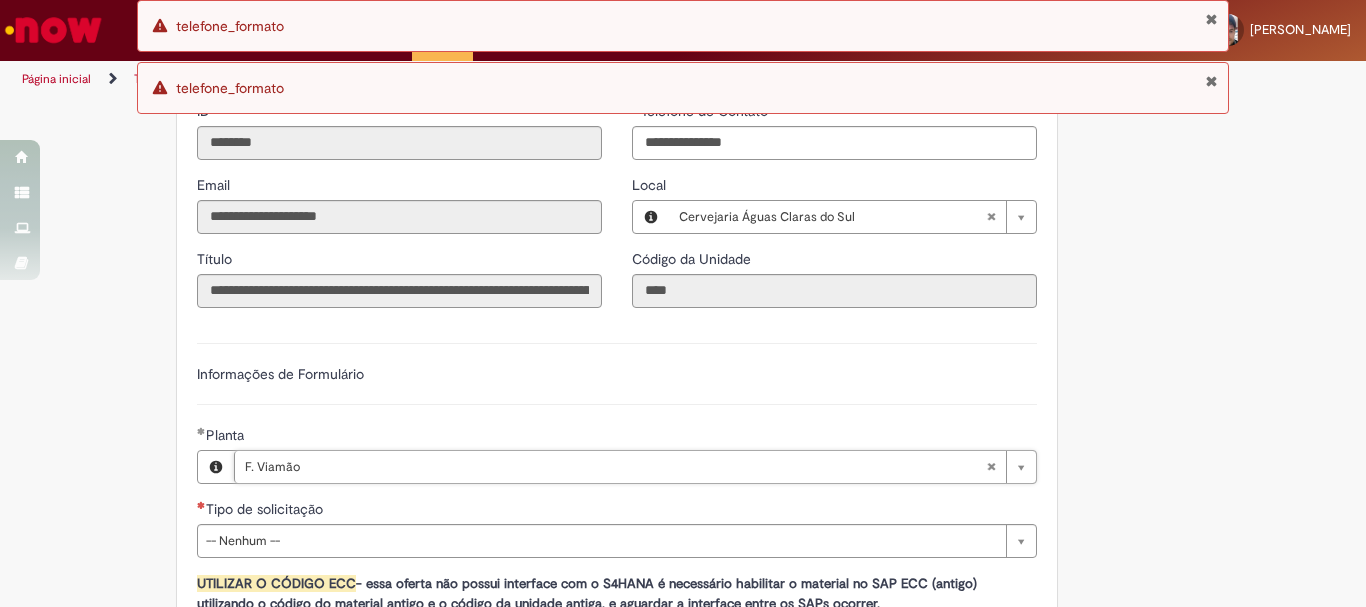 scroll, scrollTop: 1100, scrollLeft: 0, axis: vertical 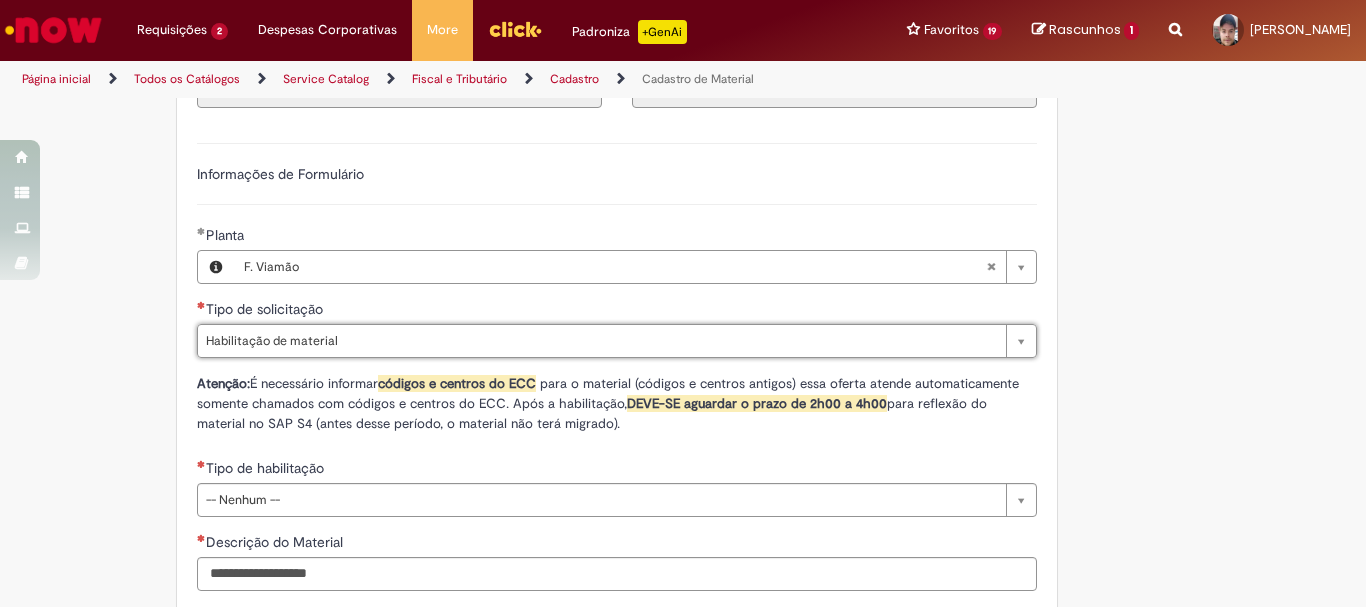 type on "**********" 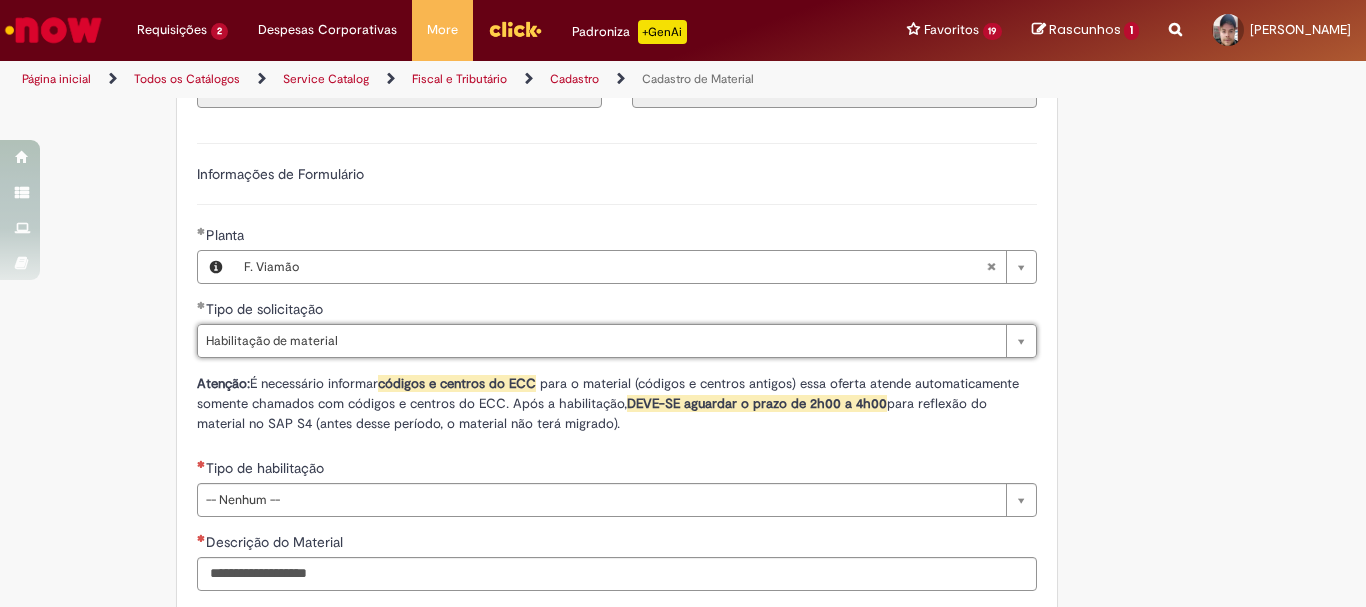 scroll, scrollTop: 1300, scrollLeft: 0, axis: vertical 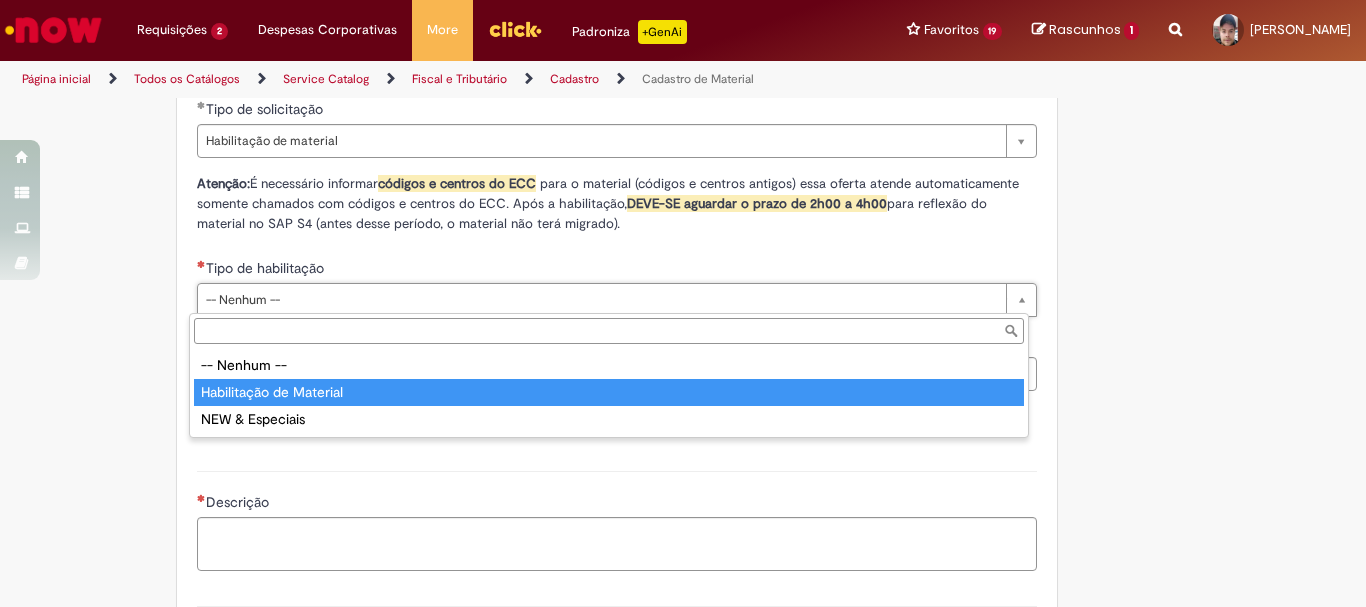type on "**********" 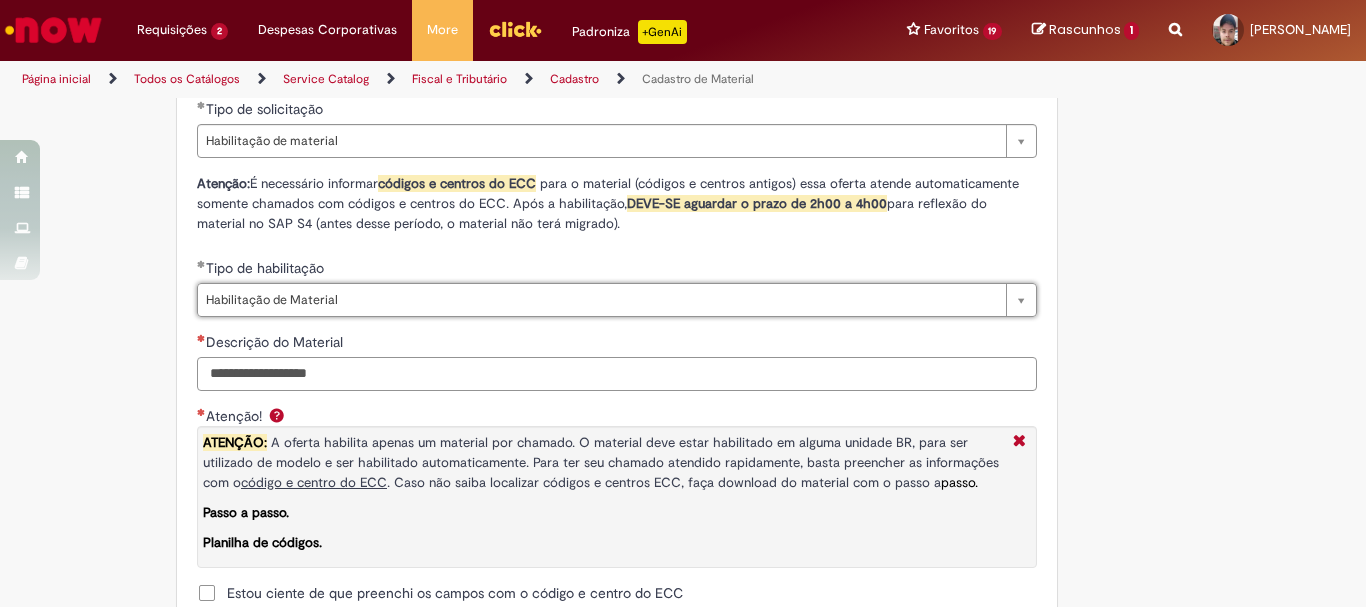 click on "Descrição do Material" at bounding box center [617, 374] 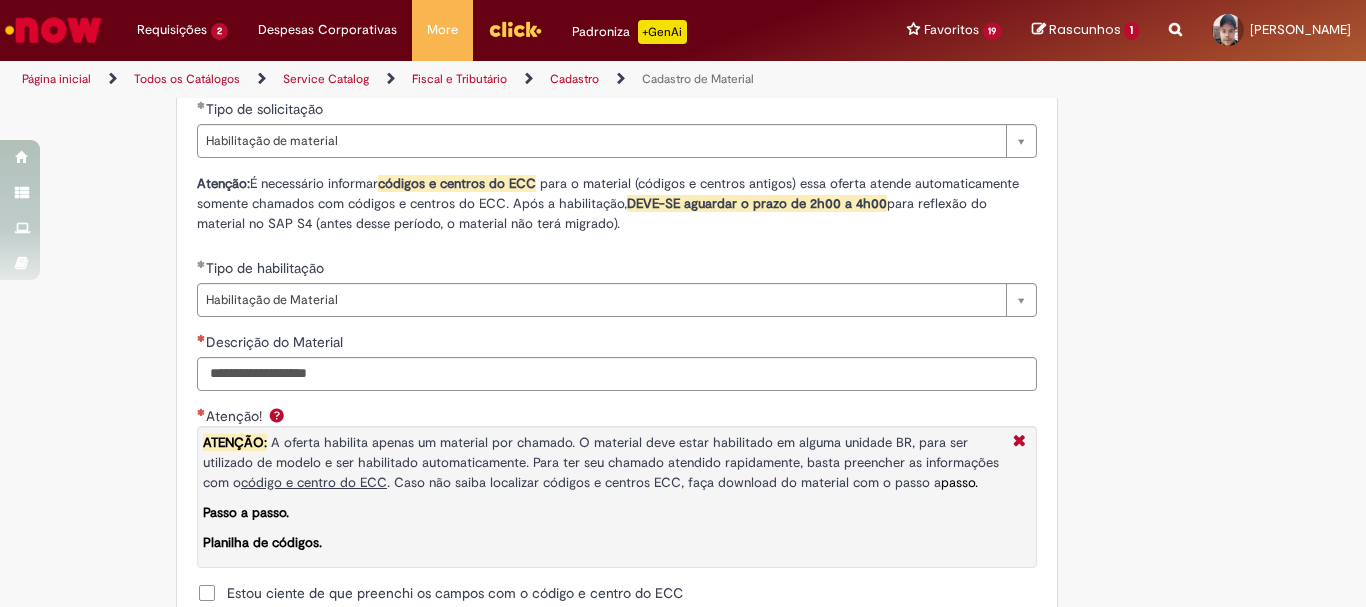 type 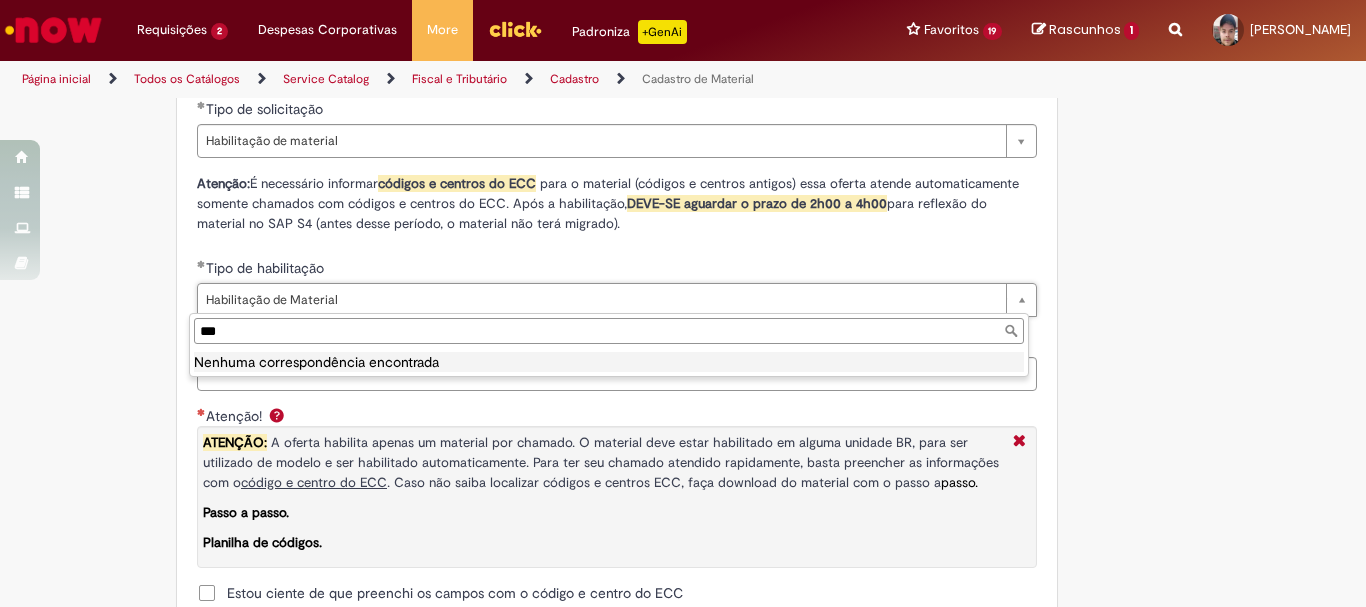 type on "****" 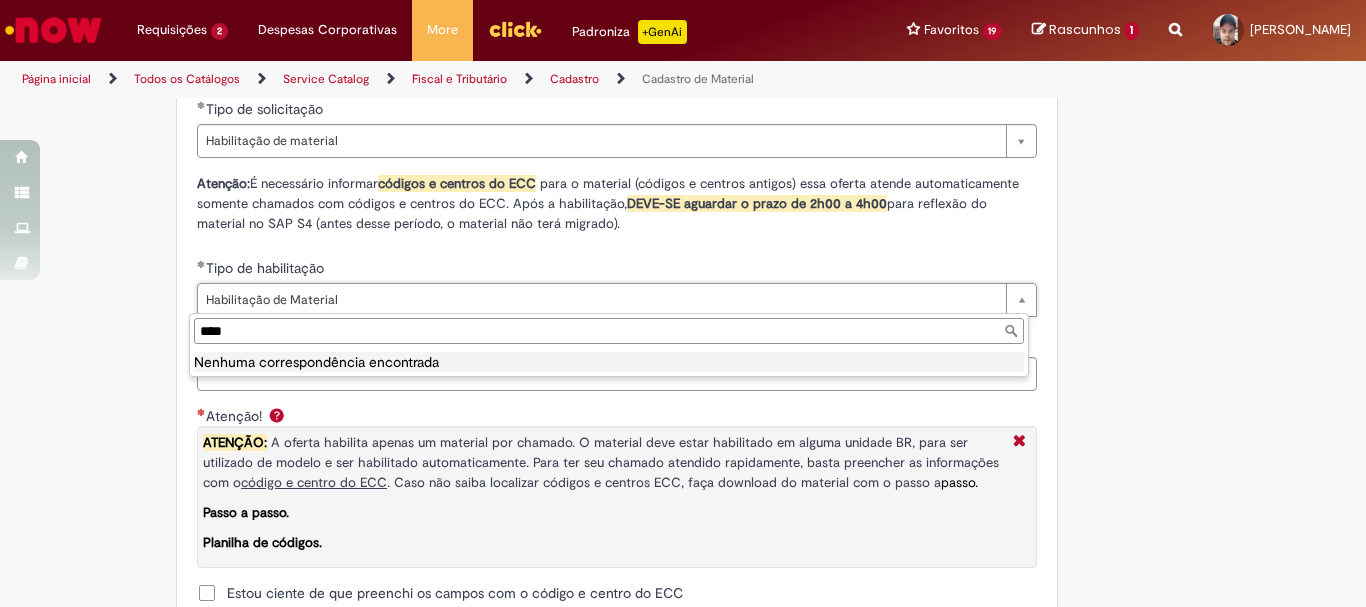 click on "****" at bounding box center [609, 331] 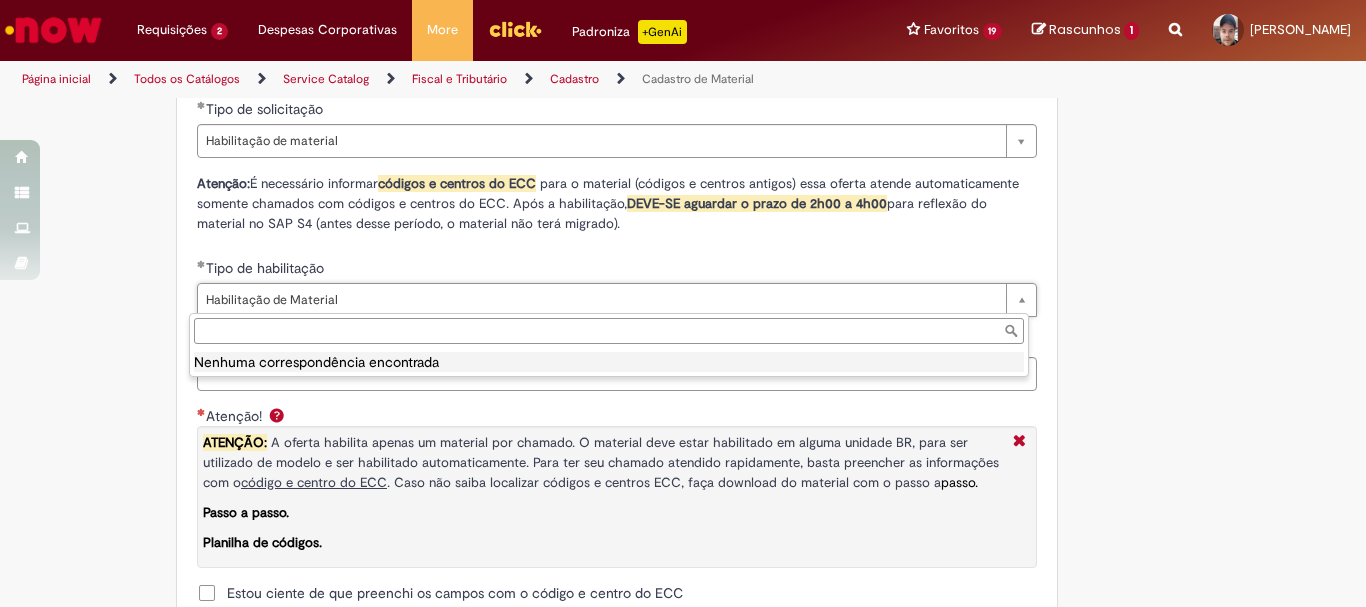 scroll, scrollTop: 0, scrollLeft: 141, axis: horizontal 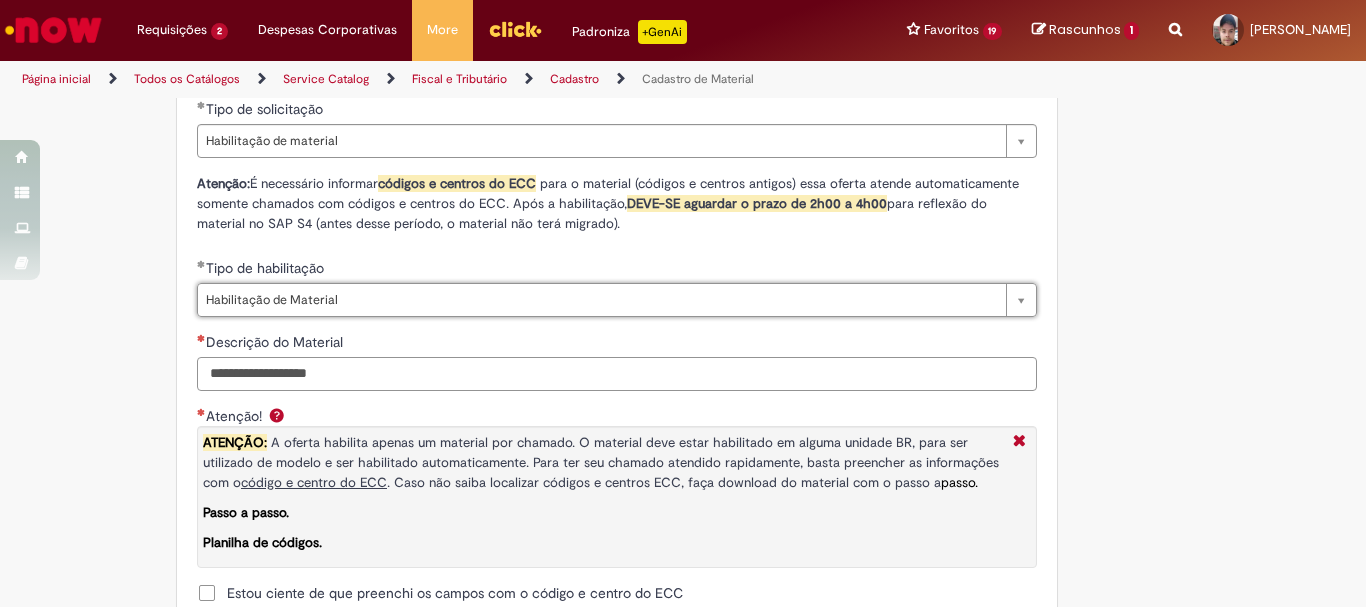 click on "Descrição do Material" at bounding box center (617, 374) 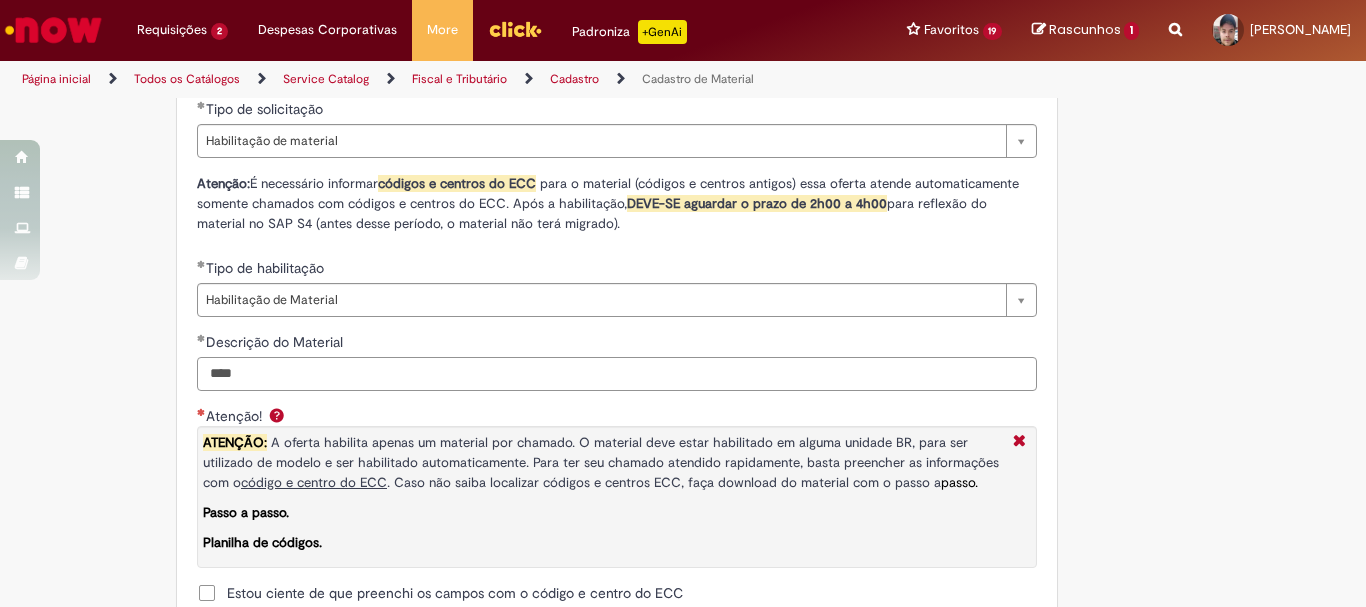 type on "****" 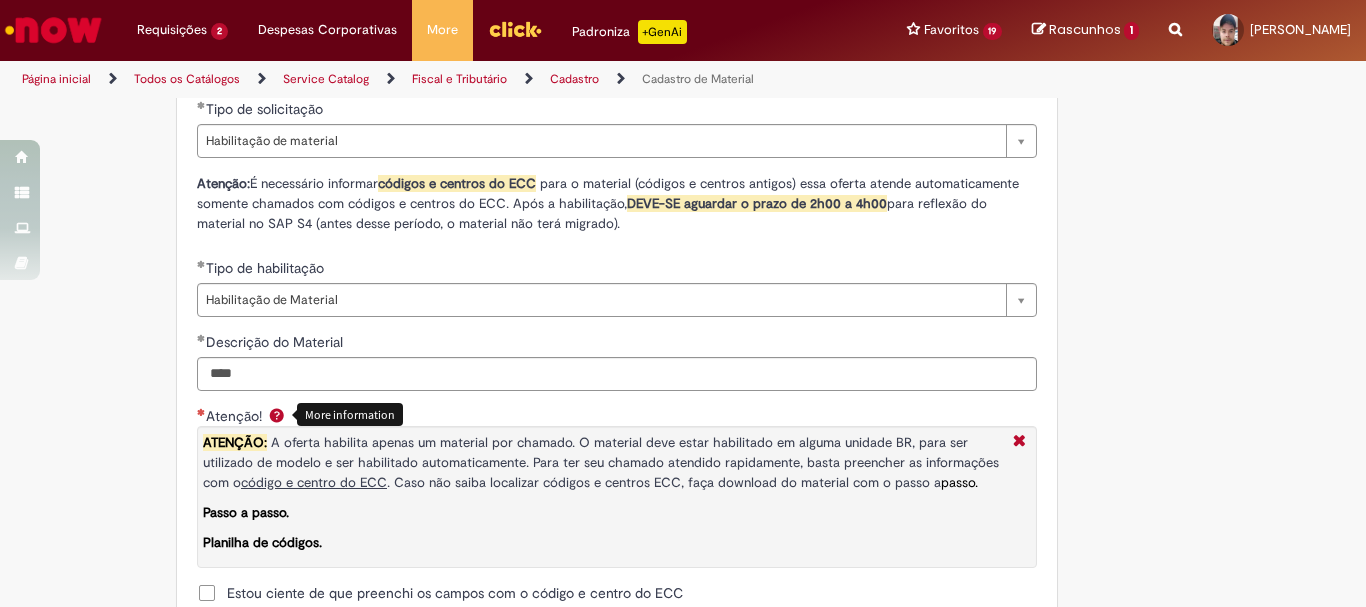 scroll, scrollTop: 1500, scrollLeft: 0, axis: vertical 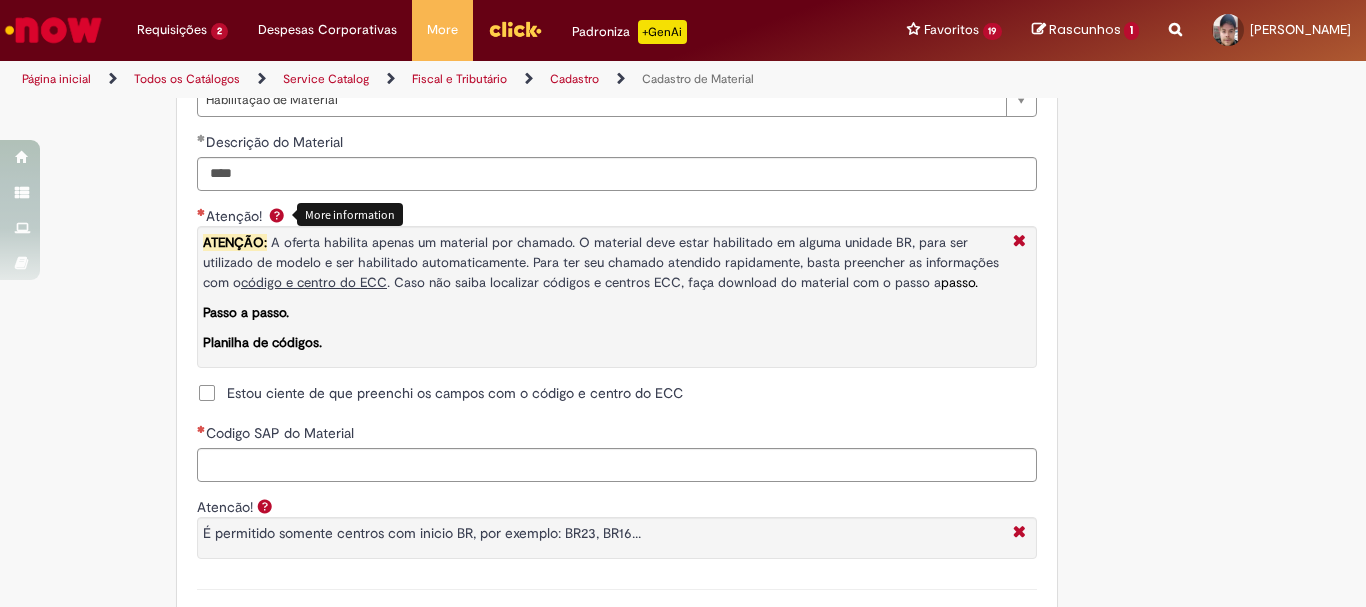 click on "Estou ciente de que preenchi os campos com o código e centro do ECC" at bounding box center [455, 393] 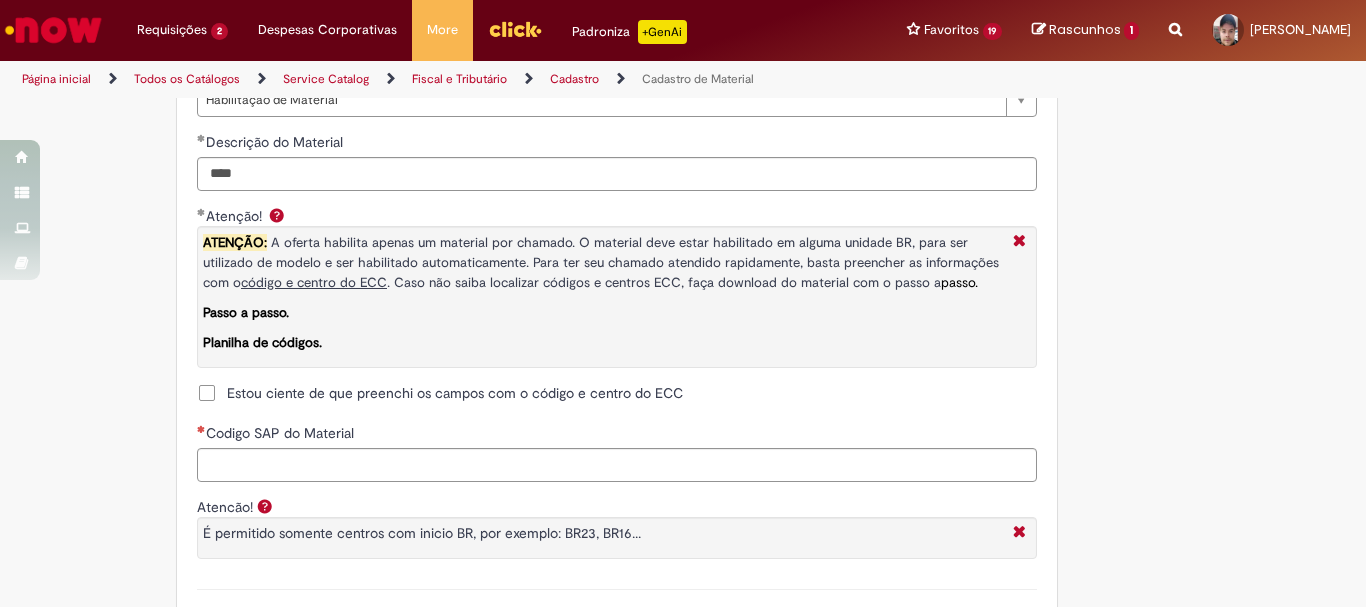 click on "**********" at bounding box center [617, 305] 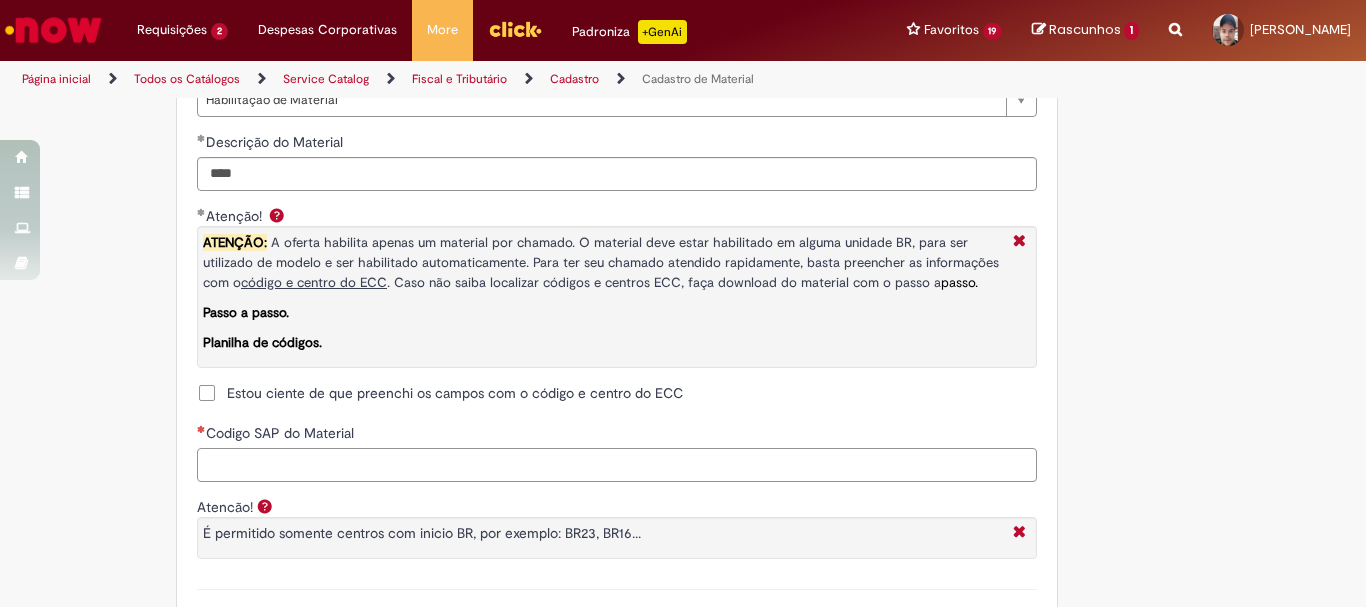 click on "Codigo SAP do Material" at bounding box center (617, 465) 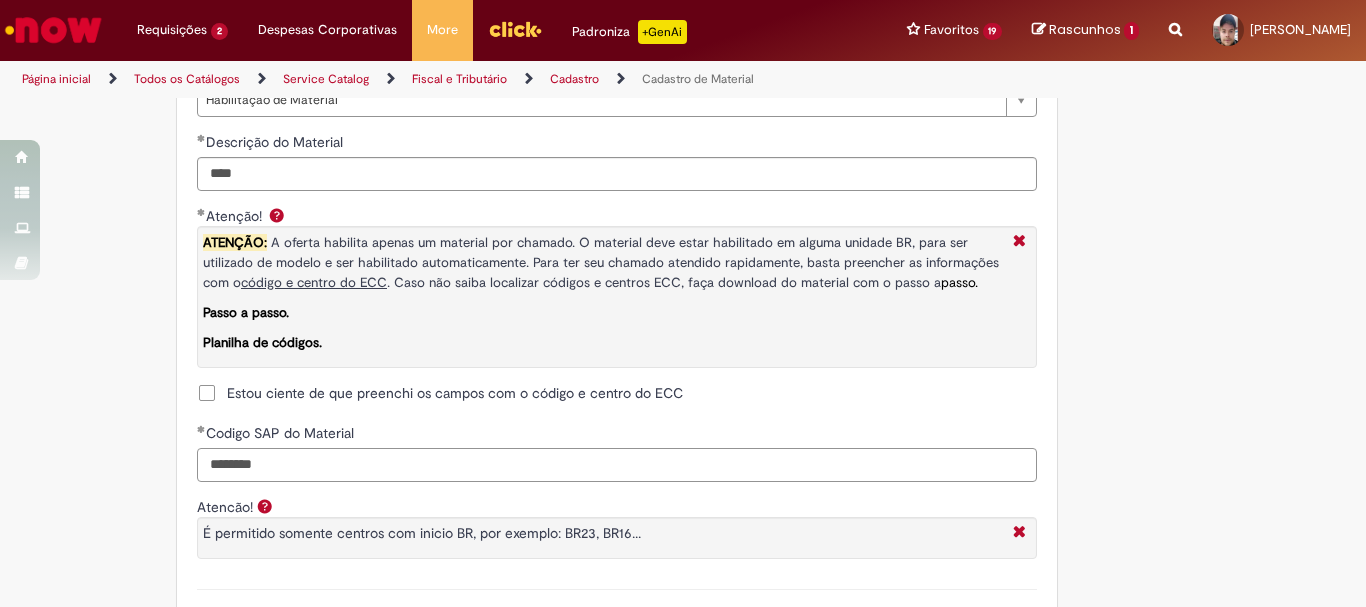 type on "********" 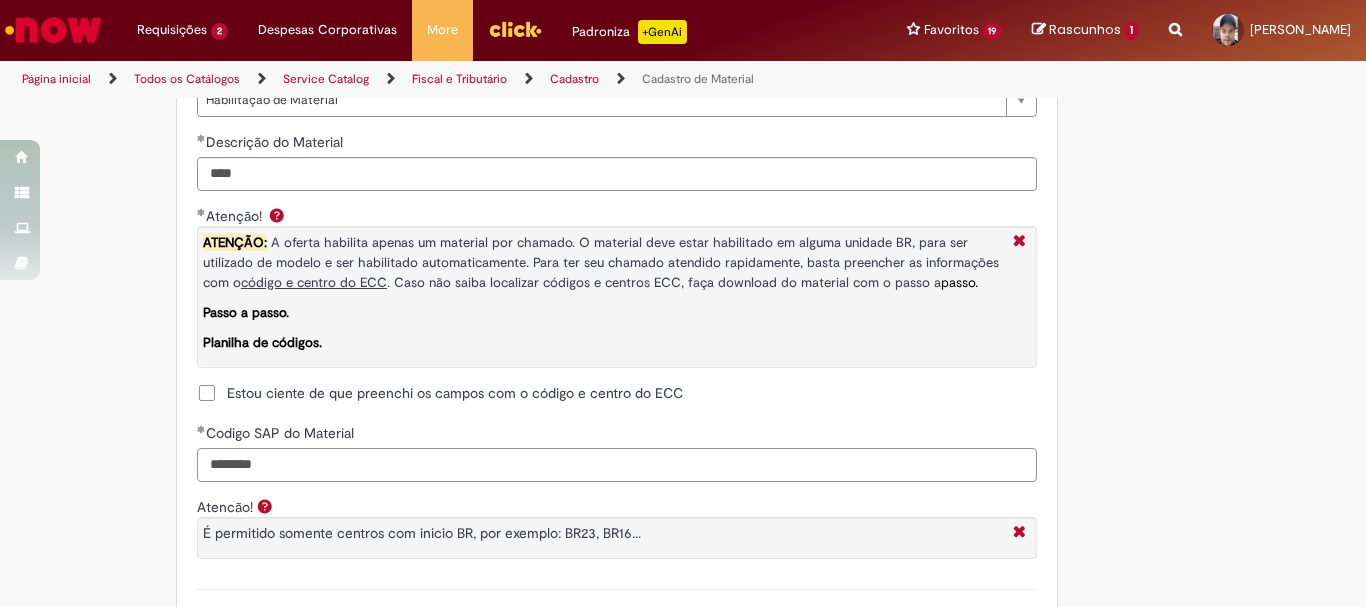 scroll, scrollTop: 1800, scrollLeft: 0, axis: vertical 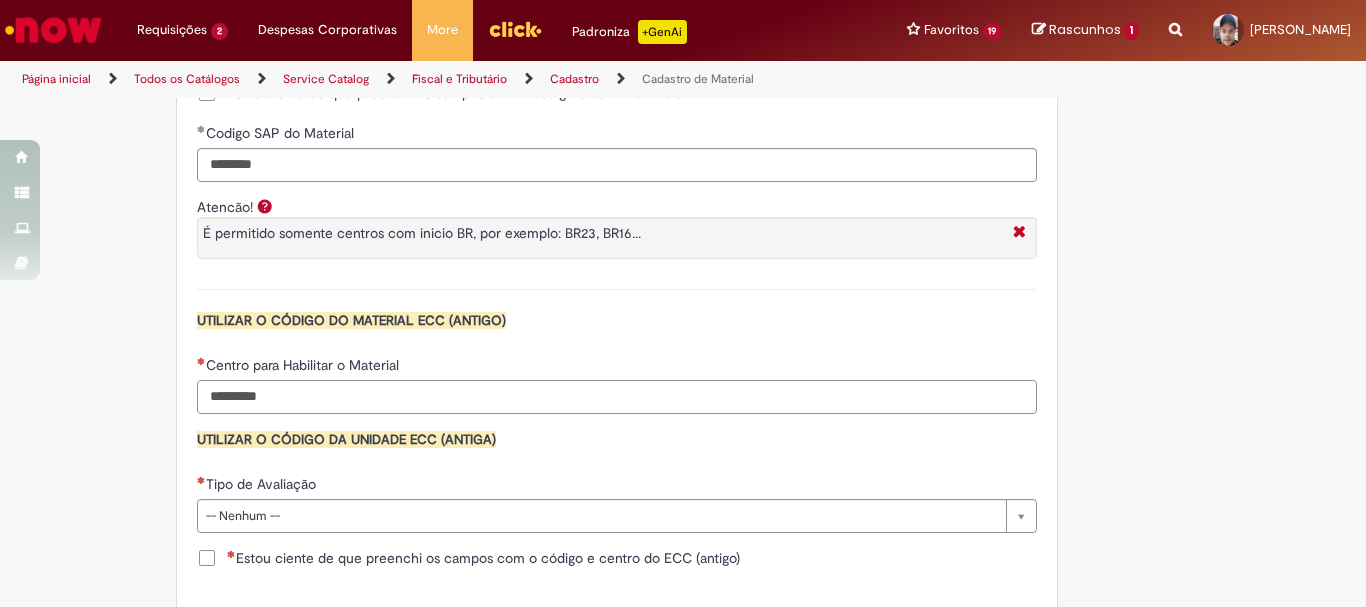 click on "Centro para Habilitar o Material" at bounding box center (617, 397) 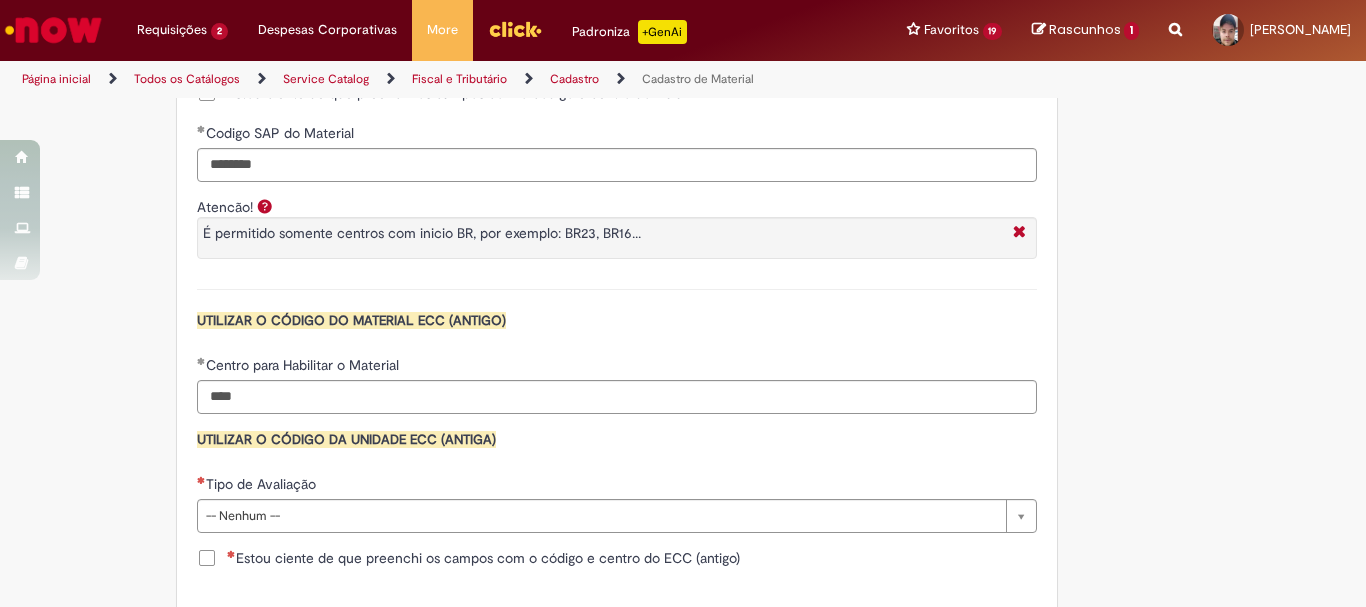 type on "****" 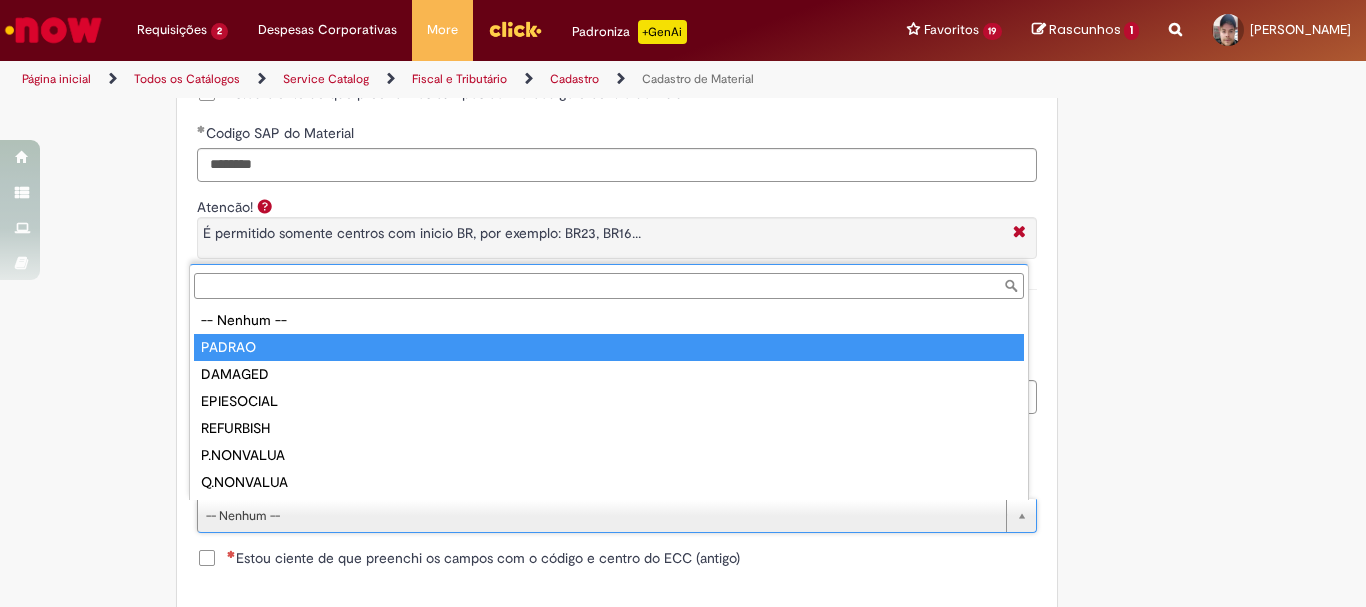 type on "******" 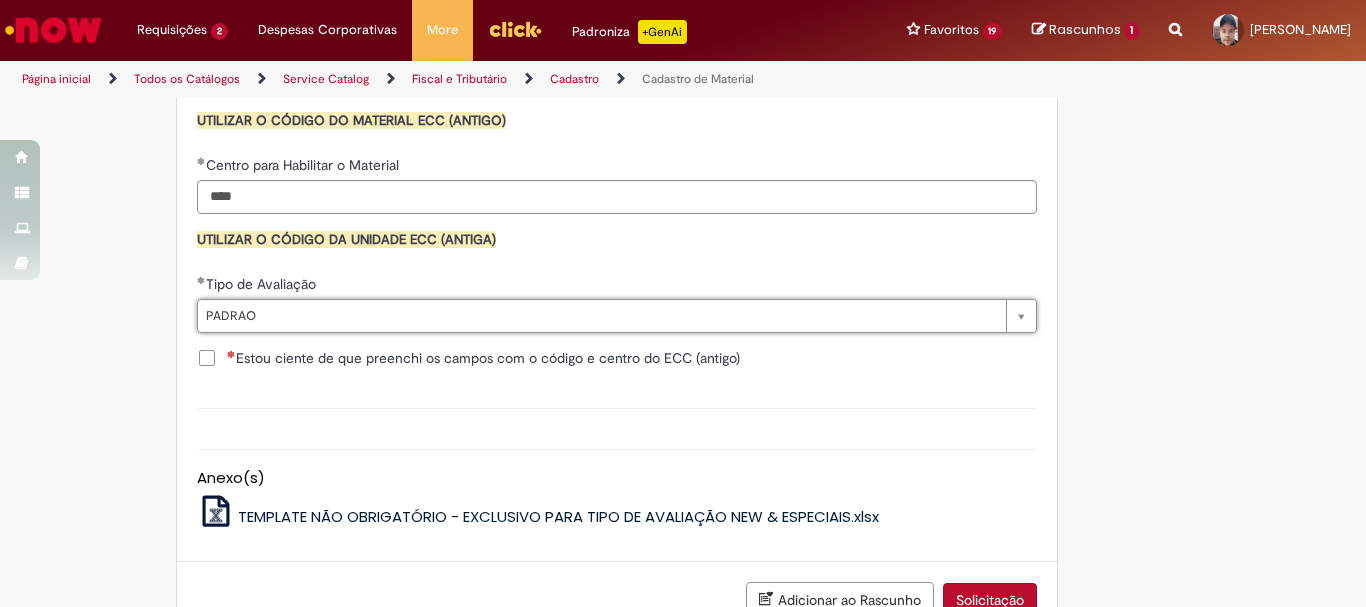 scroll, scrollTop: 2100, scrollLeft: 0, axis: vertical 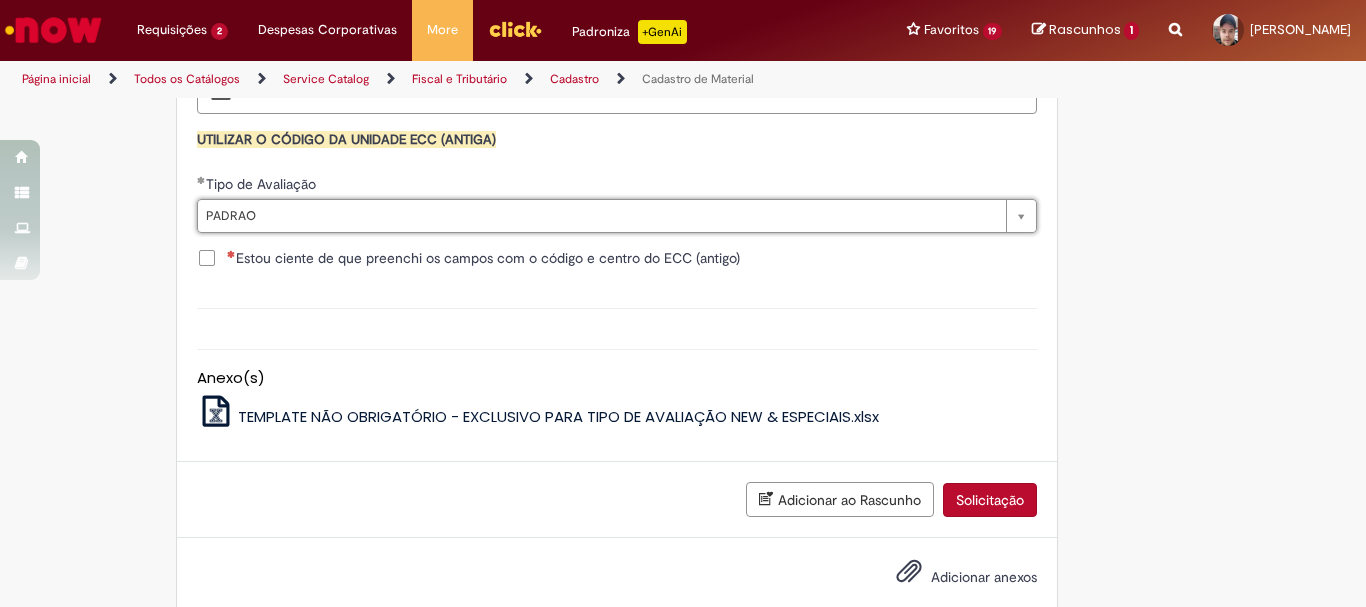 click on "Estou ciente de que preenchi os campos com o código e centro do ECC  (antigo)" at bounding box center (483, 258) 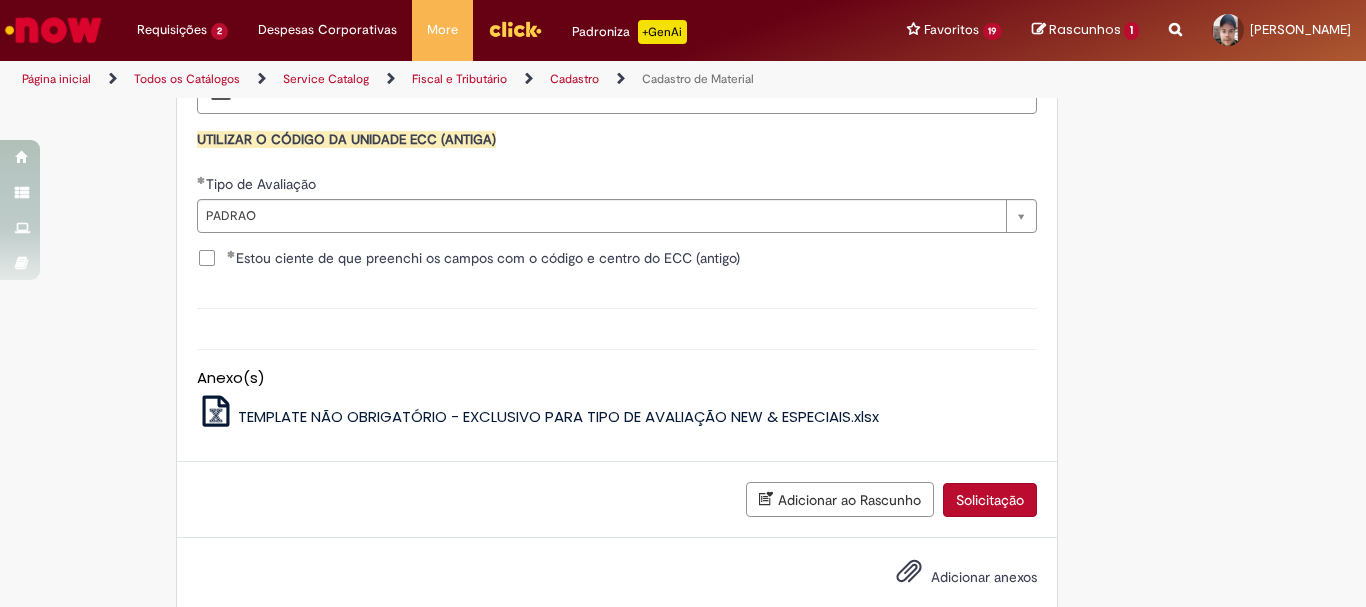 click on "Solicitação" at bounding box center [990, 500] 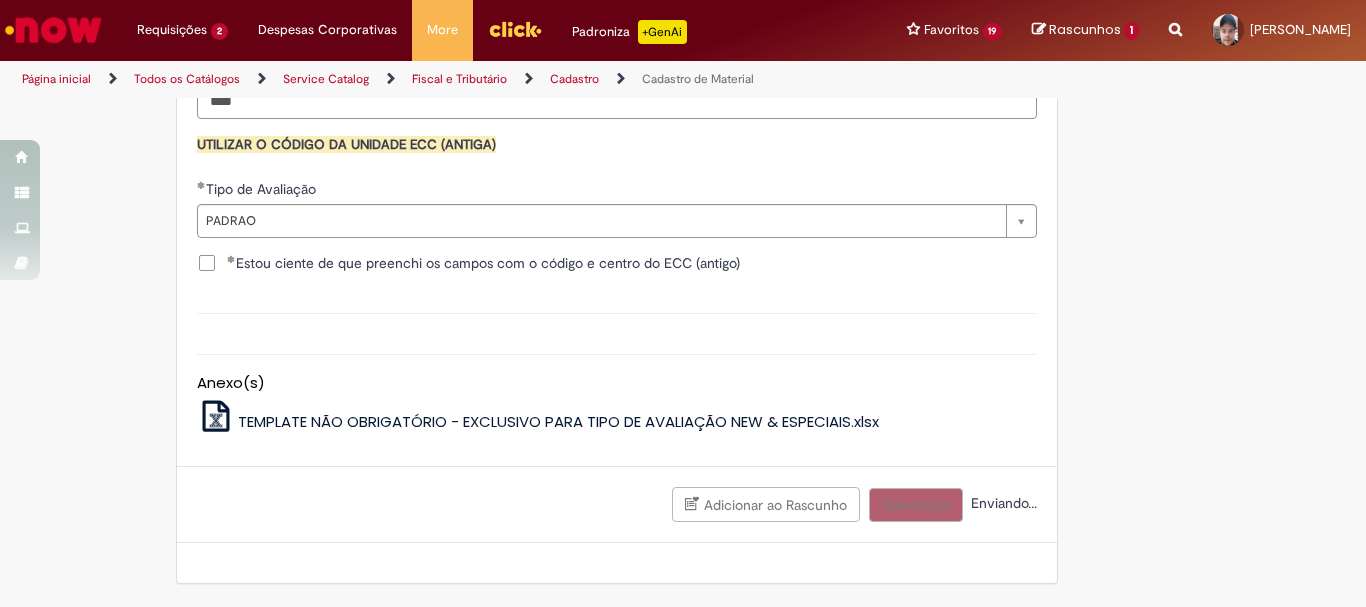scroll, scrollTop: 2095, scrollLeft: 0, axis: vertical 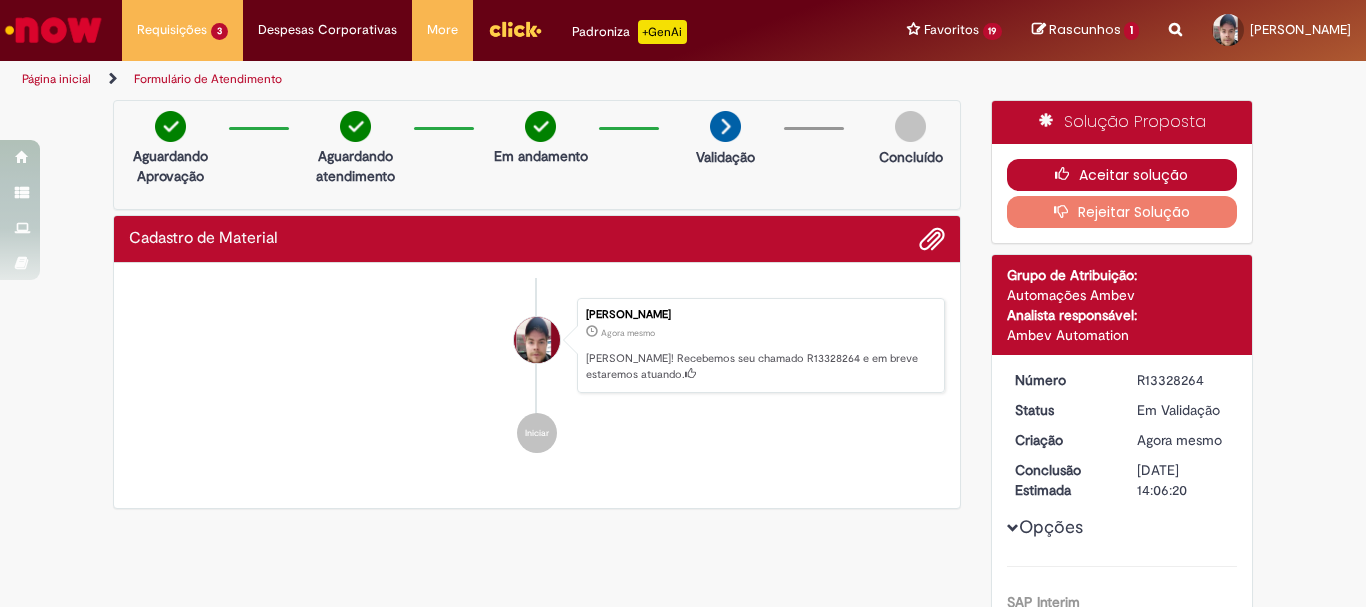 click on "Aceitar solução" at bounding box center [1122, 175] 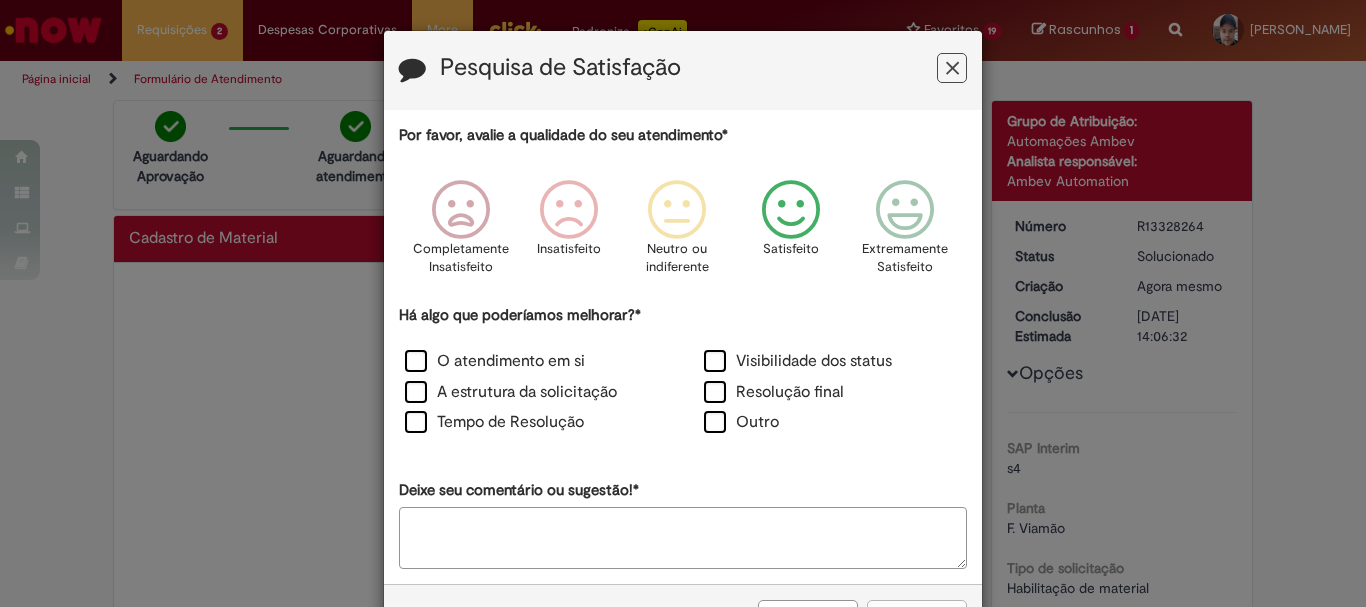 click at bounding box center [791, 210] 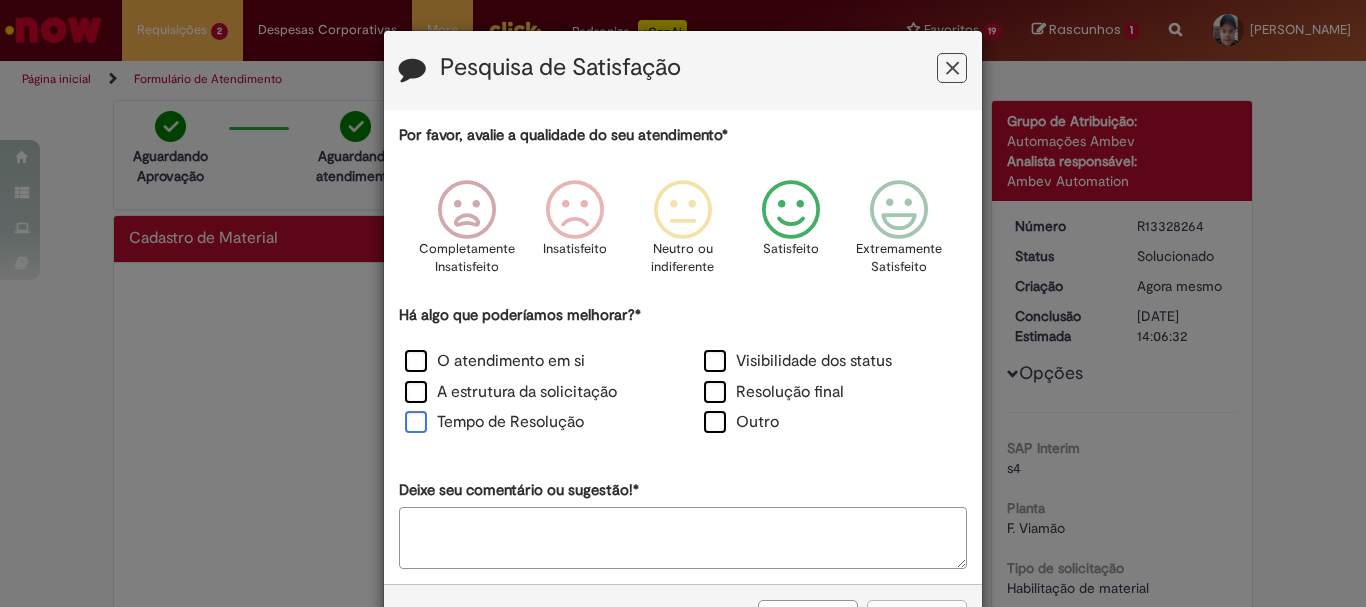click on "Tempo de Resolução" at bounding box center [494, 422] 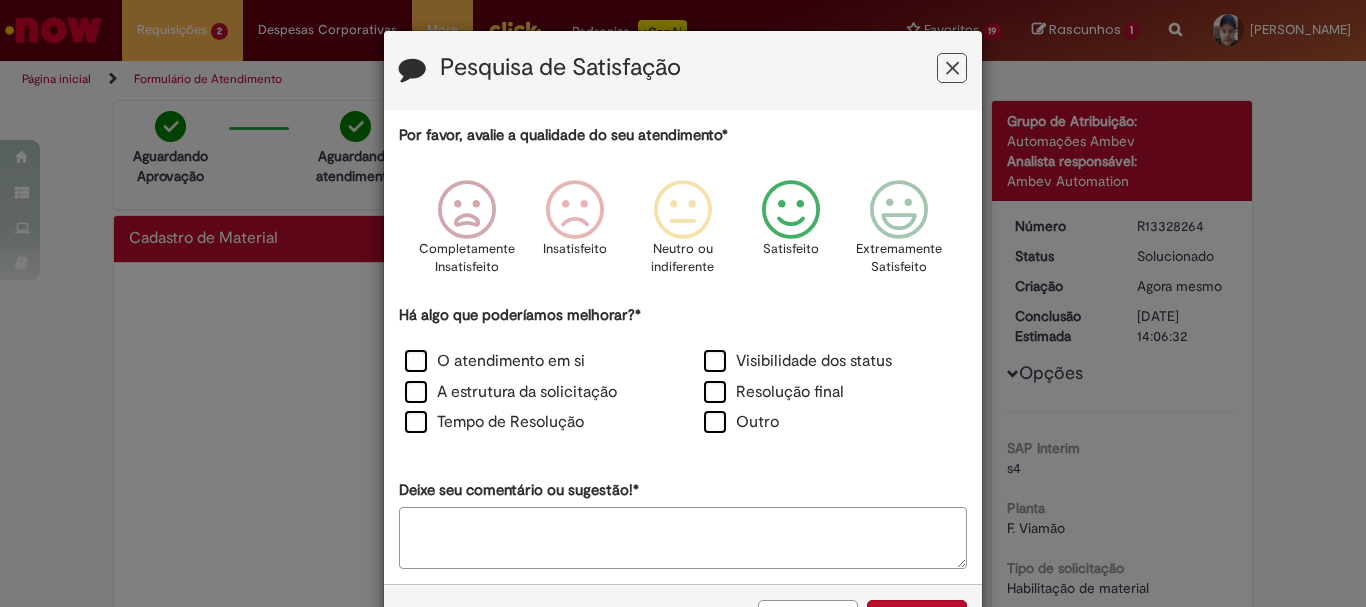 scroll, scrollTop: 73, scrollLeft: 0, axis: vertical 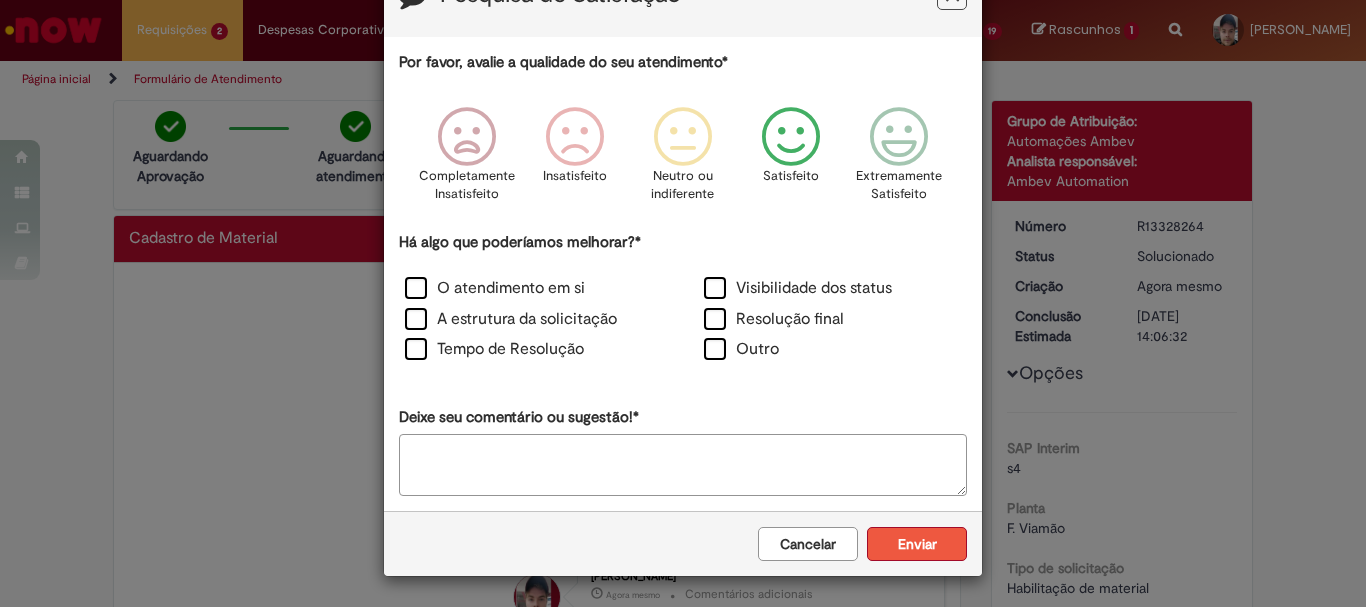 click on "Enviar" at bounding box center (917, 544) 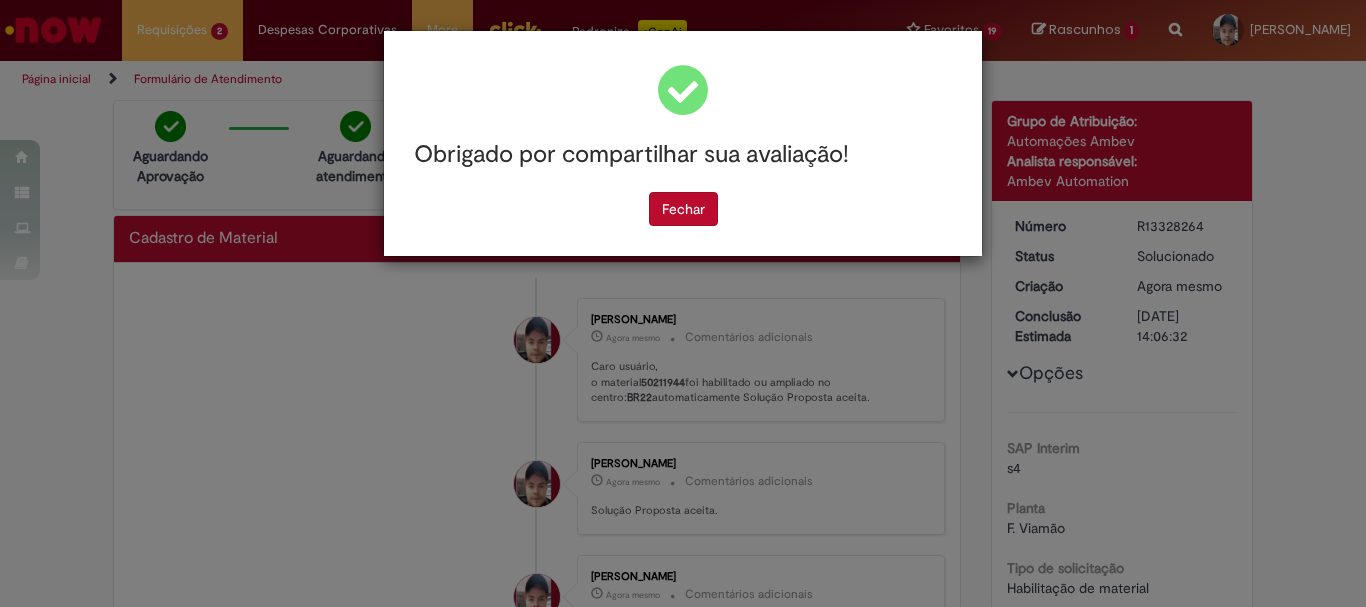 scroll, scrollTop: 0, scrollLeft: 0, axis: both 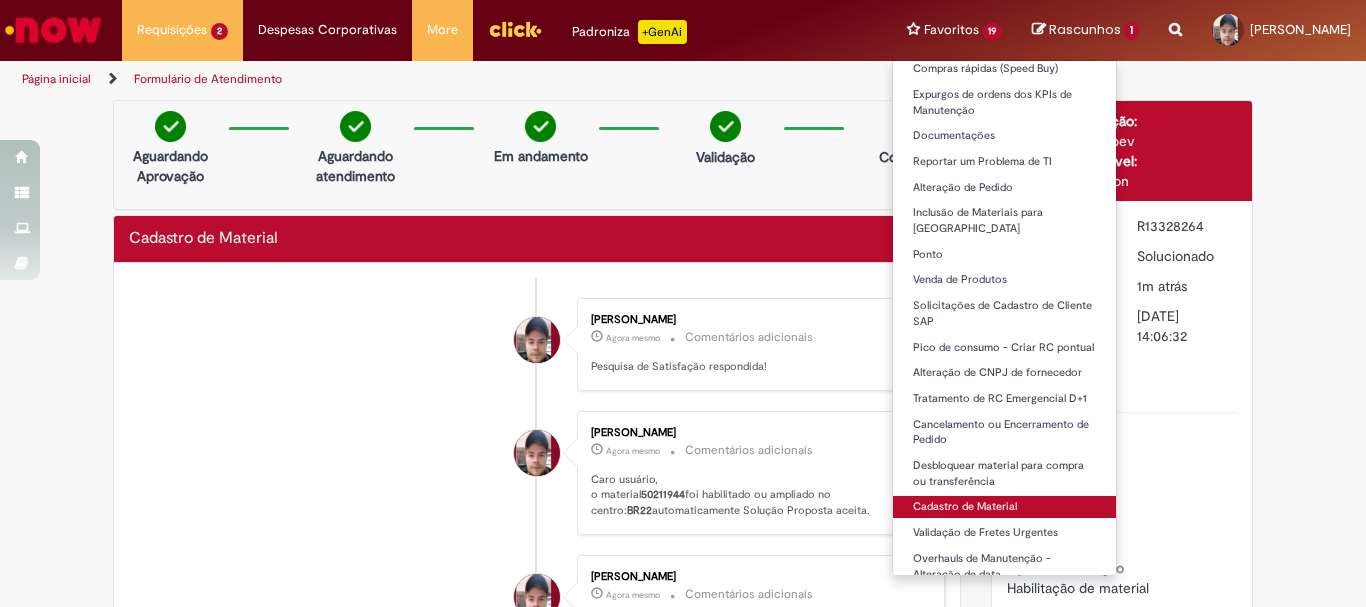 click on "Cadastro de Material" at bounding box center (1005, 507) 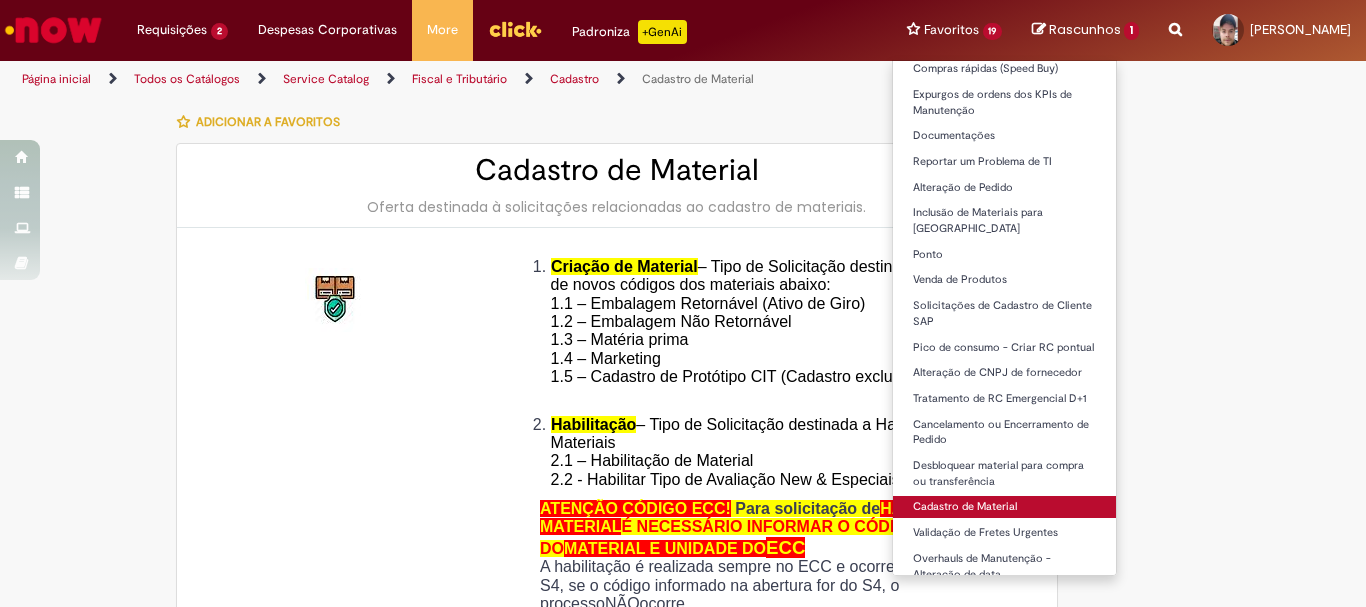 type on "********" 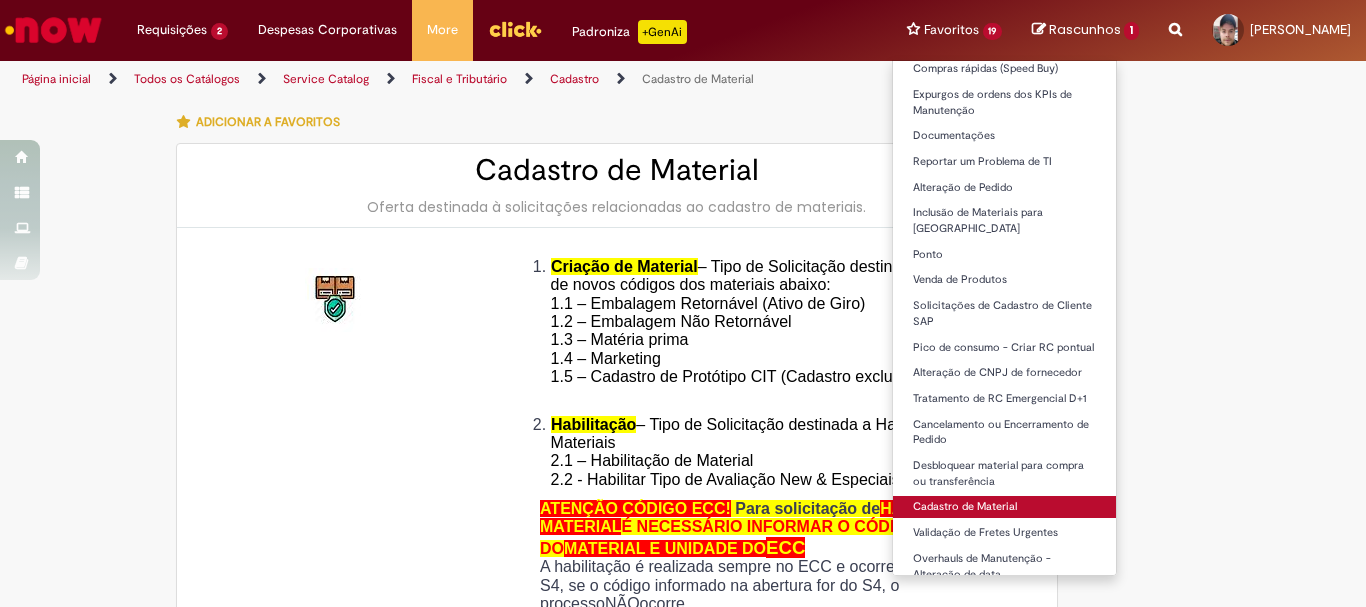 type on "**********" 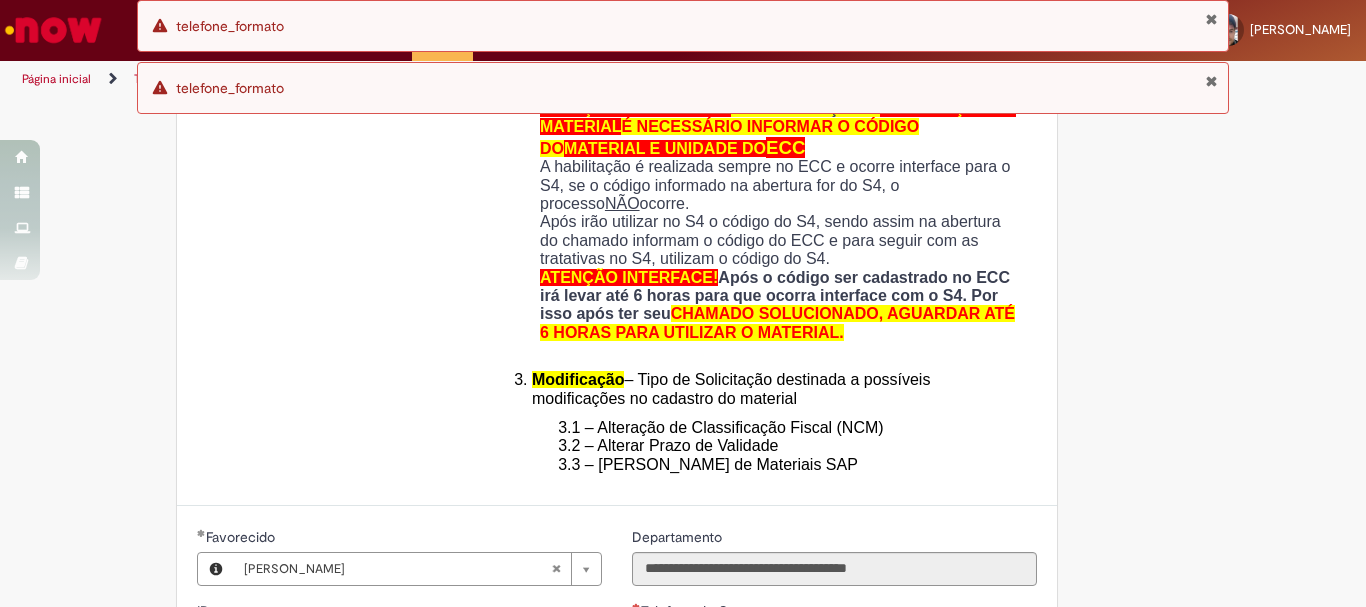 scroll, scrollTop: 600, scrollLeft: 0, axis: vertical 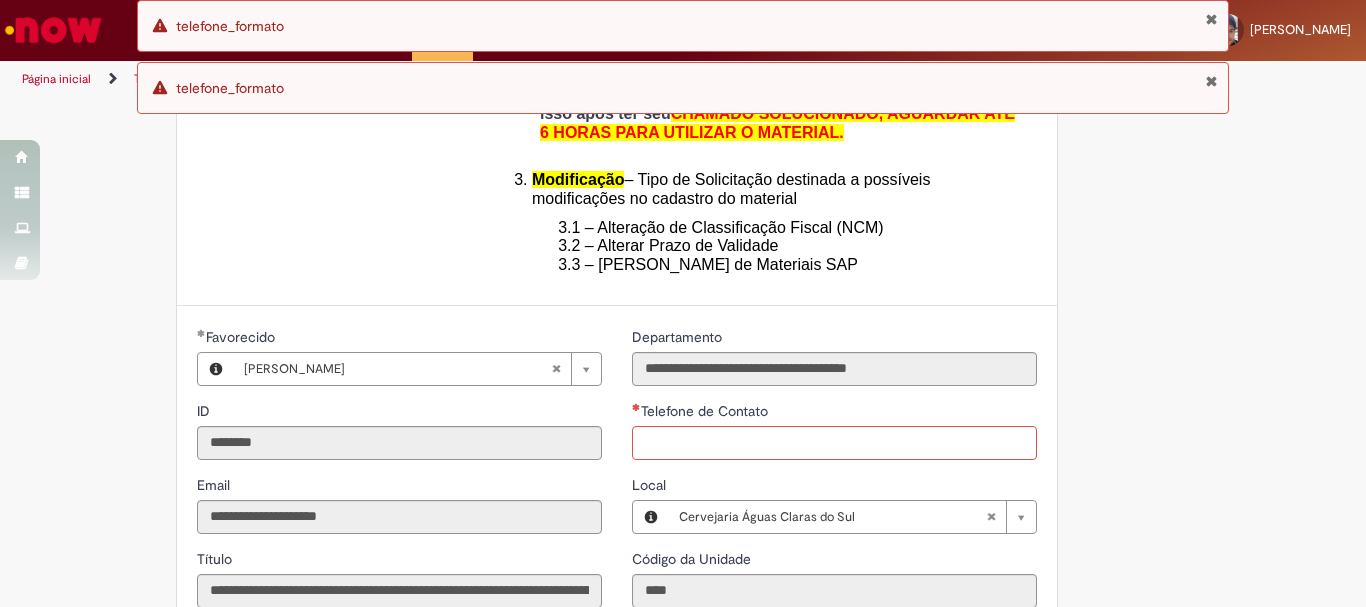 click on "Telefone de Contato" at bounding box center [834, 443] 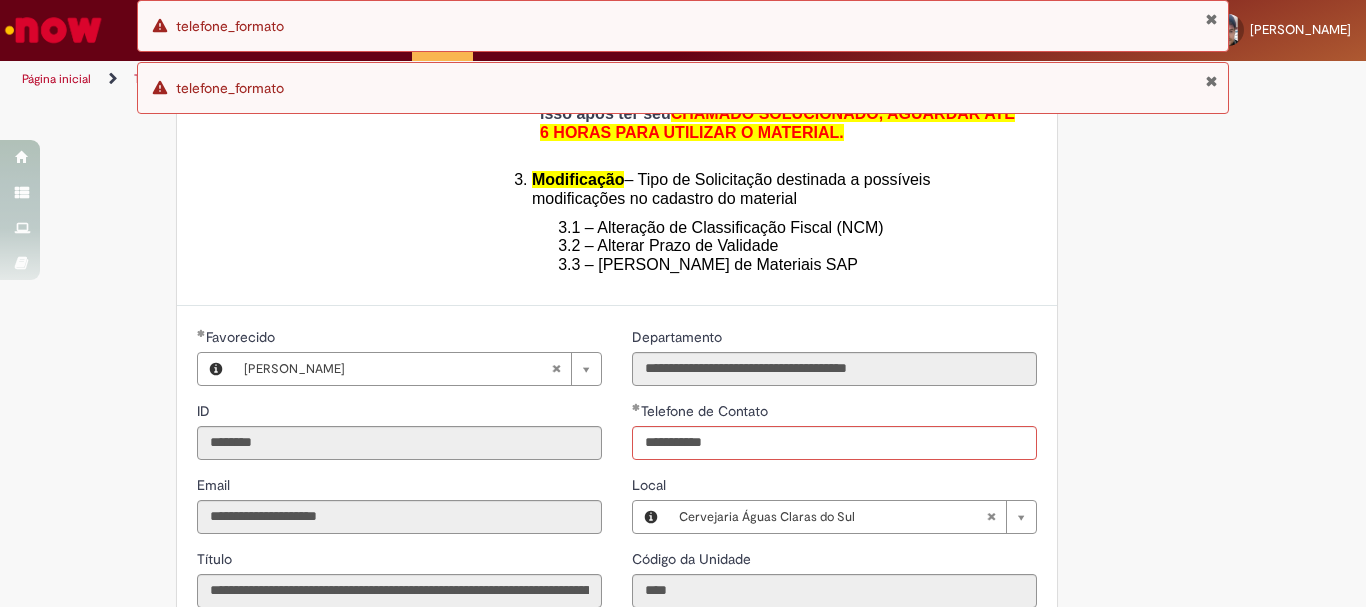 type on "**********" 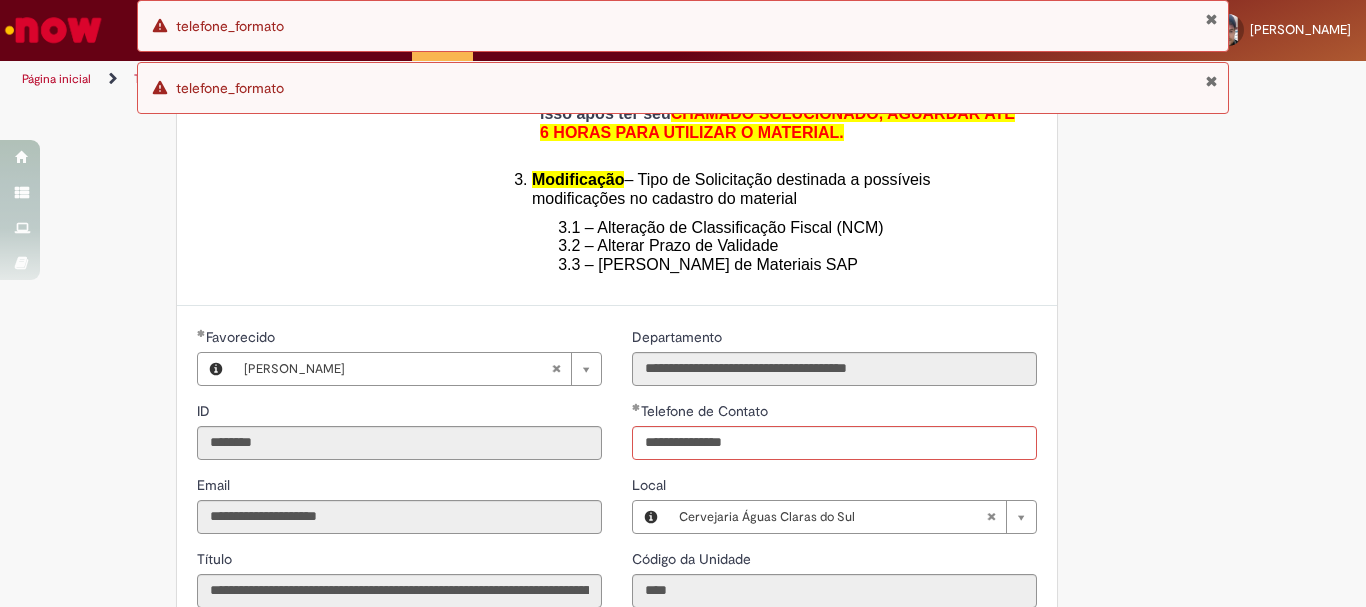 type 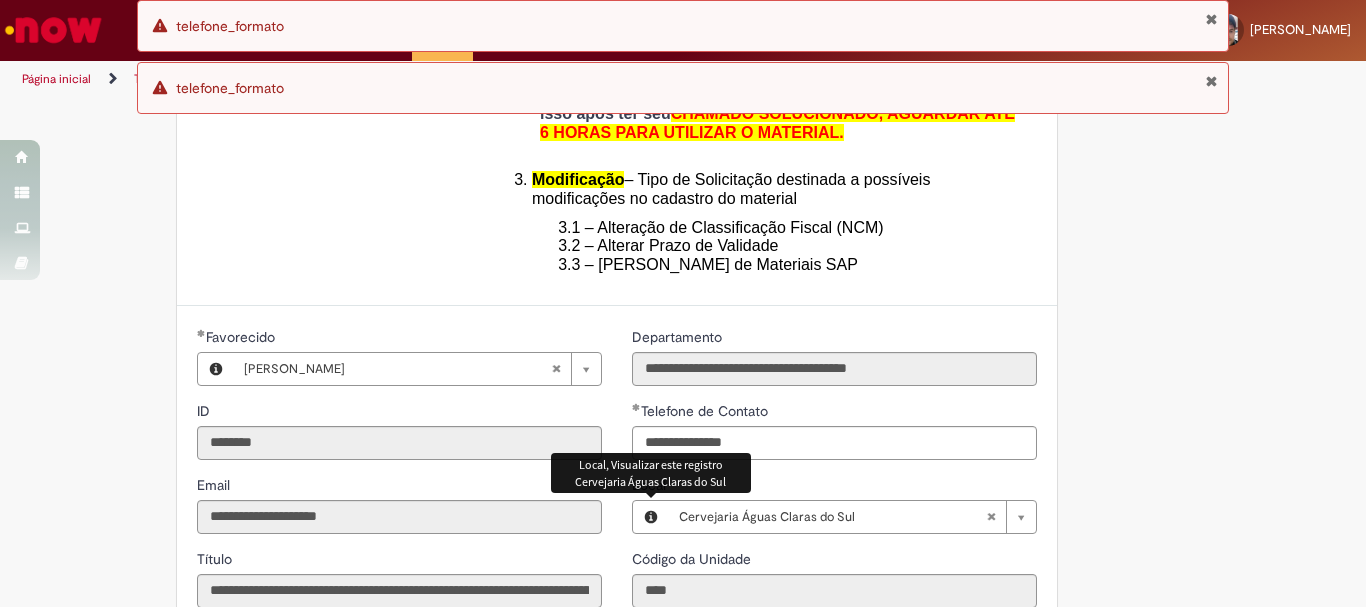 scroll, scrollTop: 900, scrollLeft: 0, axis: vertical 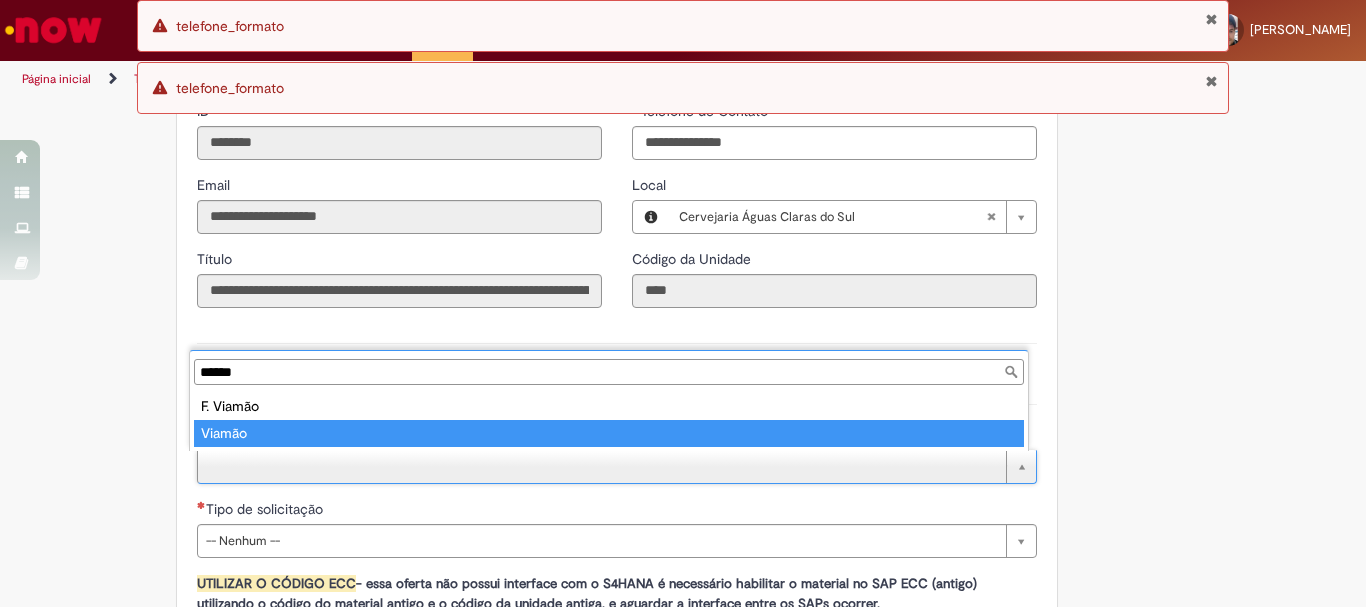 type on "******" 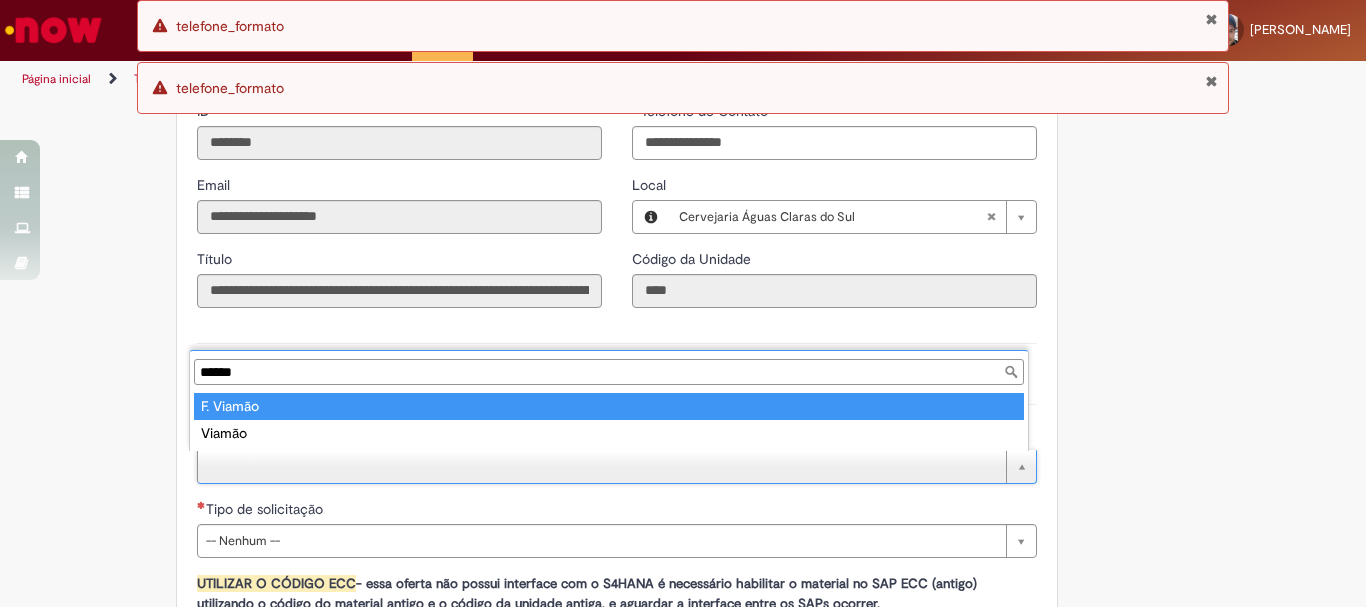 type on "*********" 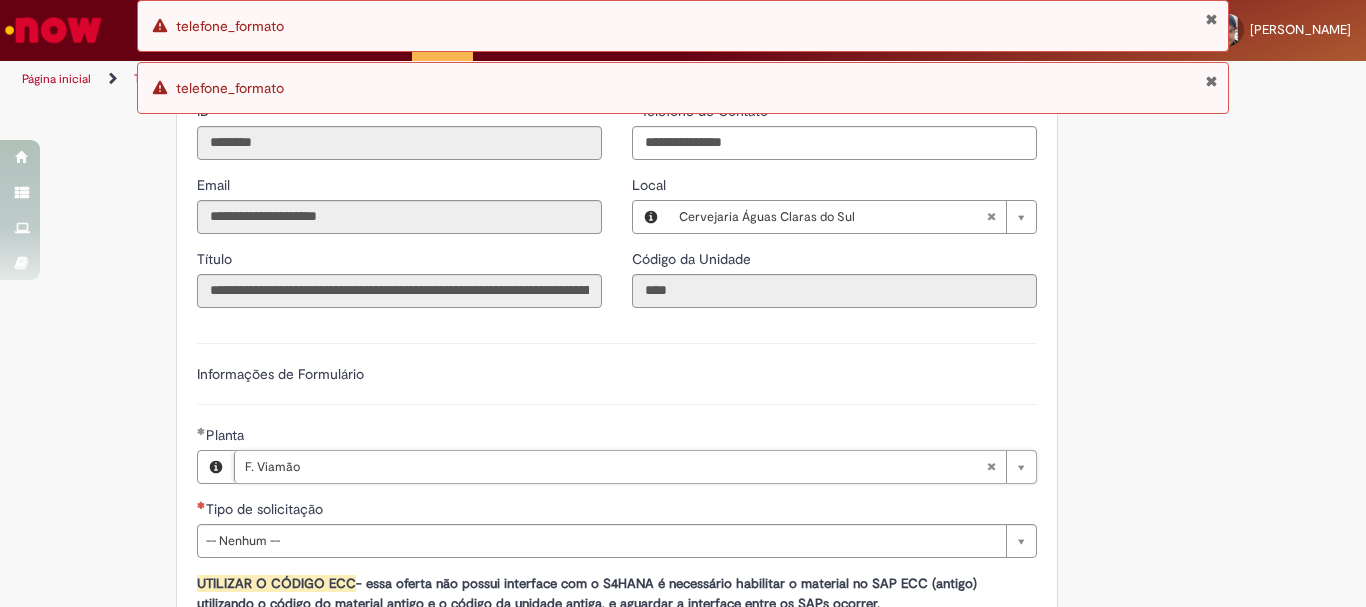scroll, scrollTop: 1100, scrollLeft: 0, axis: vertical 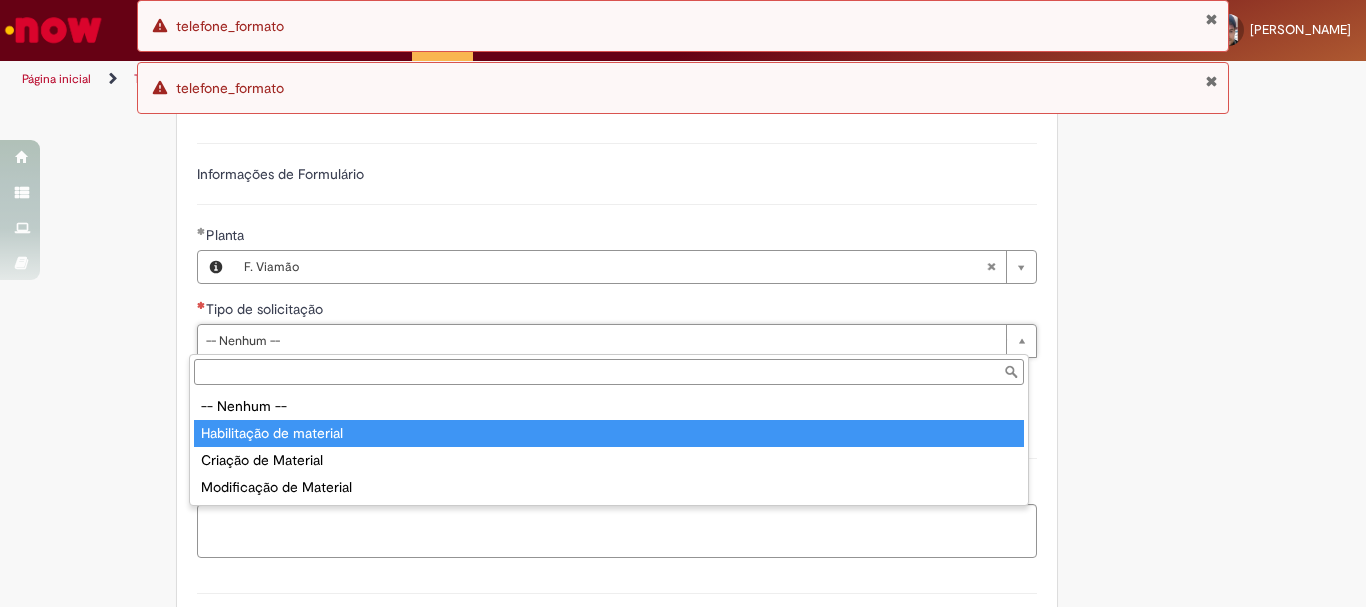 type on "**********" 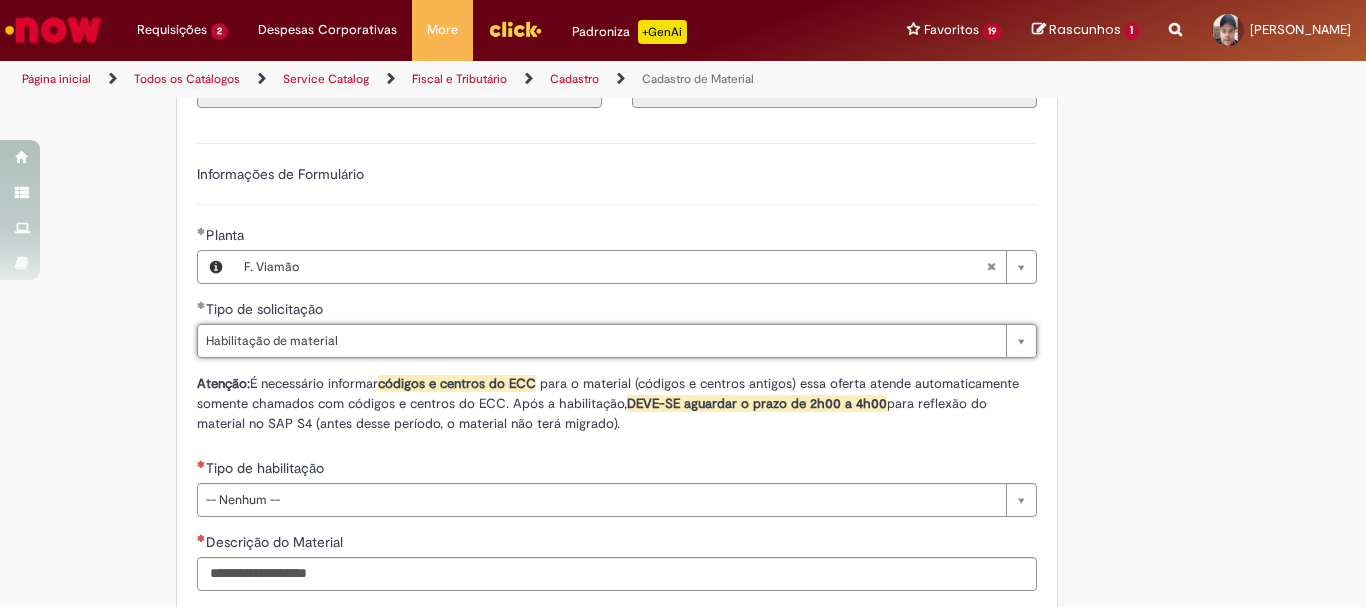 scroll, scrollTop: 1200, scrollLeft: 0, axis: vertical 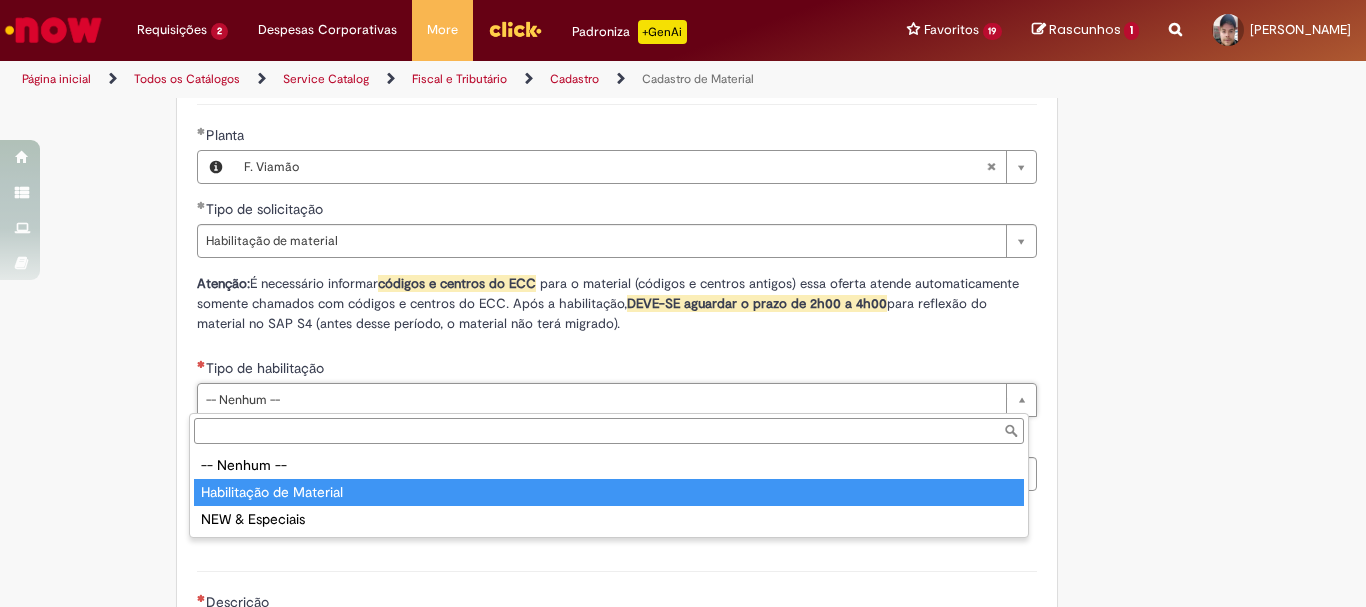 type on "**********" 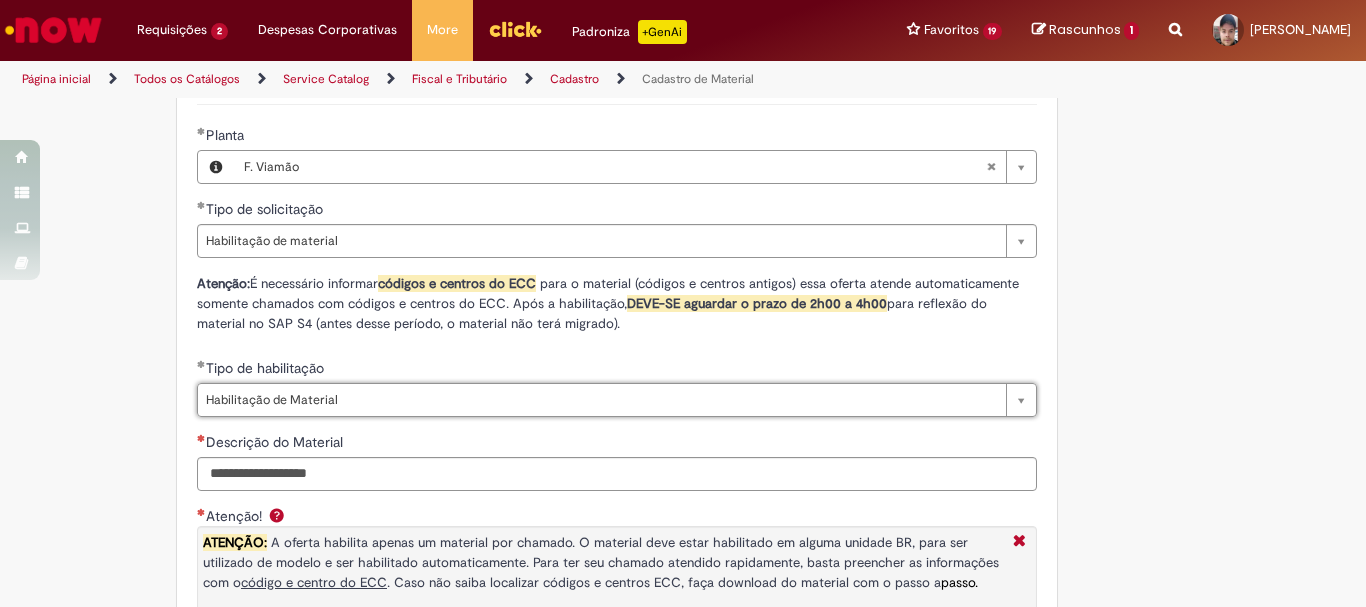 scroll, scrollTop: 1300, scrollLeft: 0, axis: vertical 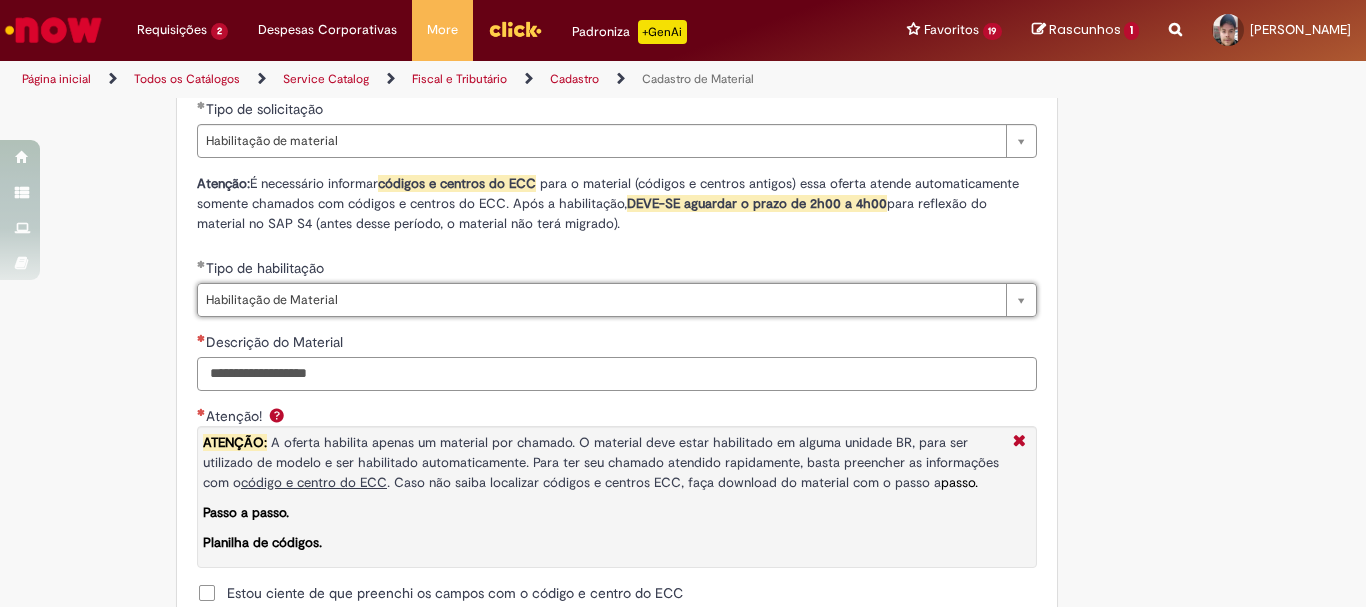 click on "Descrição do Material" at bounding box center (617, 374) 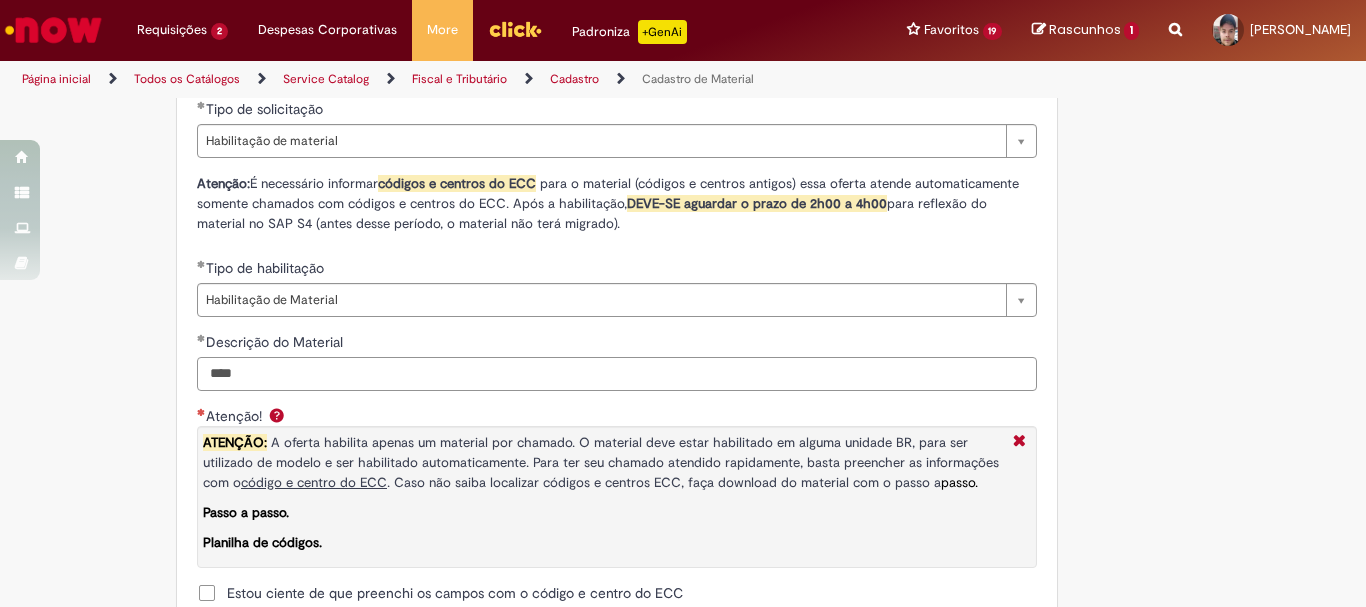 scroll, scrollTop: 1500, scrollLeft: 0, axis: vertical 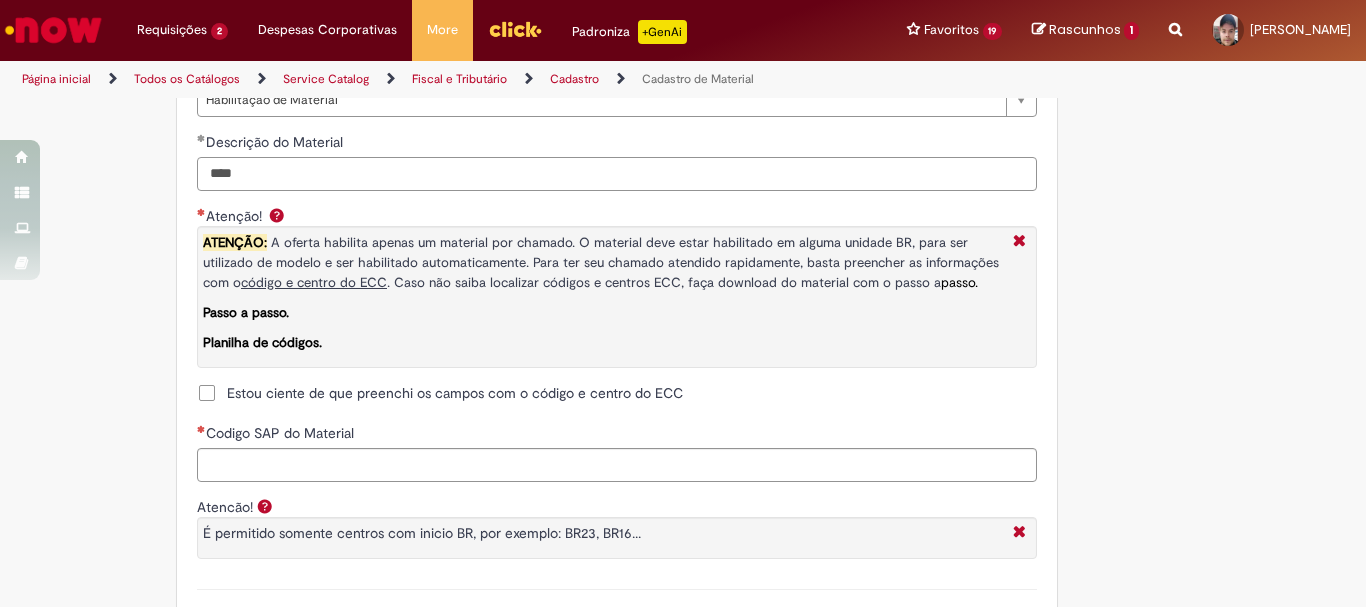type on "****" 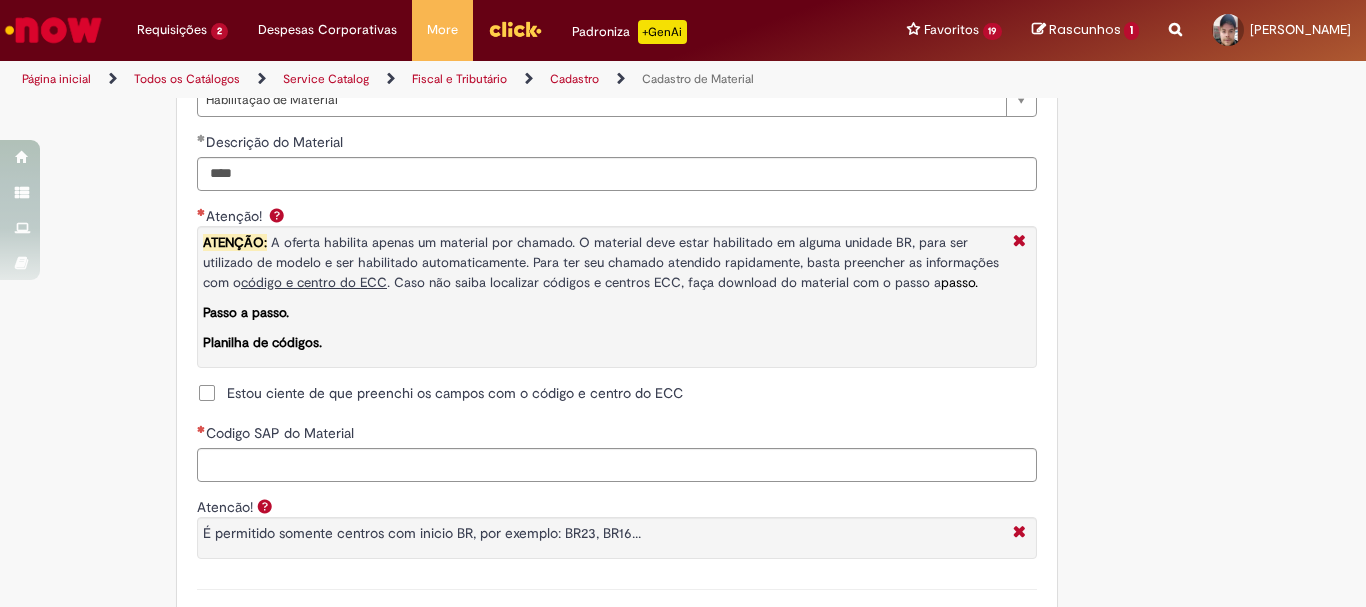 click on "Estou ciente de que preenchi os campos com o código e centro do ECC" at bounding box center [455, 393] 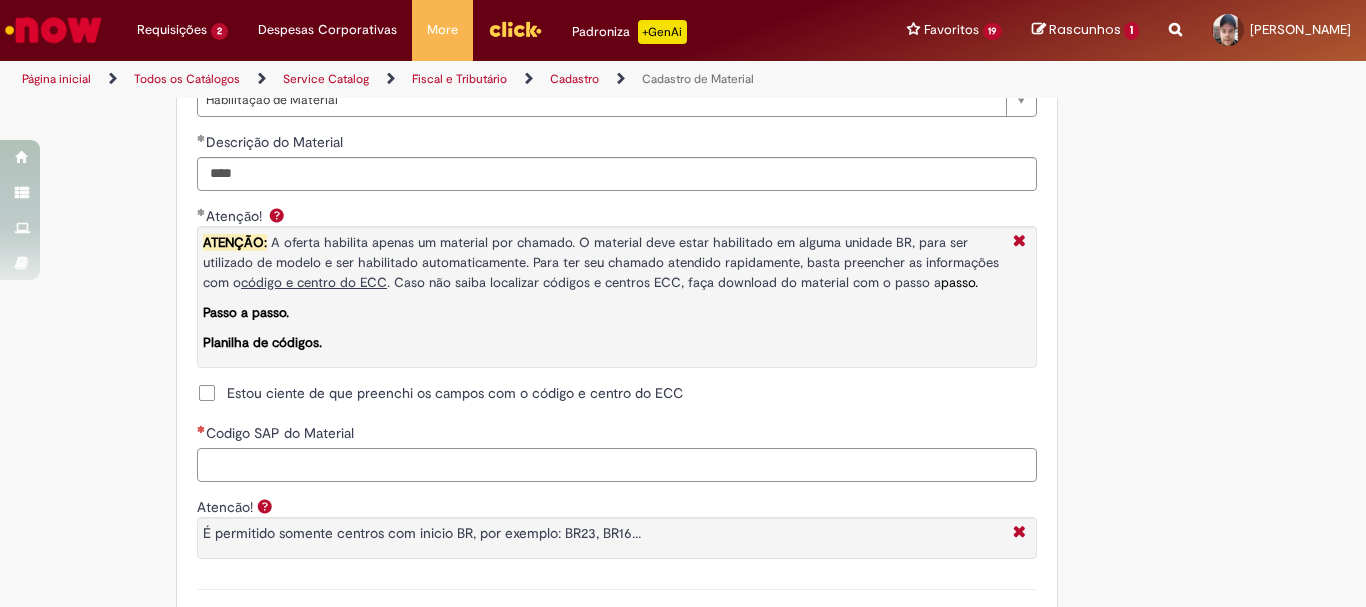 click on "Codigo SAP do Material" at bounding box center (617, 465) 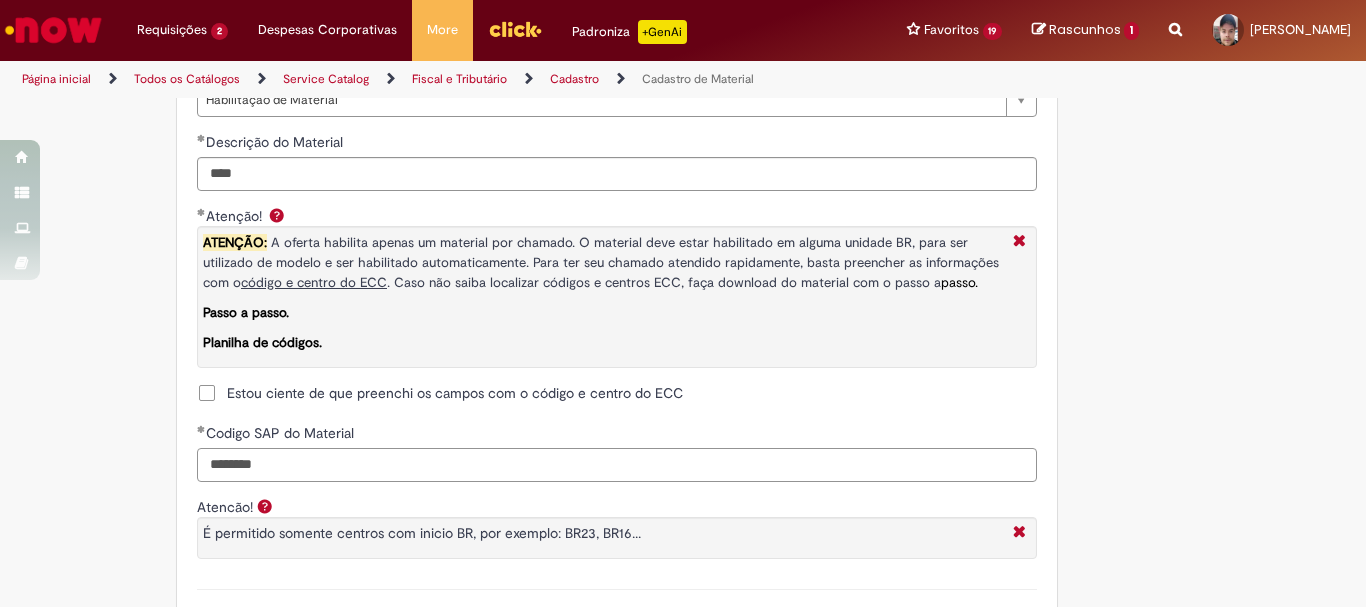 scroll, scrollTop: 1700, scrollLeft: 0, axis: vertical 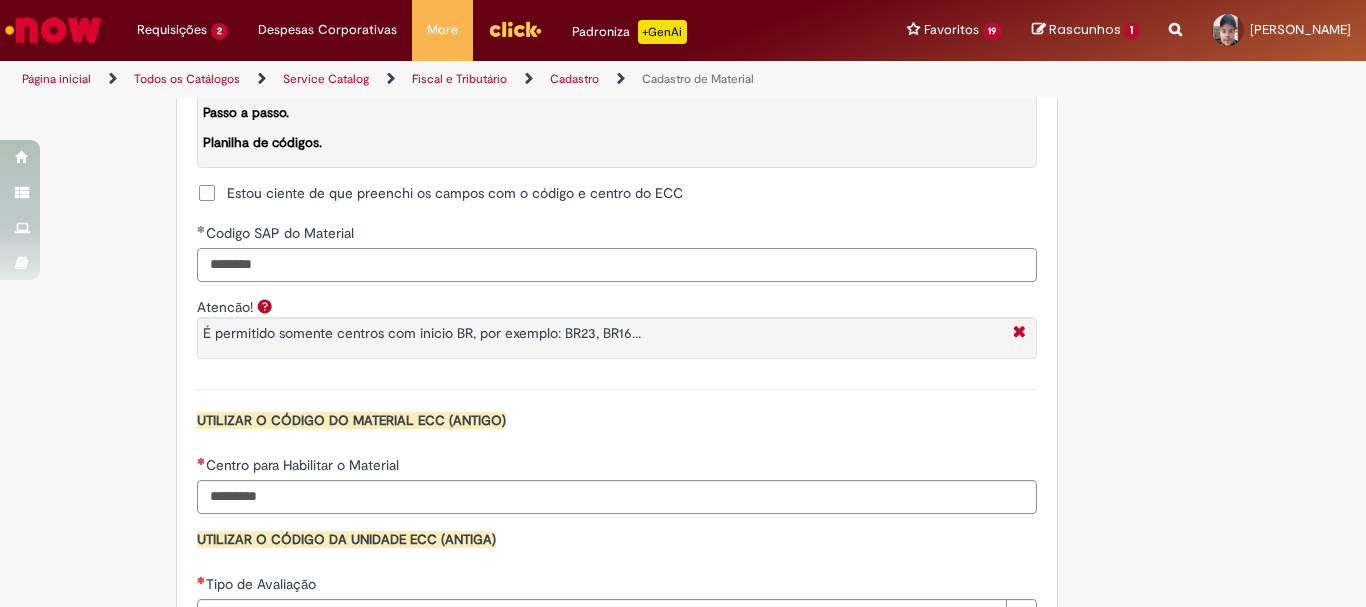 type on "********" 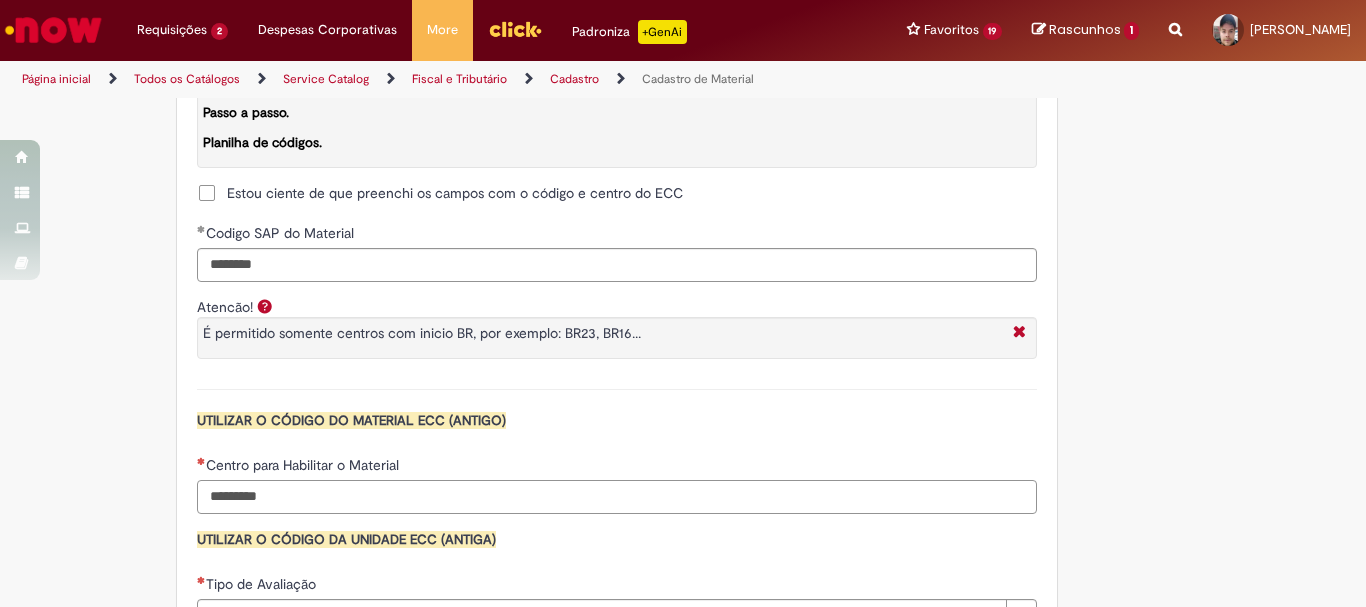 click on "Centro para Habilitar o Material" at bounding box center (617, 497) 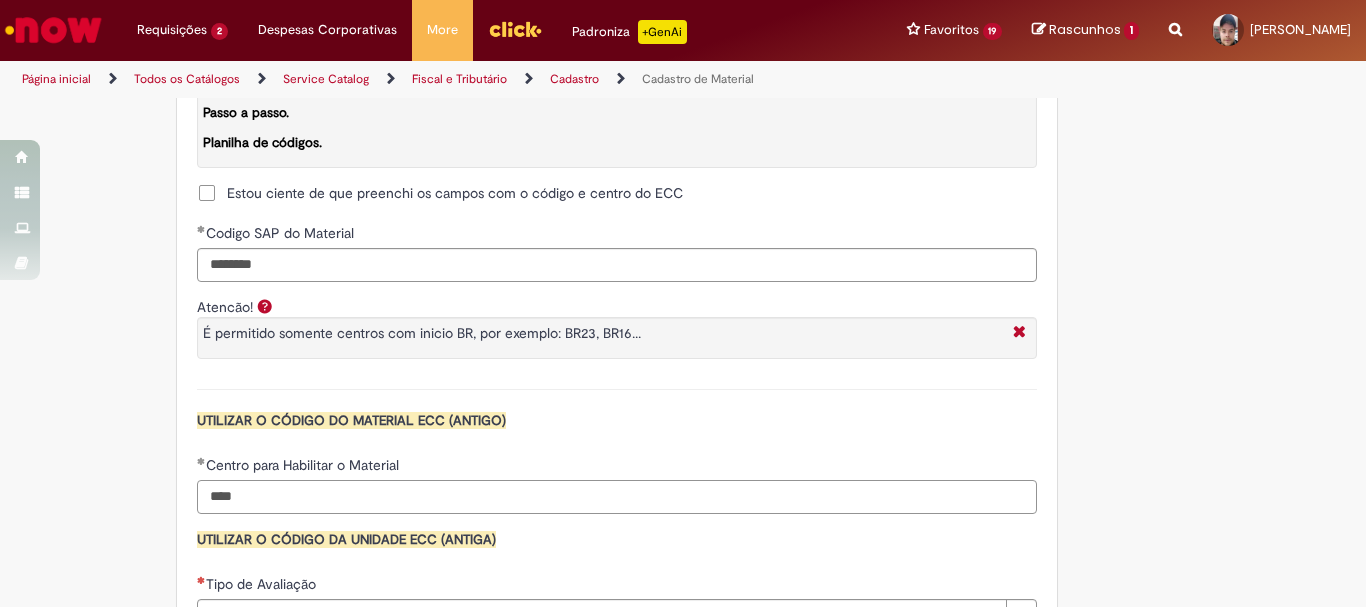 scroll, scrollTop: 1900, scrollLeft: 0, axis: vertical 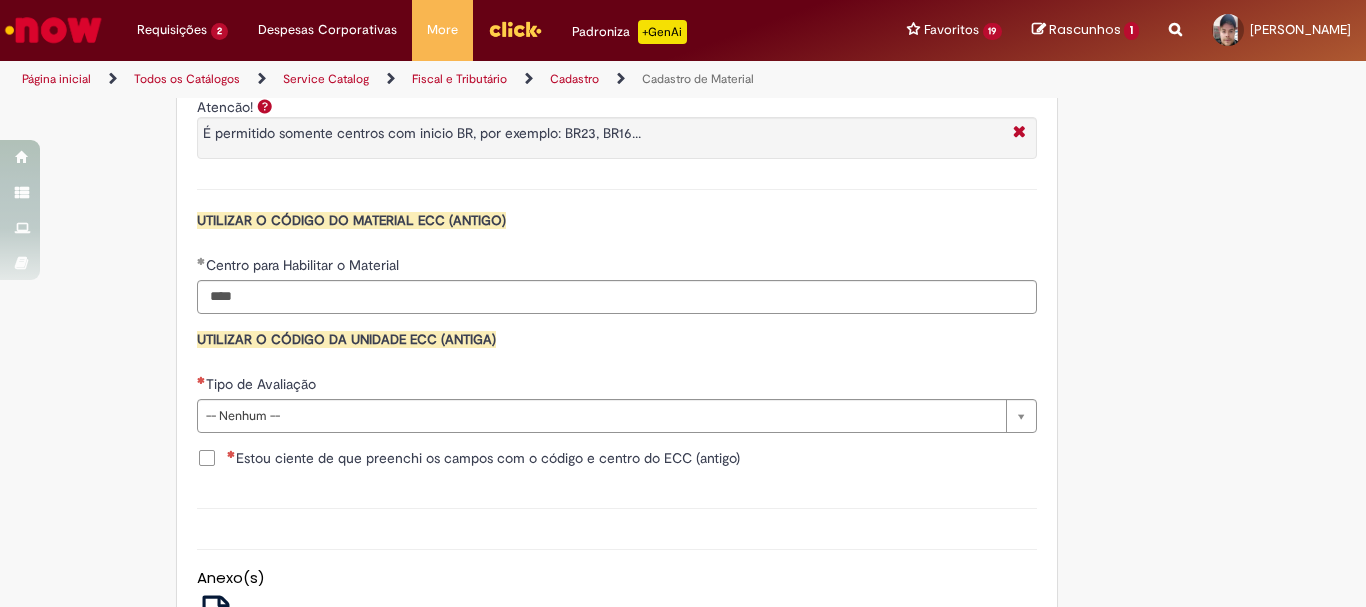 type on "****" 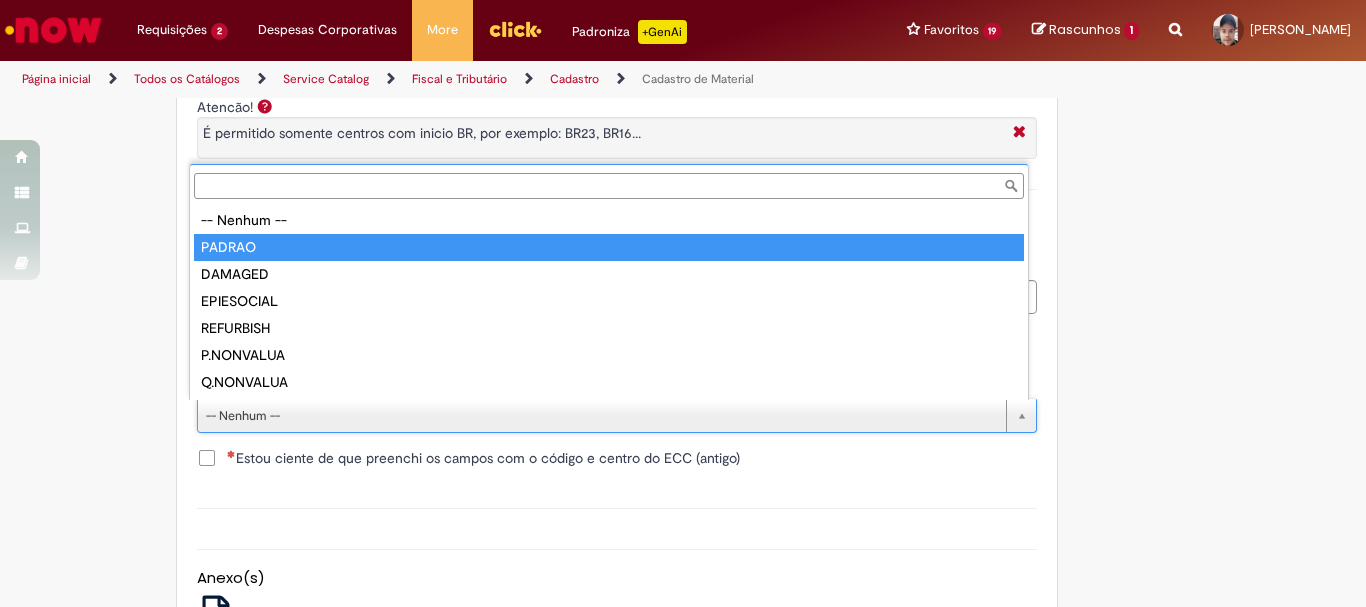 type on "******" 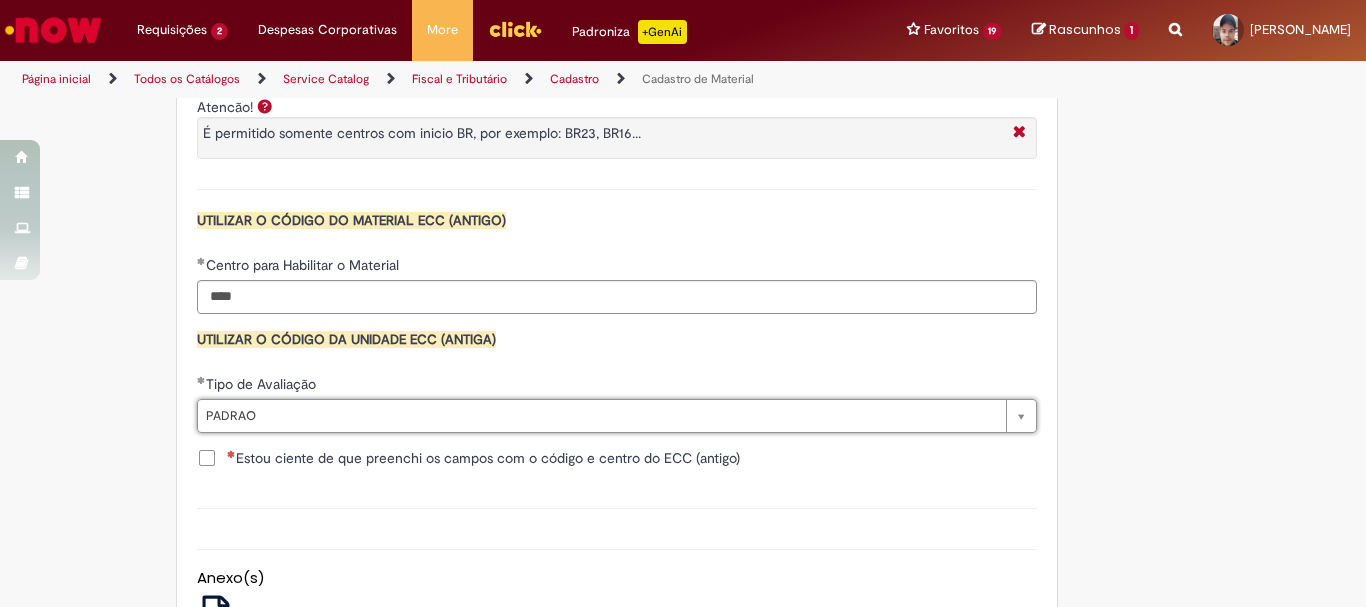 click on "Estou ciente de que preenchi os campos com o código e centro do ECC  (antigo)" at bounding box center (483, 458) 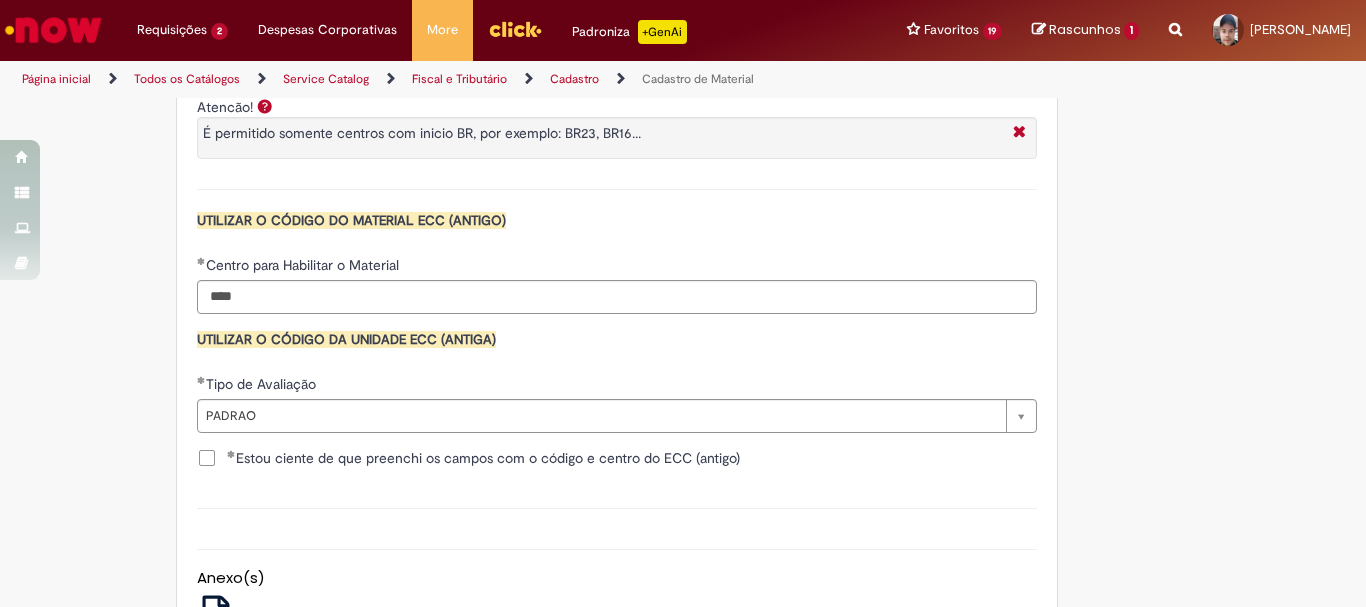 scroll, scrollTop: 2141, scrollLeft: 0, axis: vertical 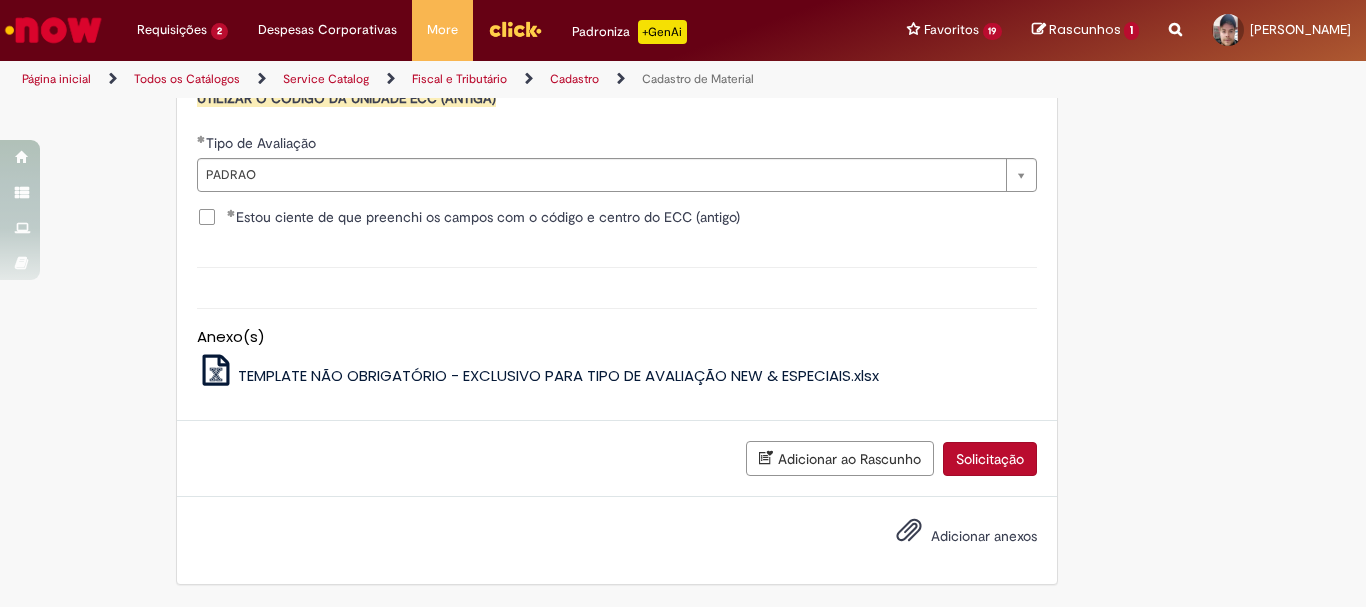 click on "Solicitação" at bounding box center [990, 459] 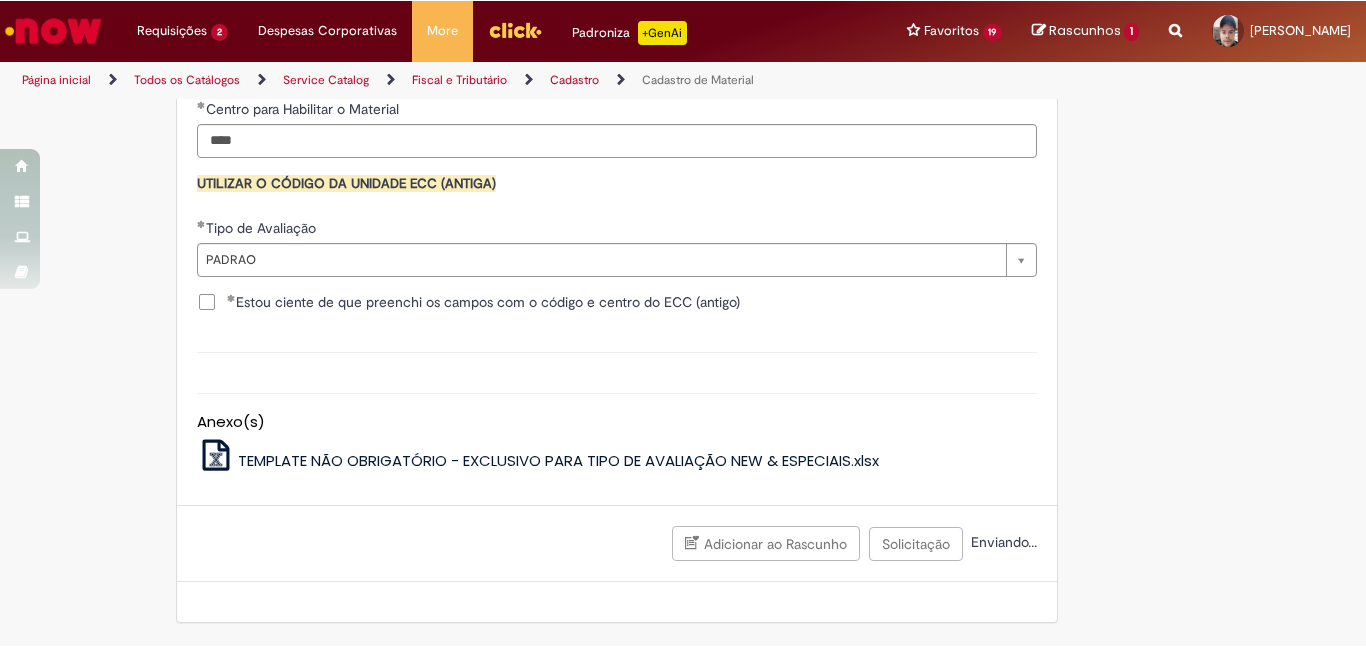 scroll, scrollTop: 2095, scrollLeft: 0, axis: vertical 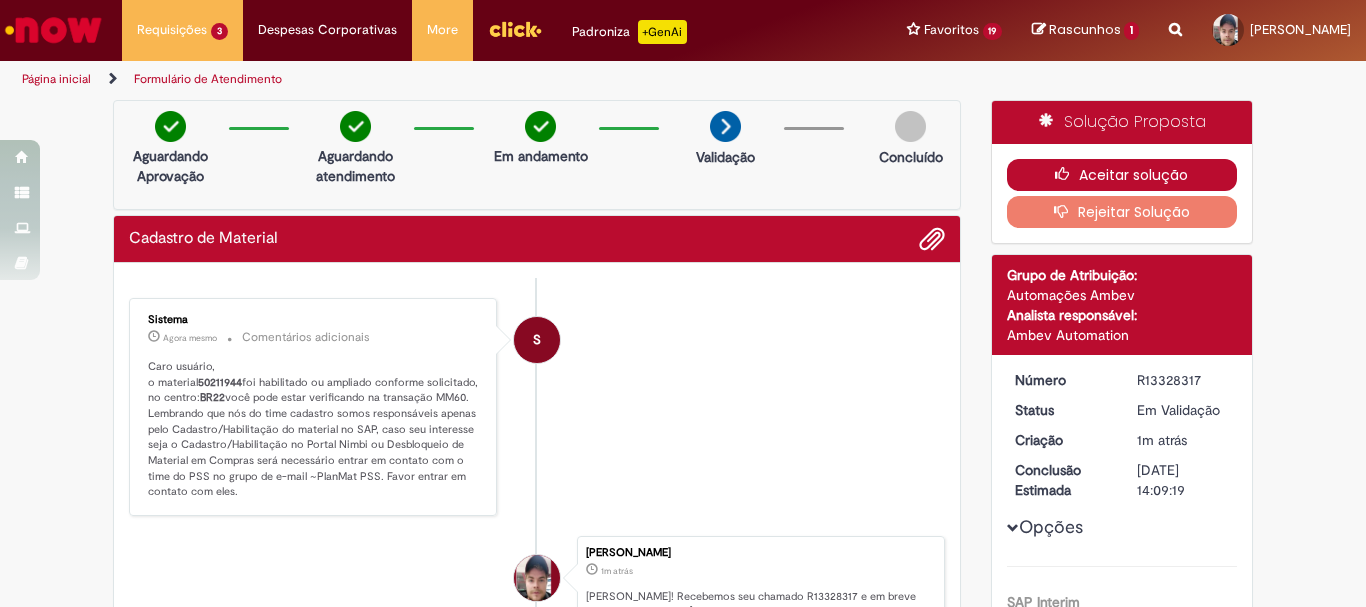 click on "Aceitar solução" at bounding box center [1122, 175] 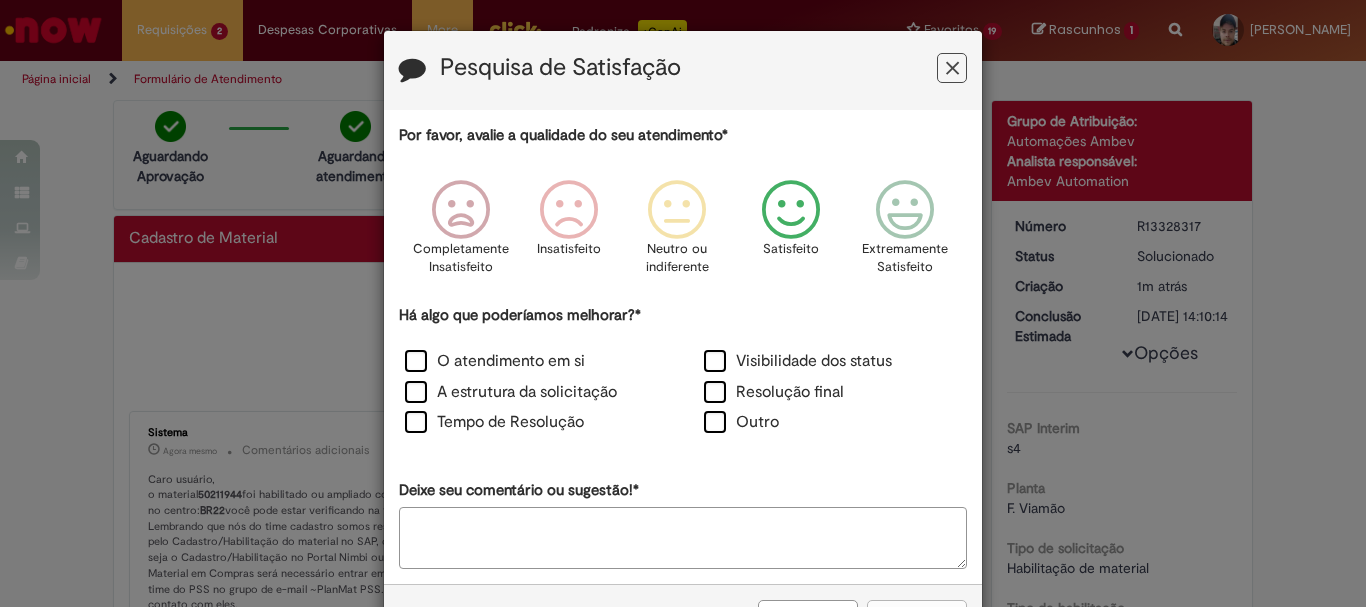 click at bounding box center (791, 210) 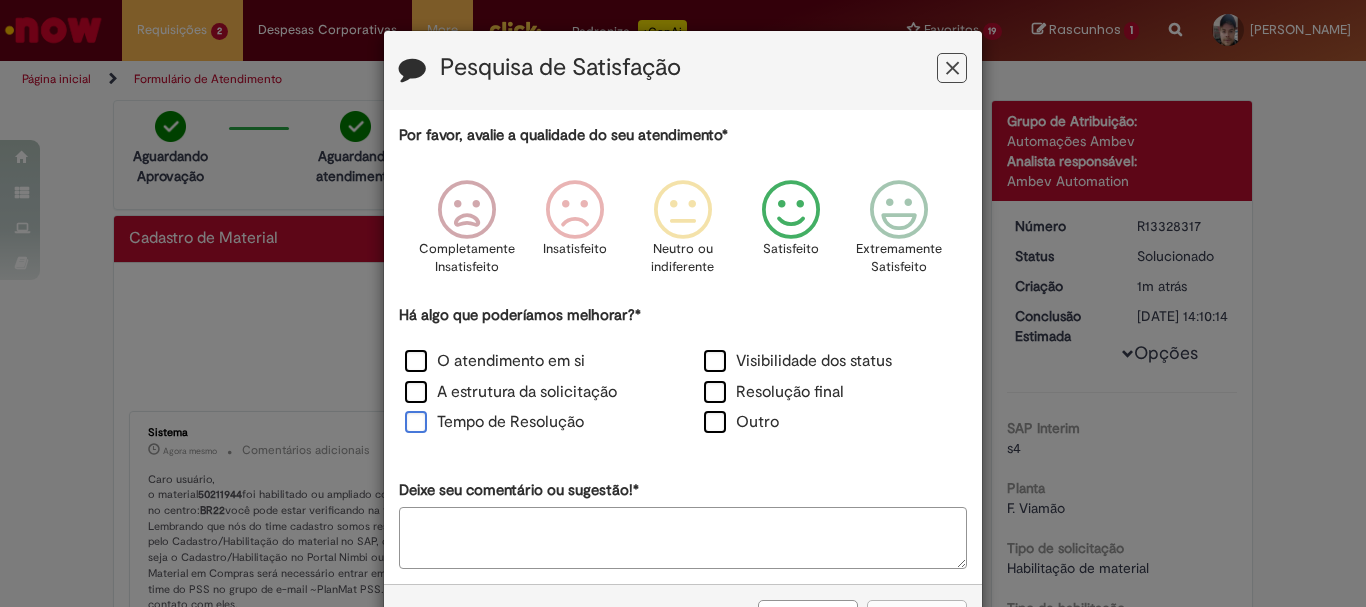 click on "Tempo de Resolução" at bounding box center (494, 422) 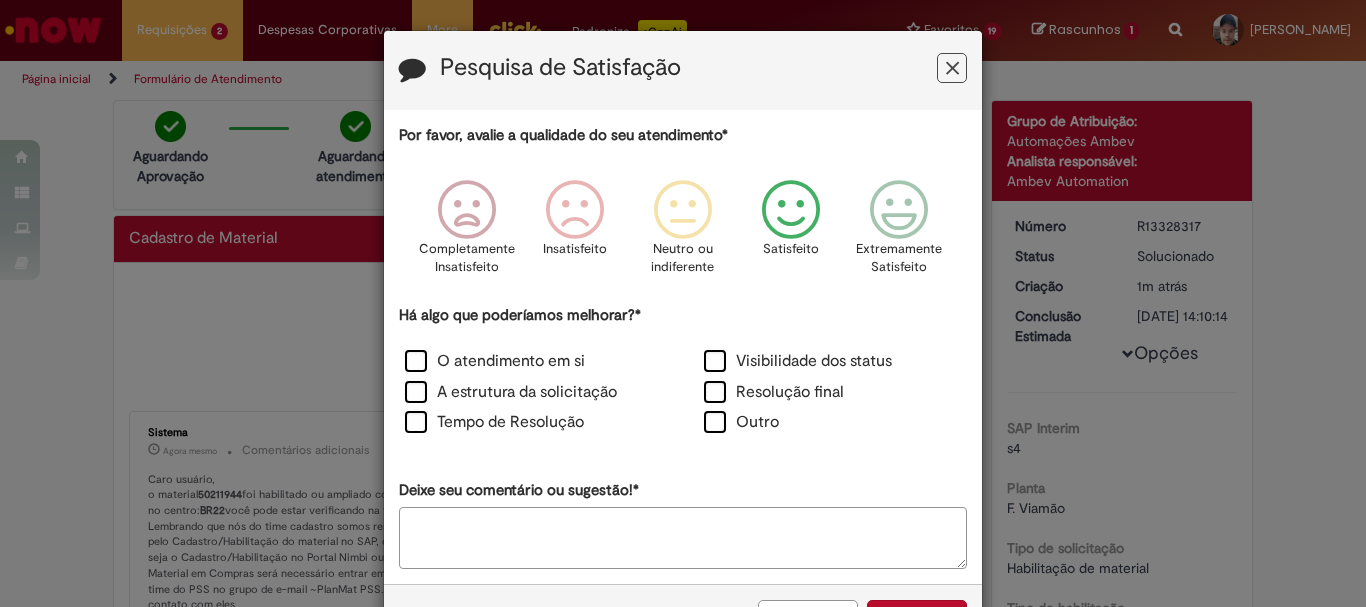 scroll, scrollTop: 73, scrollLeft: 0, axis: vertical 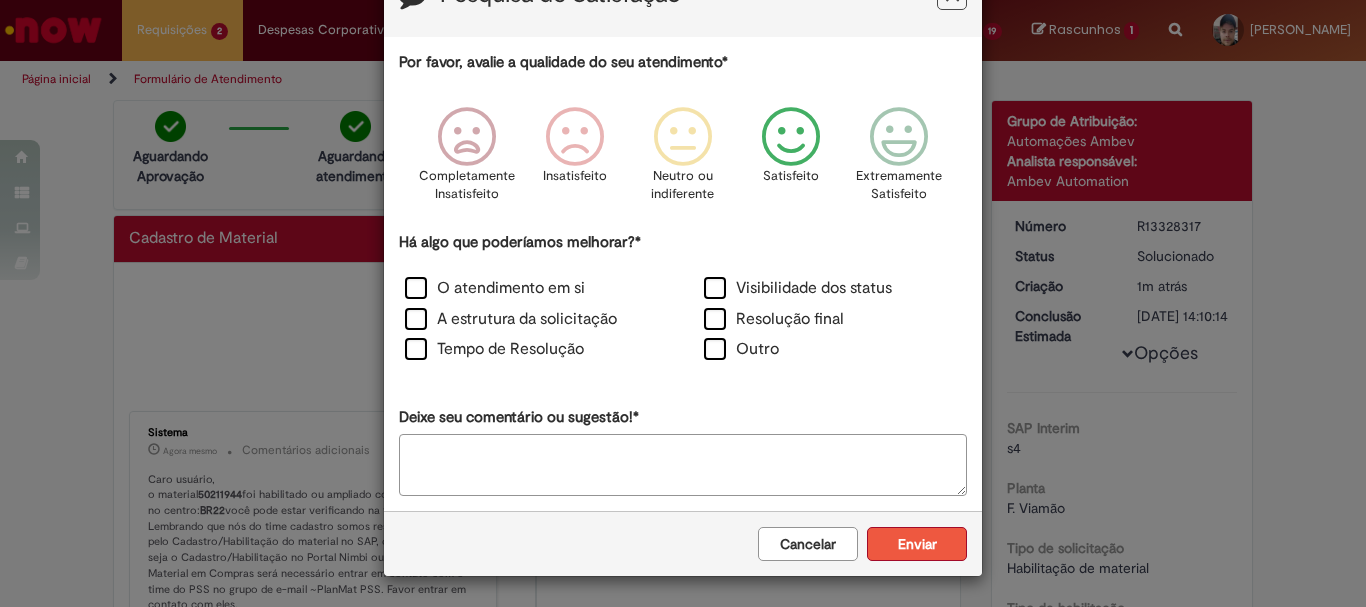 click on "Enviar" at bounding box center (917, 544) 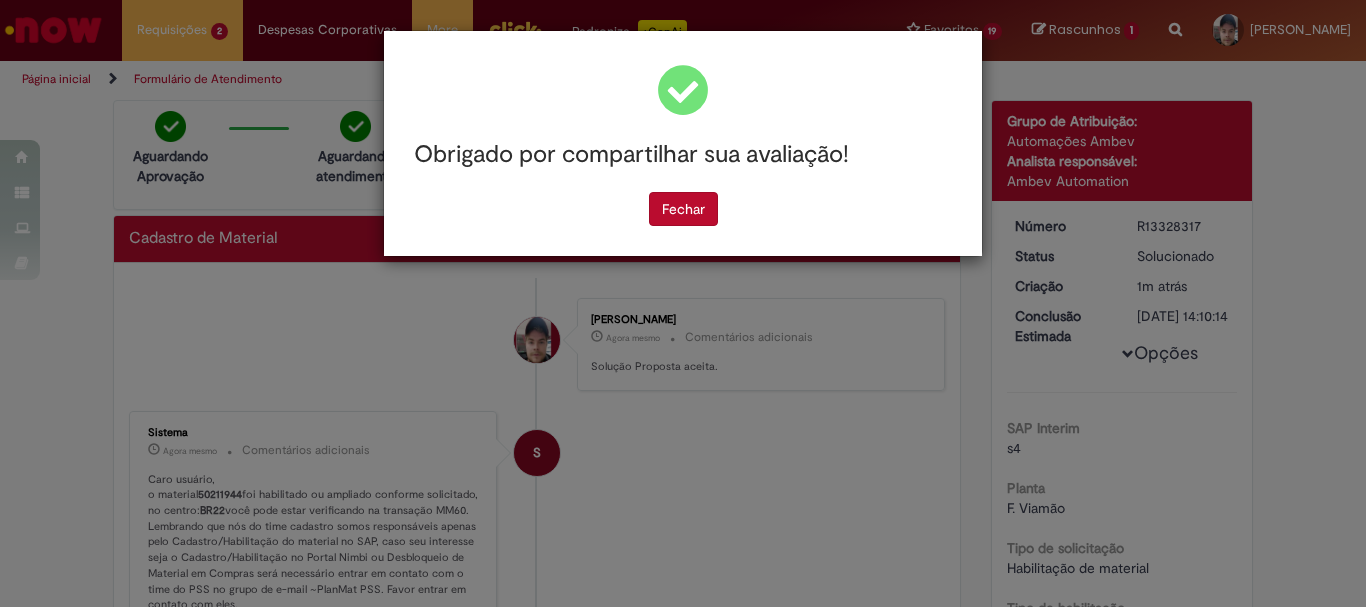 scroll, scrollTop: 0, scrollLeft: 0, axis: both 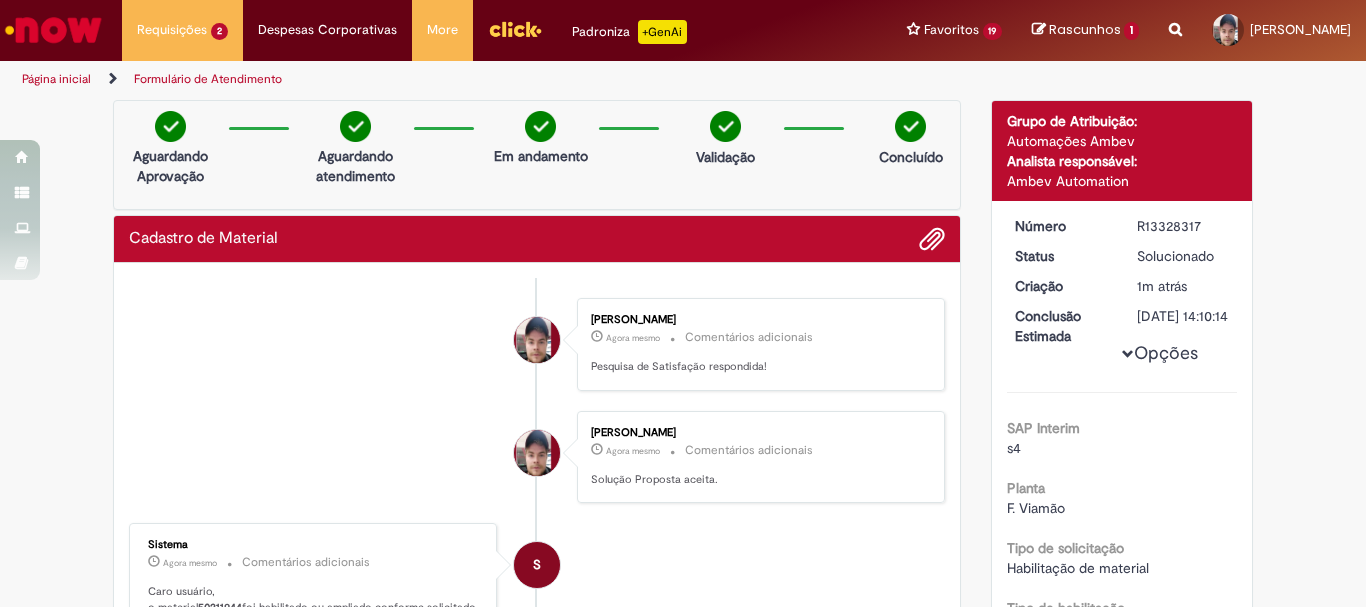 click on "Obrigado por compartilhar sua avaliação!
[GEOGRAPHIC_DATA]" at bounding box center (683, 303) 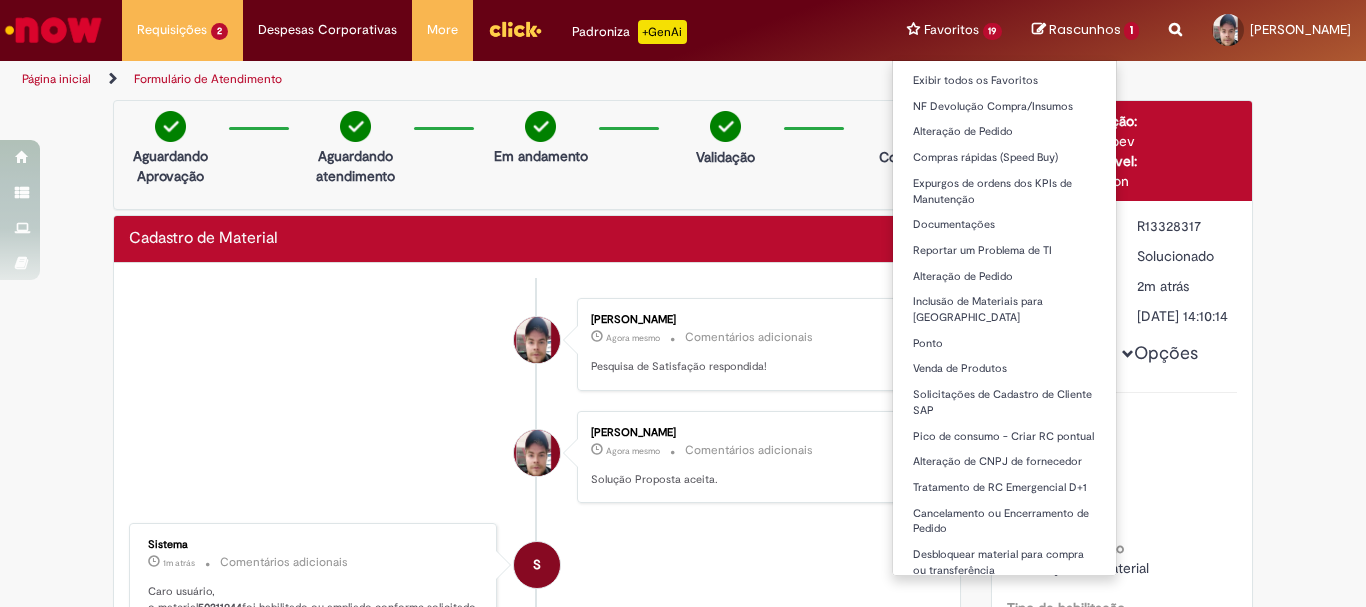 click on "Favoritos   19
Exibir todos os Favoritos
NF Devolução Compra/Insumos
Alteração de Pedido
Compras rápidas (Speed Buy)
Expurgos de ordens dos KPIs de Manutenção
Documentações
Reportar um Problema de TI
Alteração de Pedido
Inclusão de Materiais para [GEOGRAPHIC_DATA]
[GEOGRAPHIC_DATA]
Venda de Produtos
Solicitações de Cadastro de Cliente SAP
Pico de consumo - Criar RC pontual
Alteração de CNPJ de fornecedor
Tratamento de RC Emergencial D+1
Cancelamento ou Encerramento de Pedido
Desbloquear material para compra ou transferência
Cadastro de Material
Validação de Fretes Urgentes
Overhauls de Manutenção - Alteração de data" at bounding box center [955, 30] 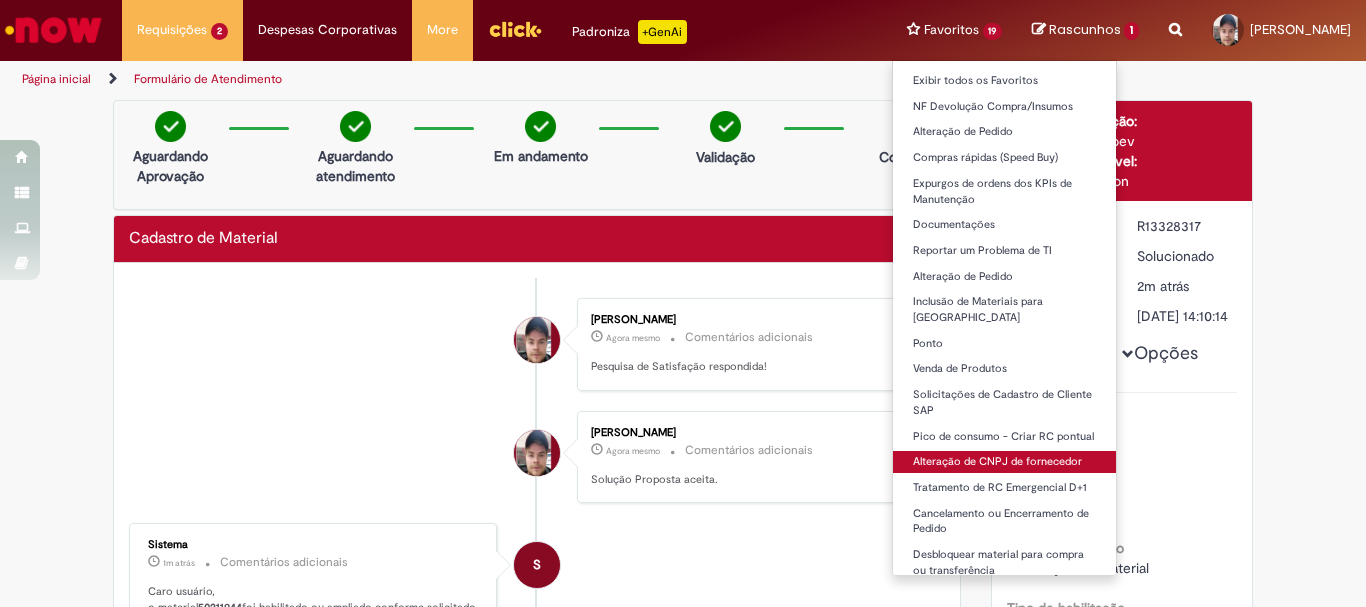scroll, scrollTop: 89, scrollLeft: 0, axis: vertical 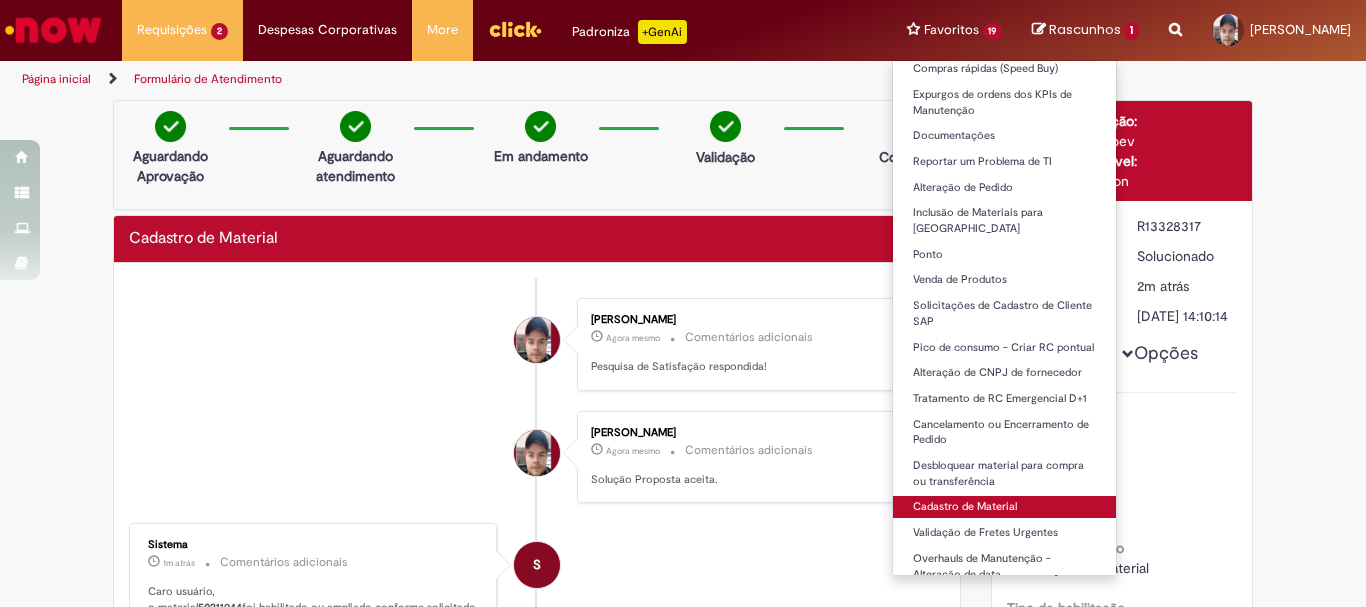 click on "Cadastro de Material" at bounding box center (1005, 507) 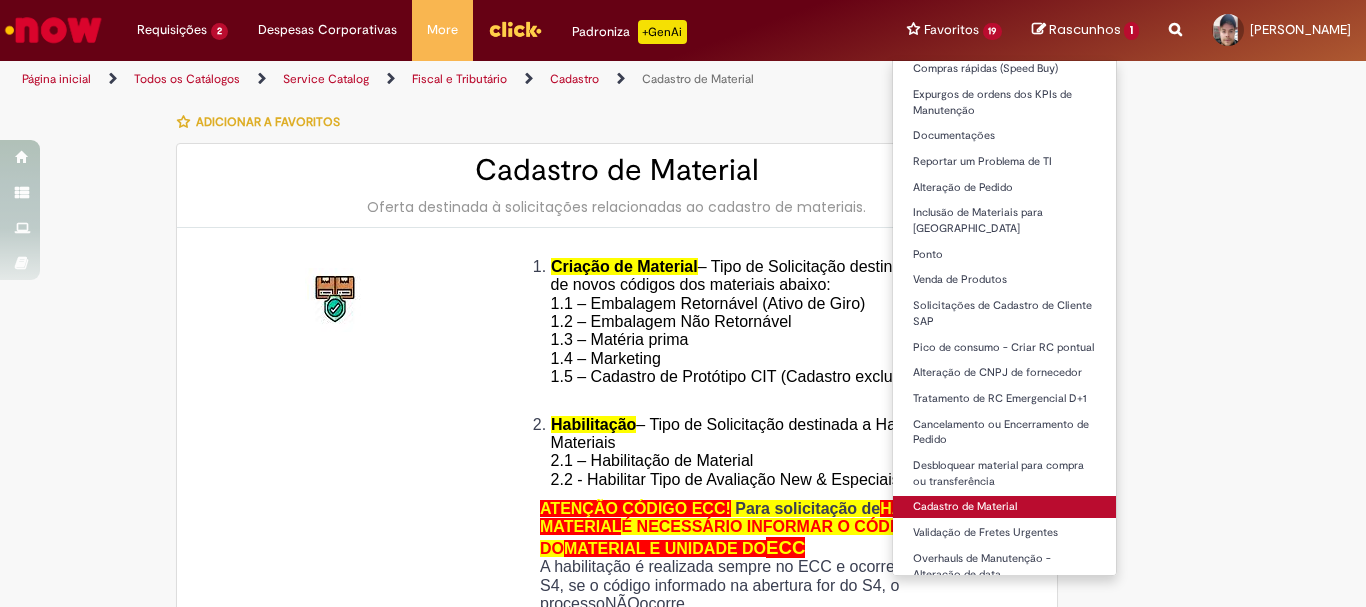 type on "********" 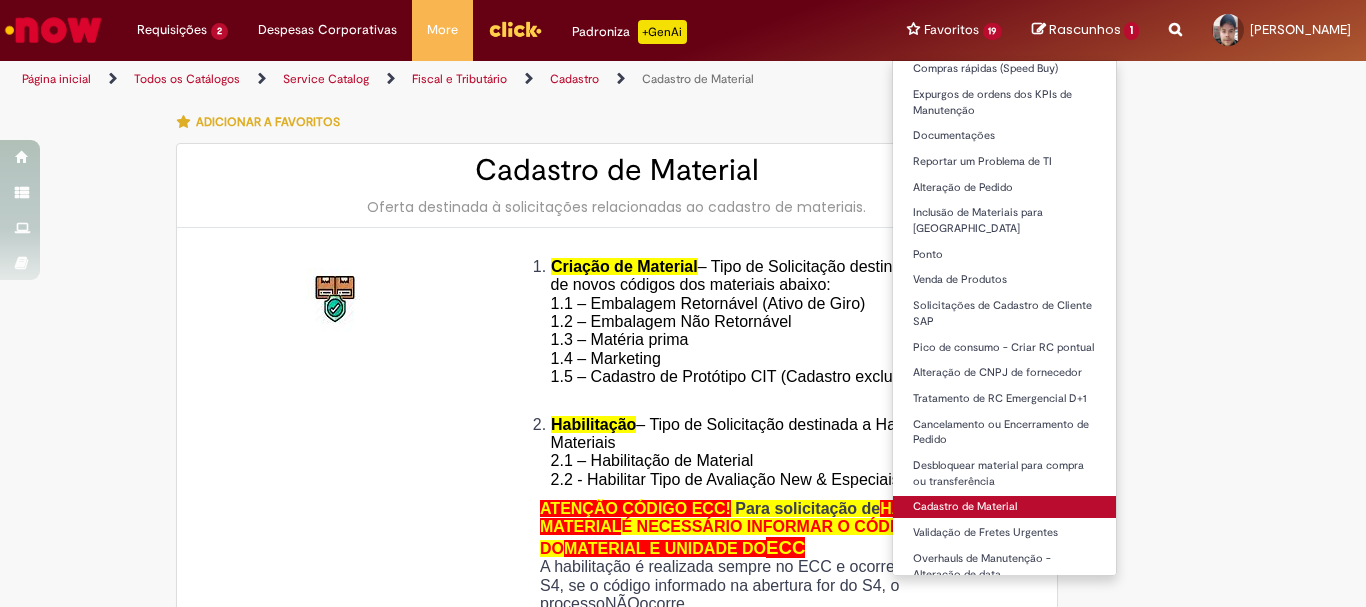 type on "**********" 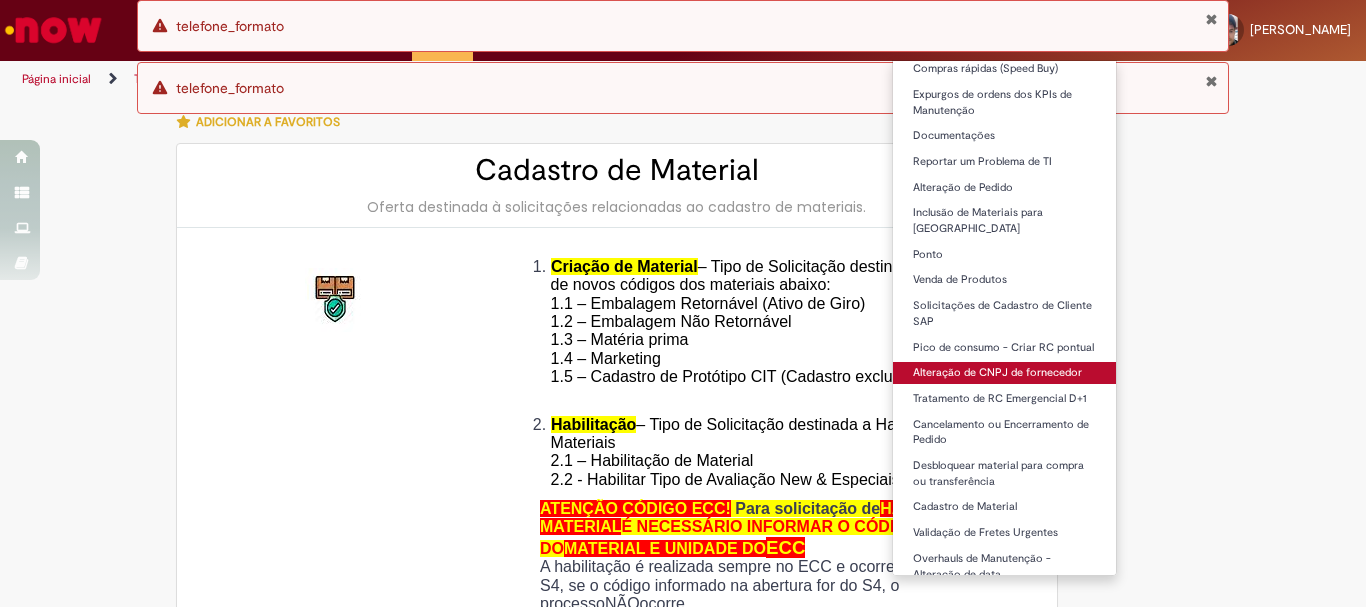 drag, startPoint x: 943, startPoint y: 488, endPoint x: 1021, endPoint y: 362, distance: 148.18907 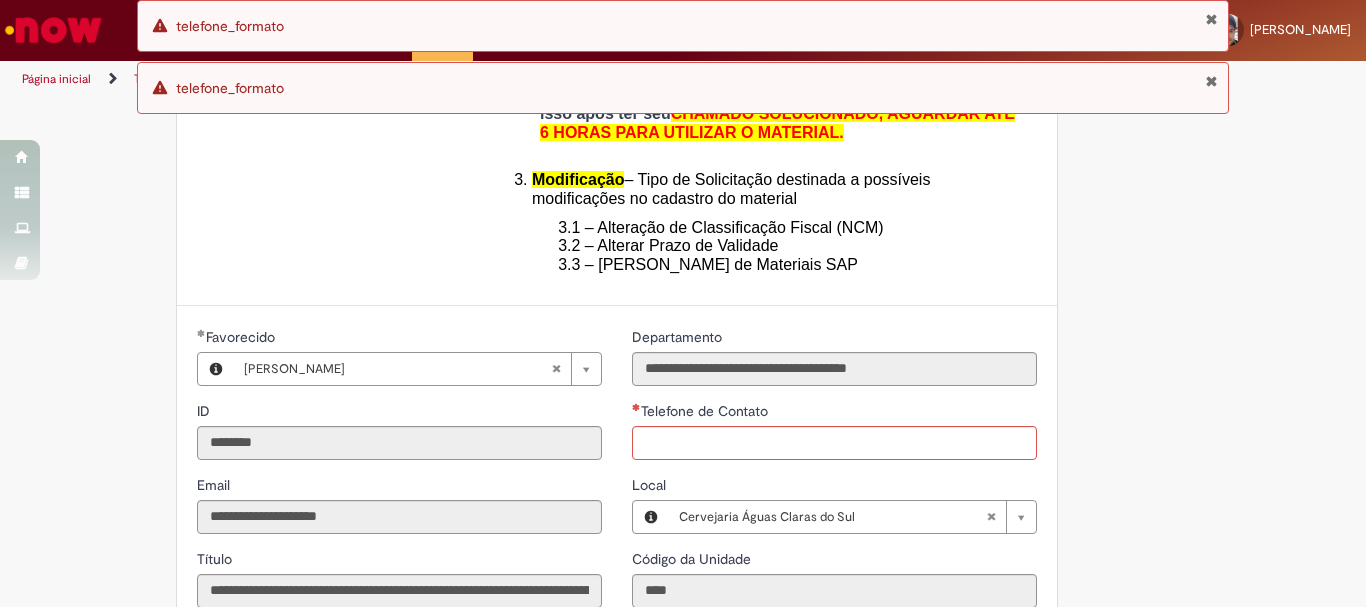 scroll, scrollTop: 700, scrollLeft: 0, axis: vertical 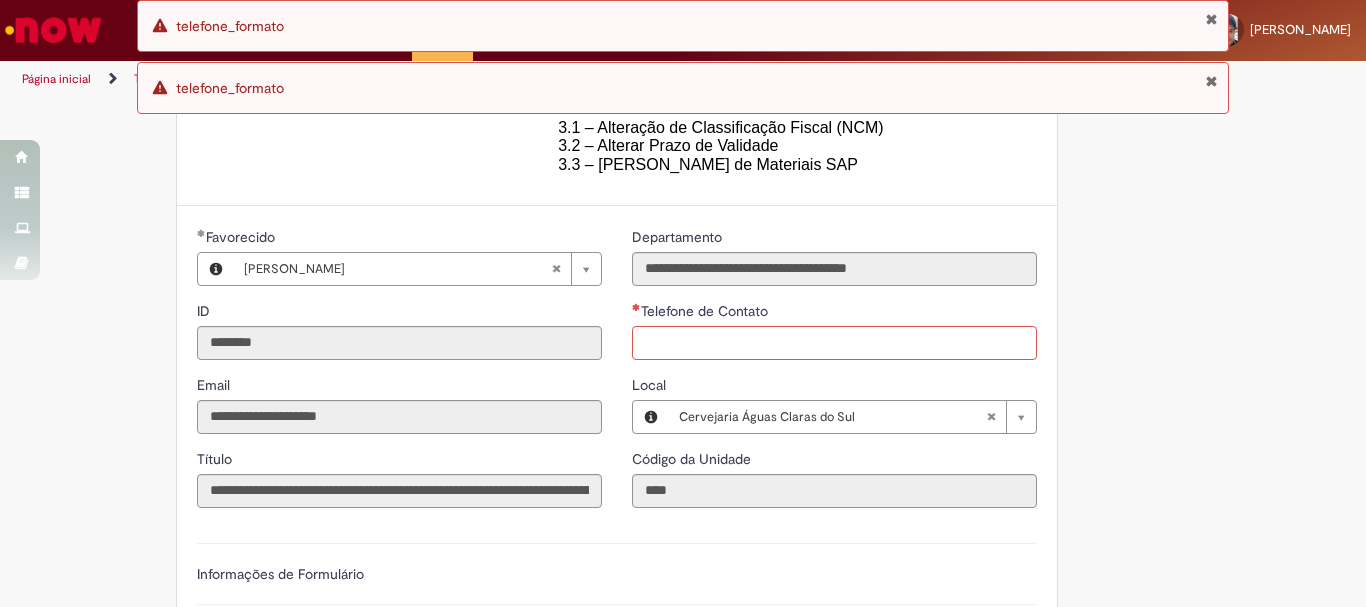 click on "Telefone de Contato" at bounding box center [834, 343] 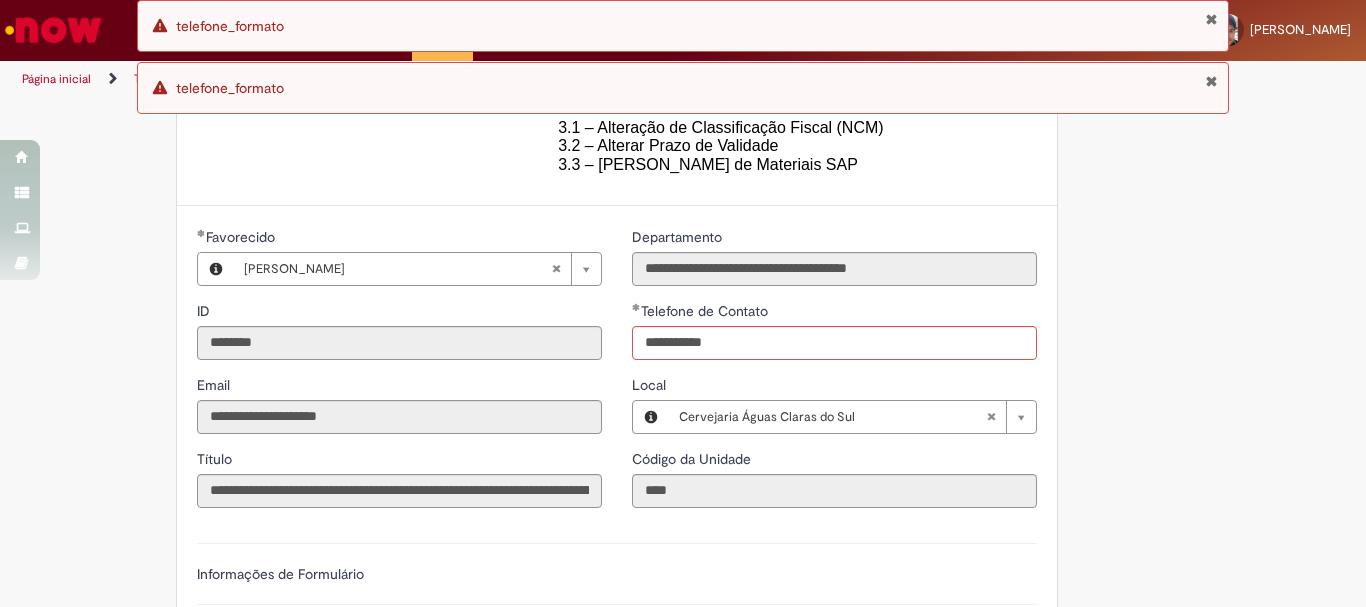type on "**********" 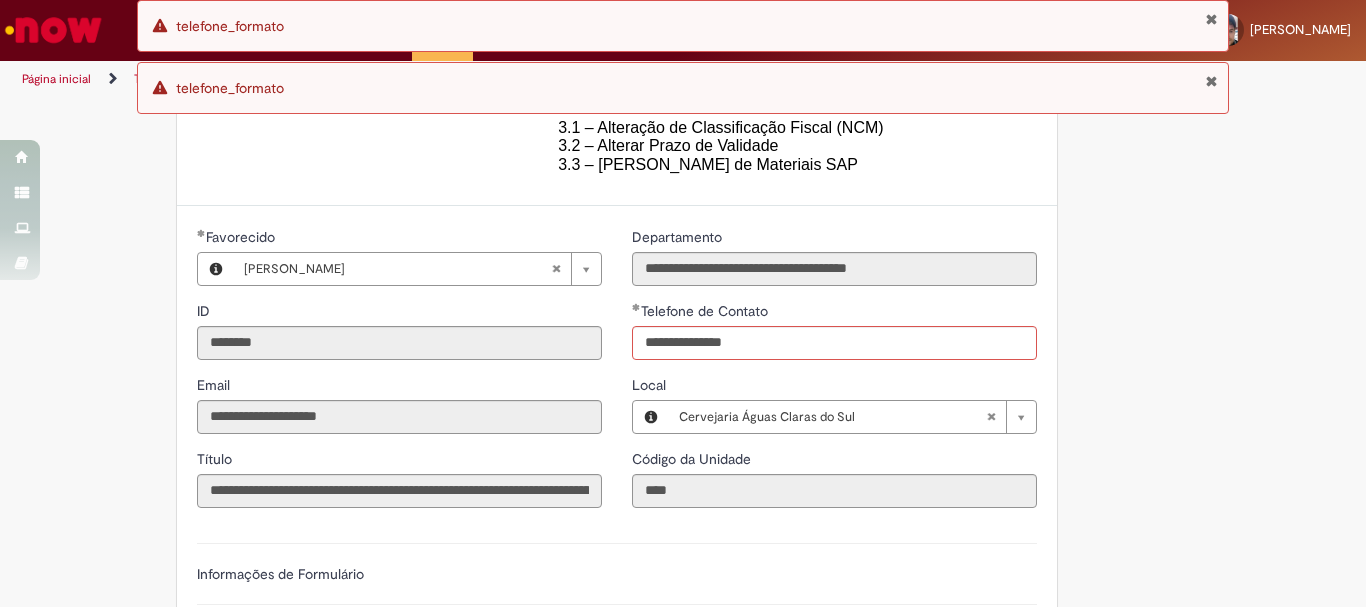 type 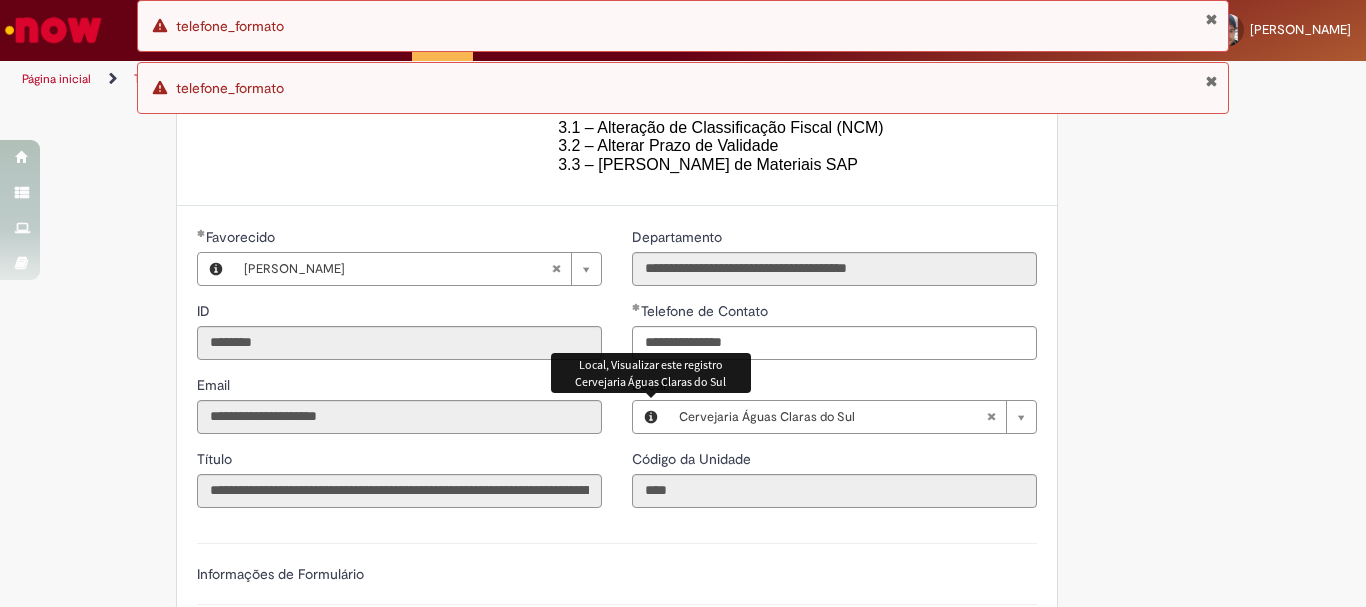 scroll, scrollTop: 1100, scrollLeft: 0, axis: vertical 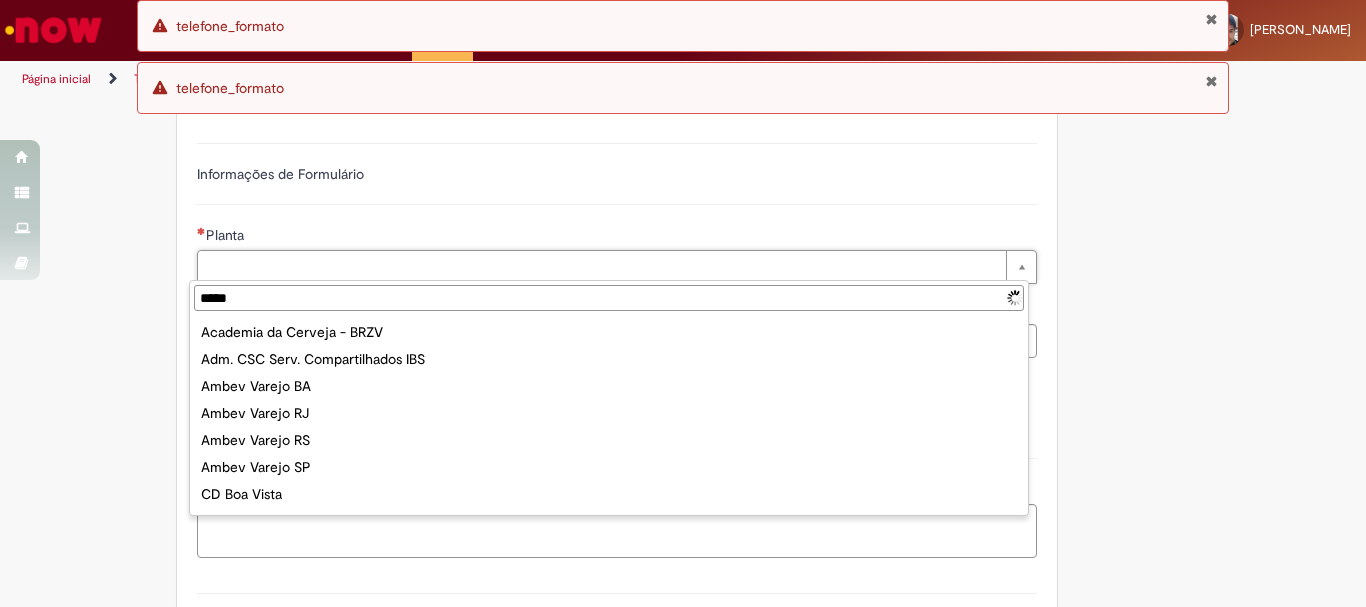 type on "******" 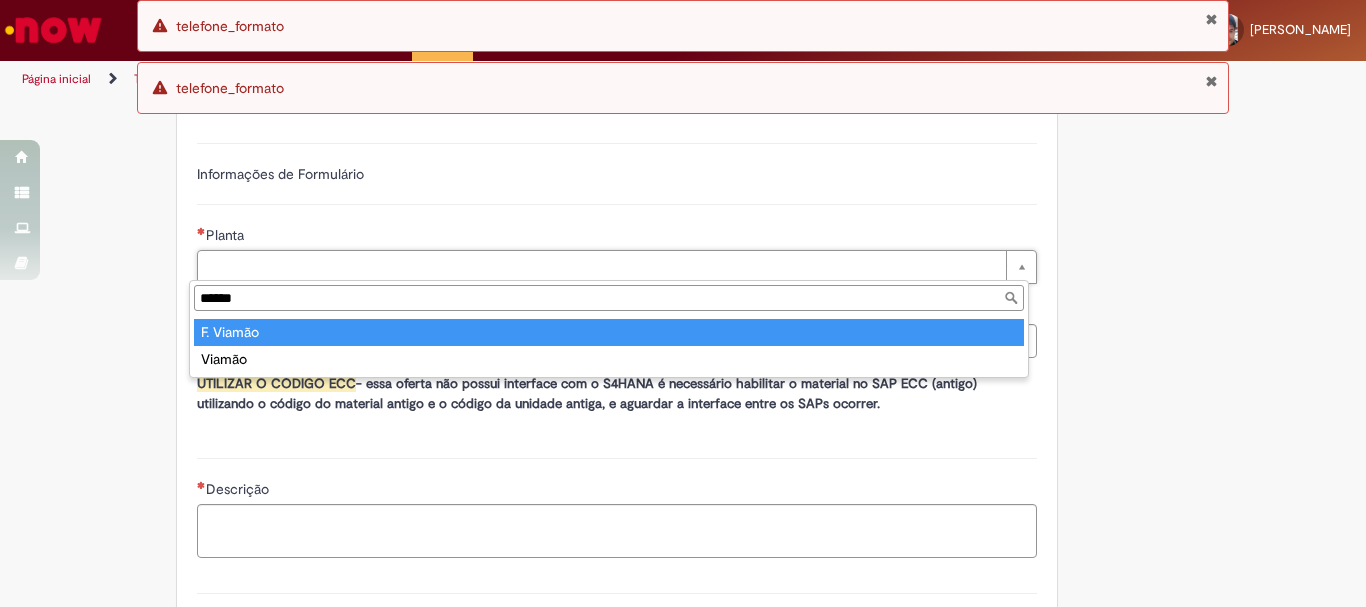 type on "*********" 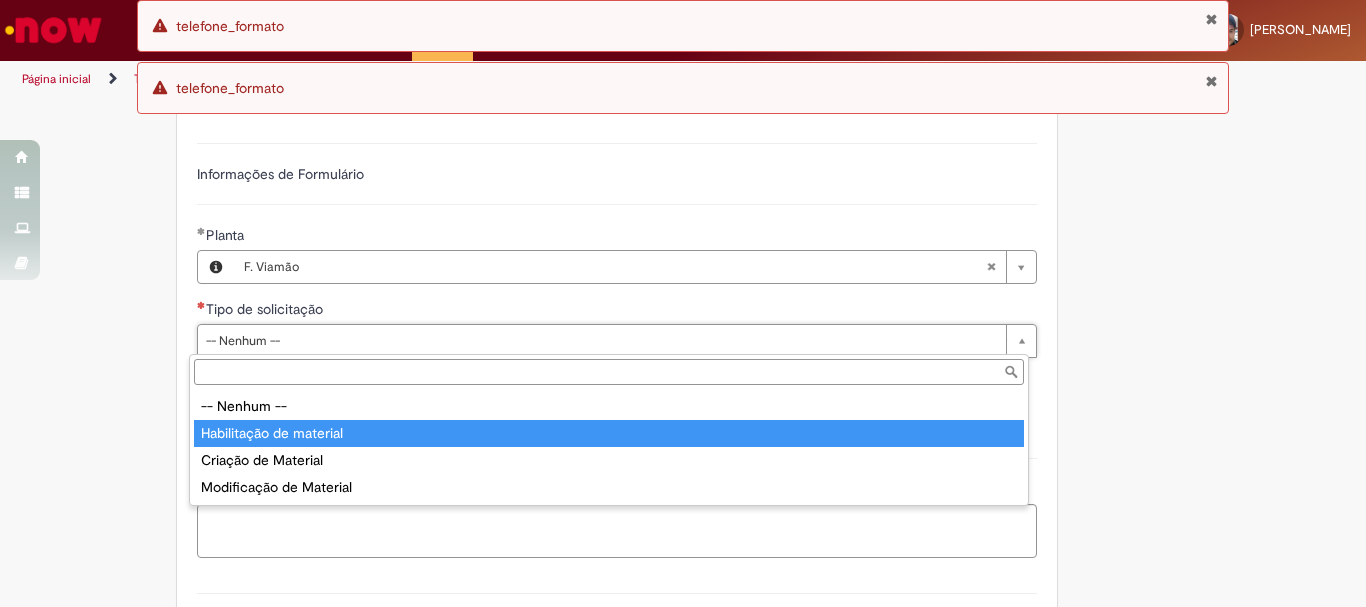type on "**********" 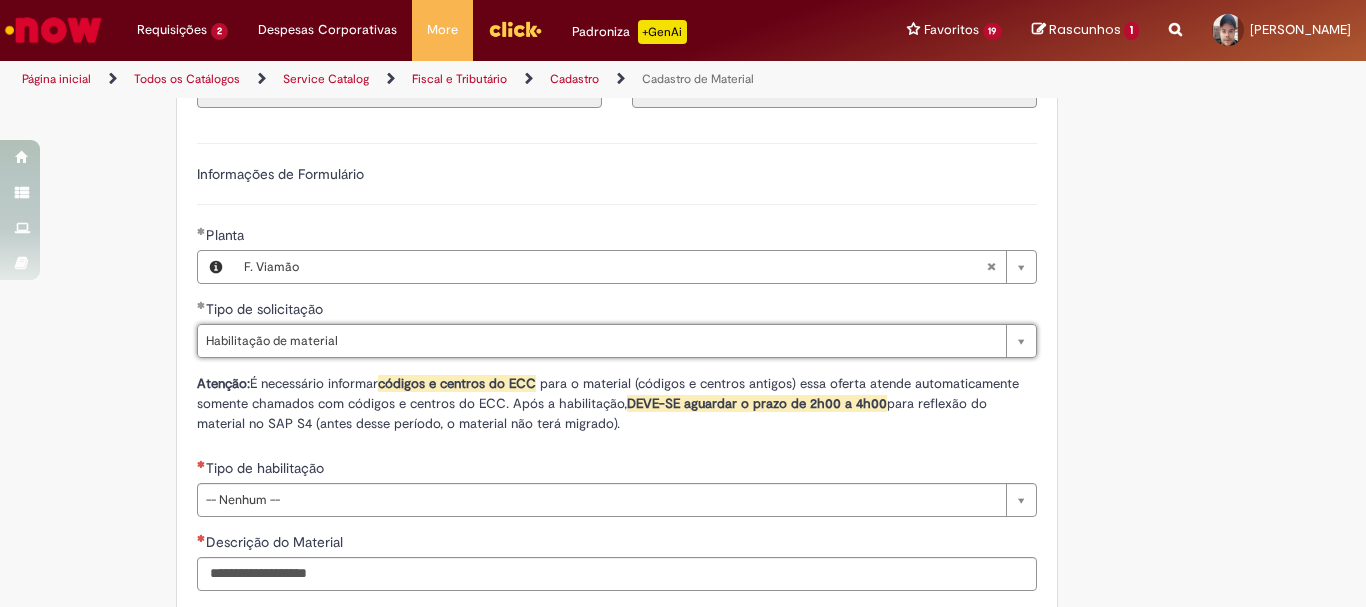 scroll, scrollTop: 1300, scrollLeft: 0, axis: vertical 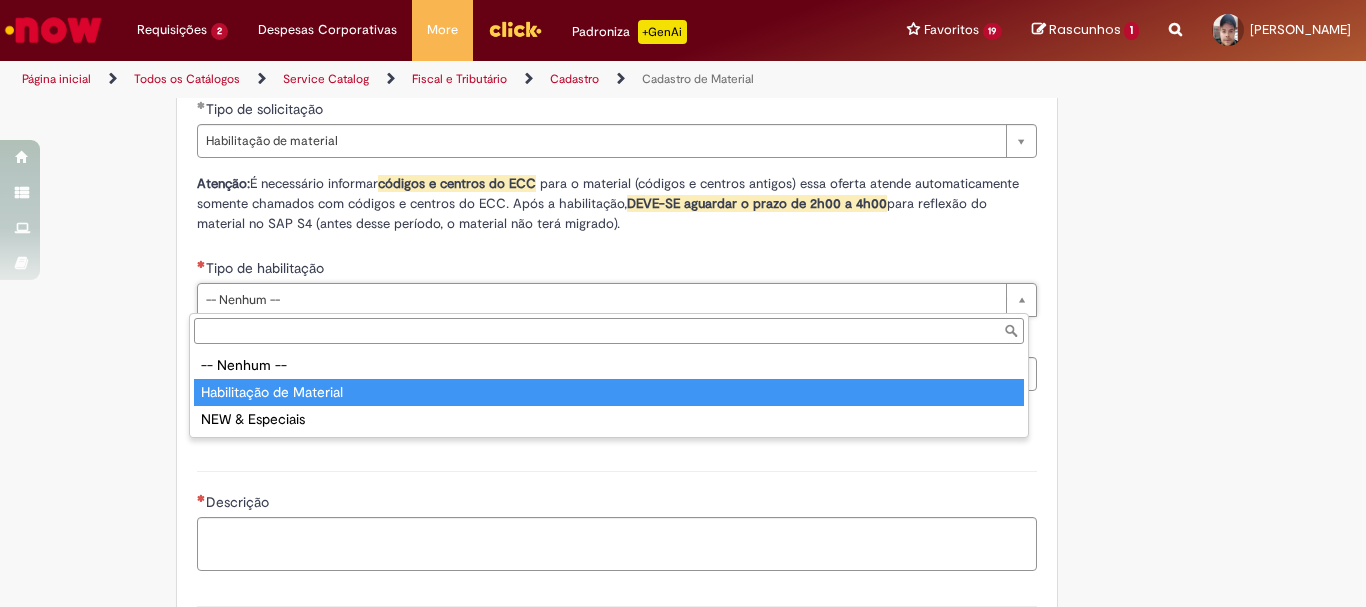 type on "**********" 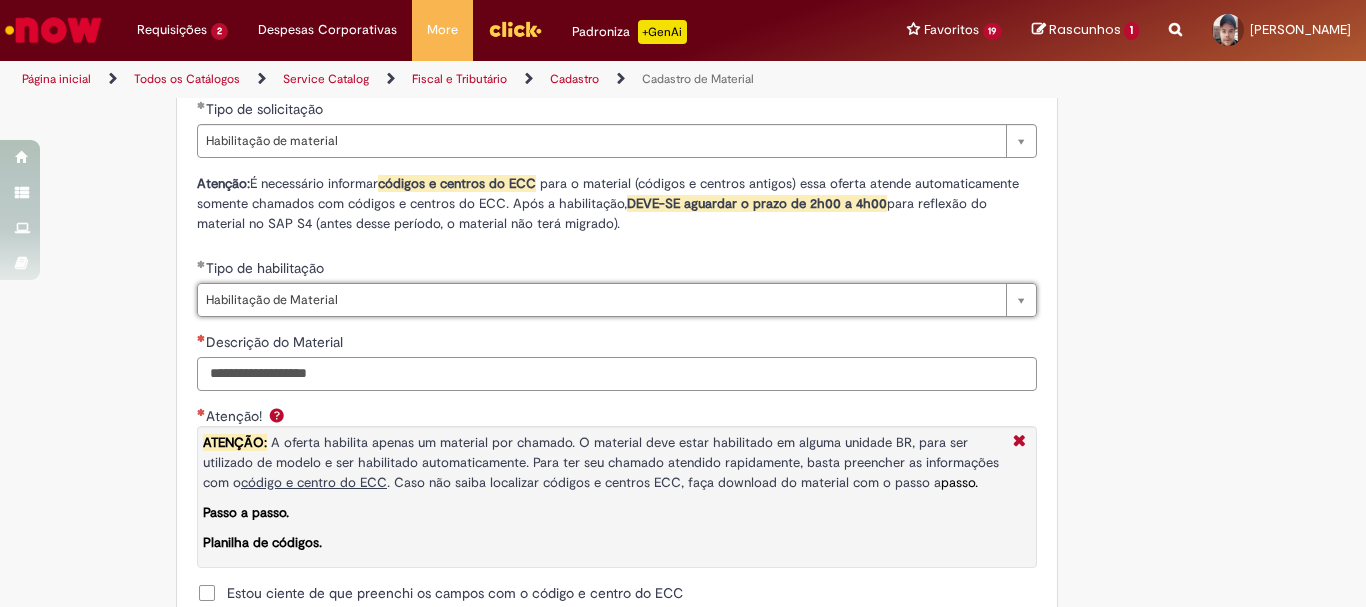 click on "Descrição do Material" at bounding box center (617, 374) 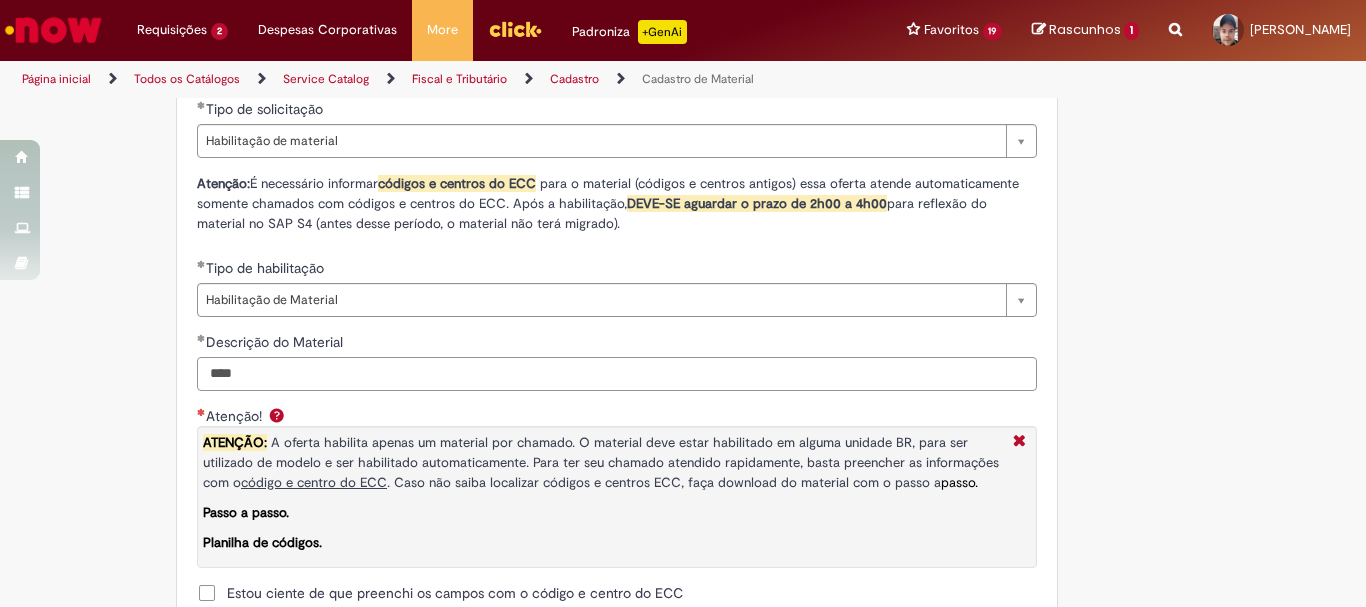 type on "****" 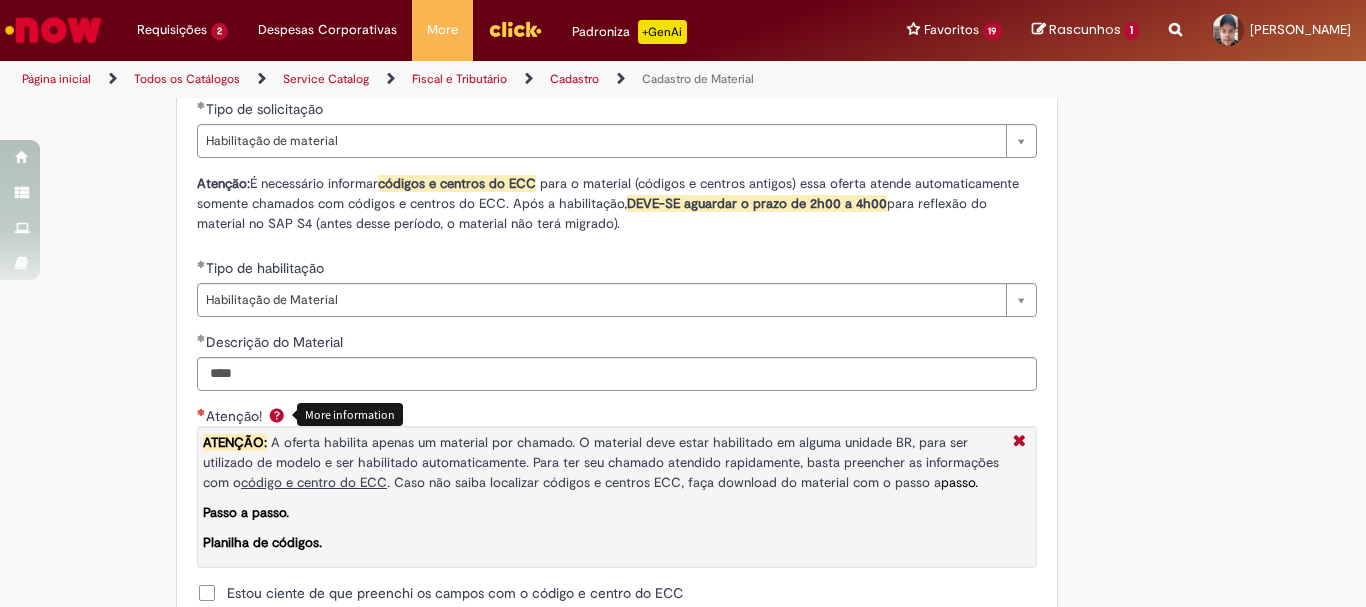 scroll, scrollTop: 1600, scrollLeft: 0, axis: vertical 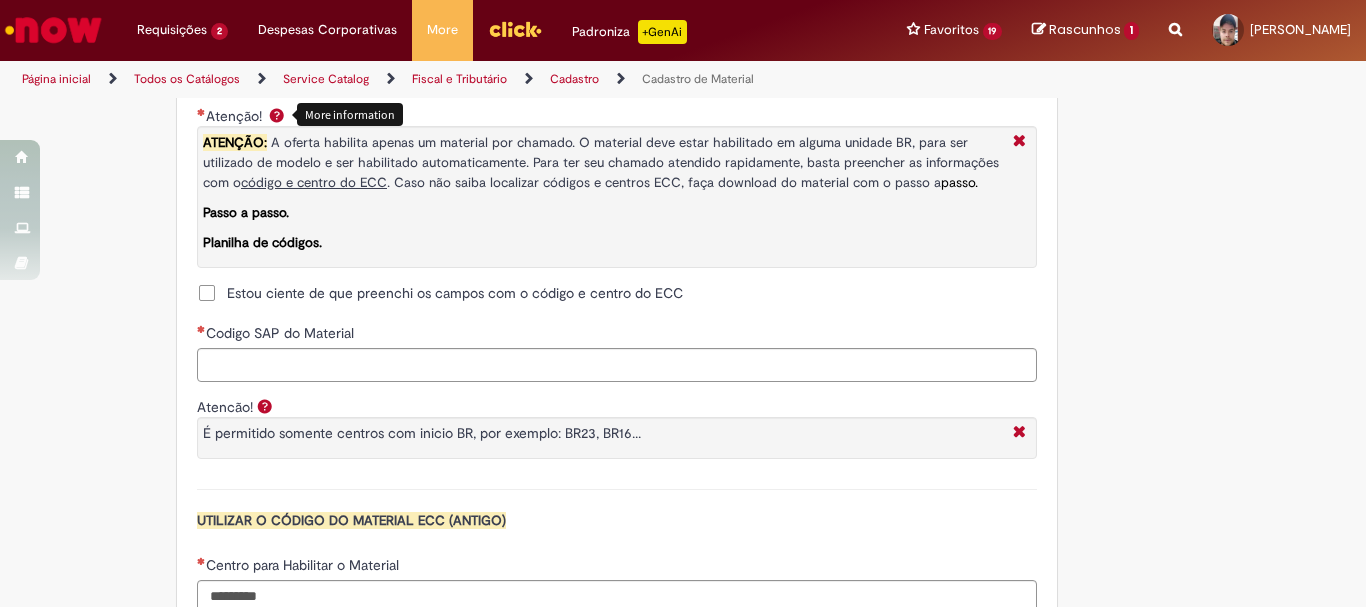 click on "Estou ciente de que preenchi os campos com o código e centro do ECC" at bounding box center [455, 293] 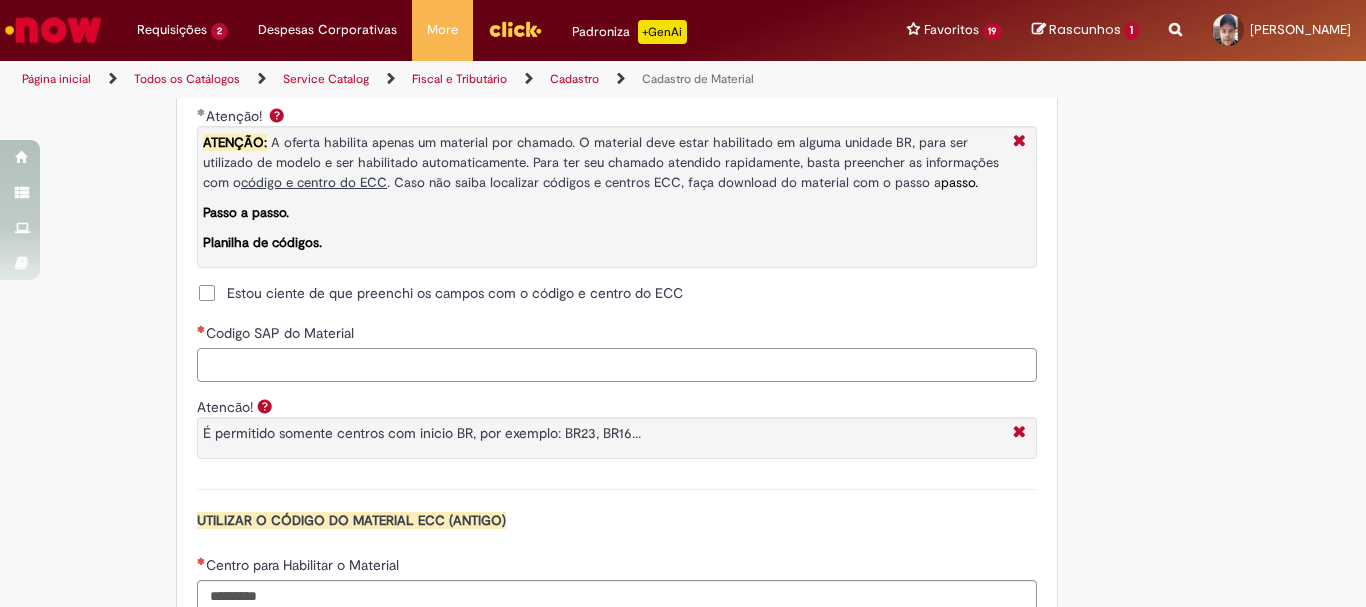 click on "Codigo SAP do Material" at bounding box center (617, 365) 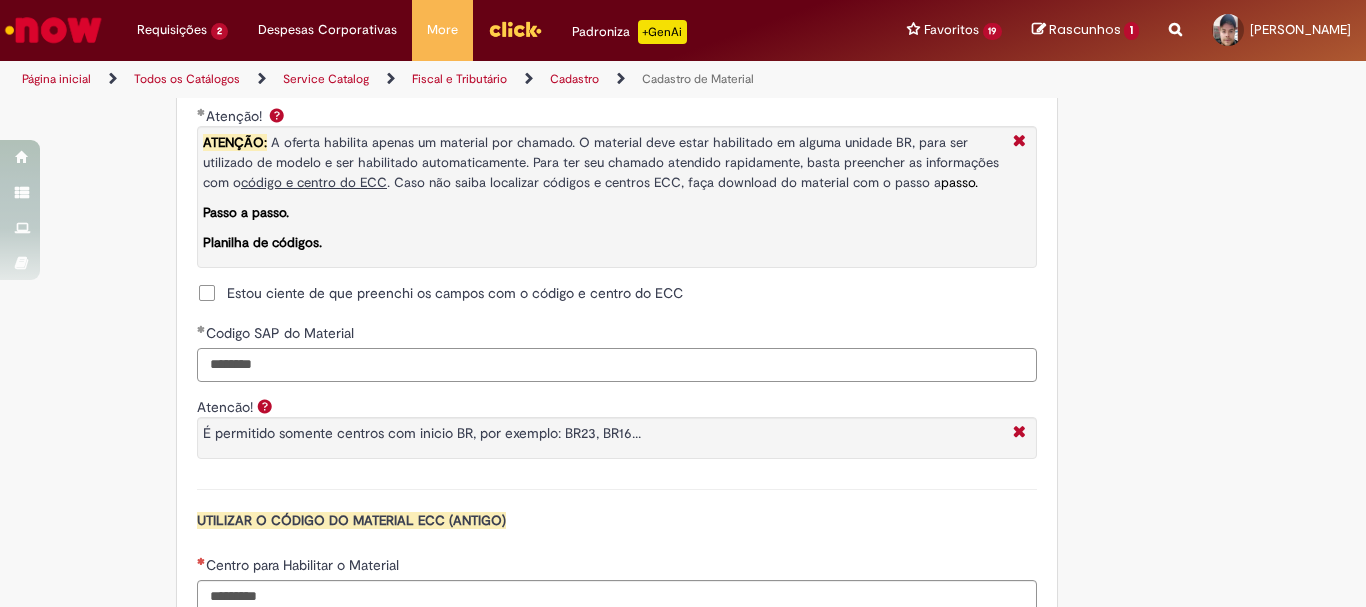 scroll, scrollTop: 1700, scrollLeft: 0, axis: vertical 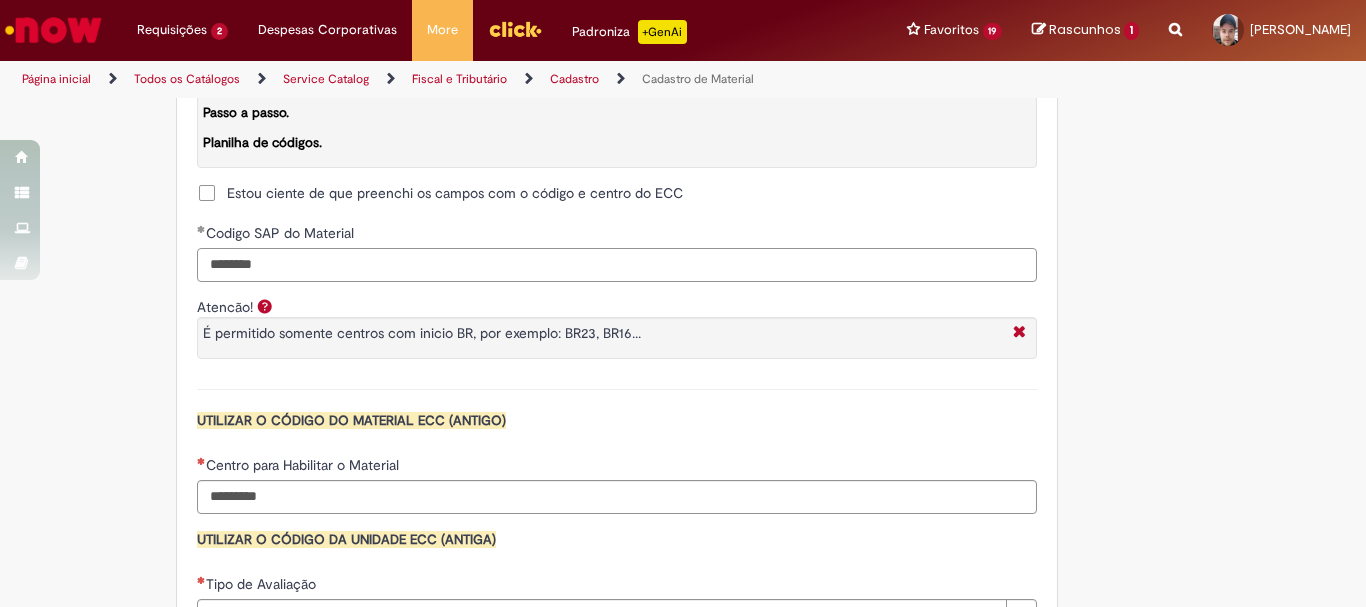 type on "********" 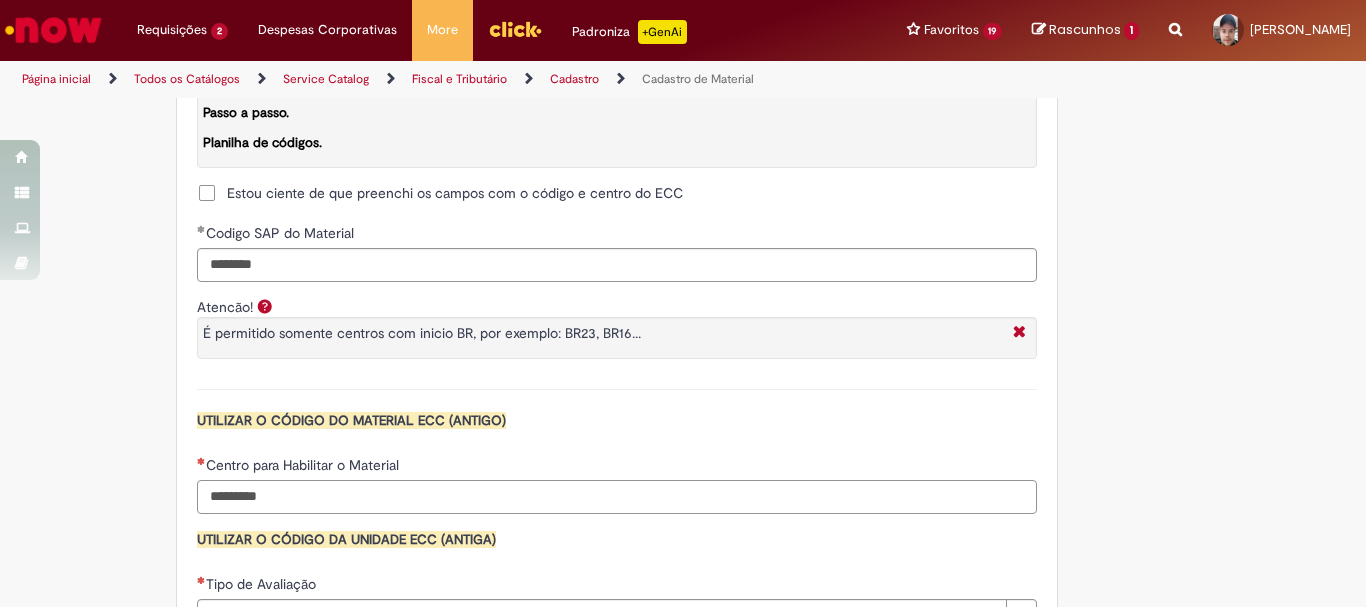 click on "Centro para Habilitar o Material" at bounding box center [617, 497] 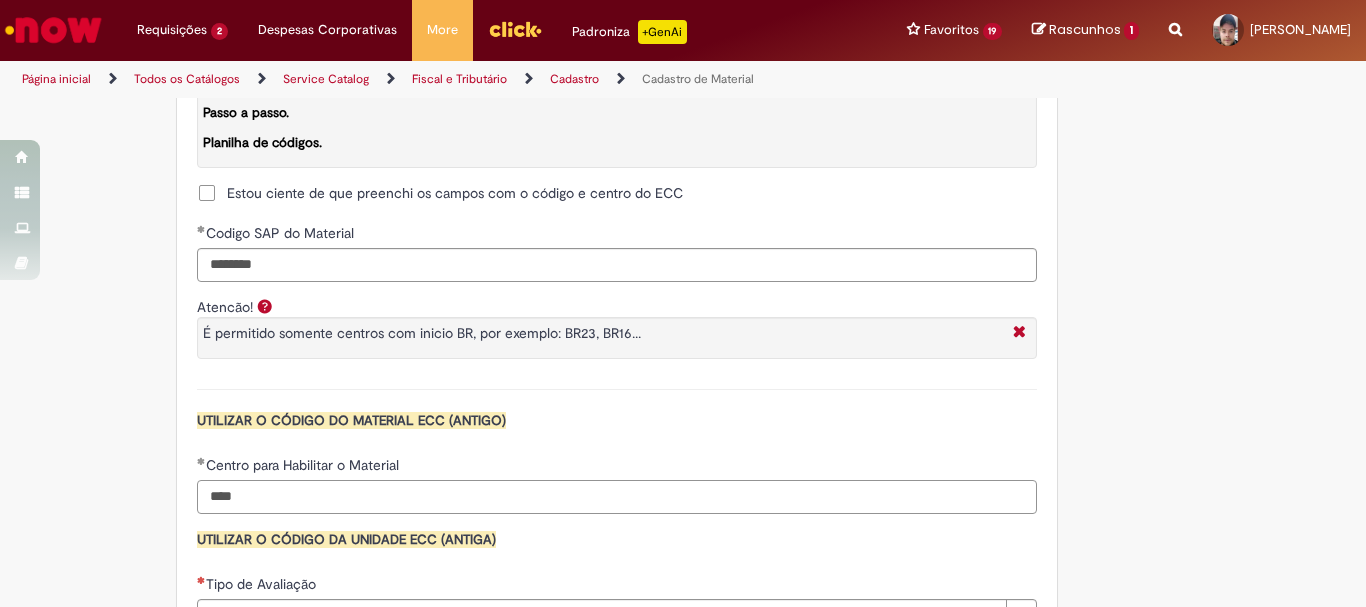 scroll, scrollTop: 1900, scrollLeft: 0, axis: vertical 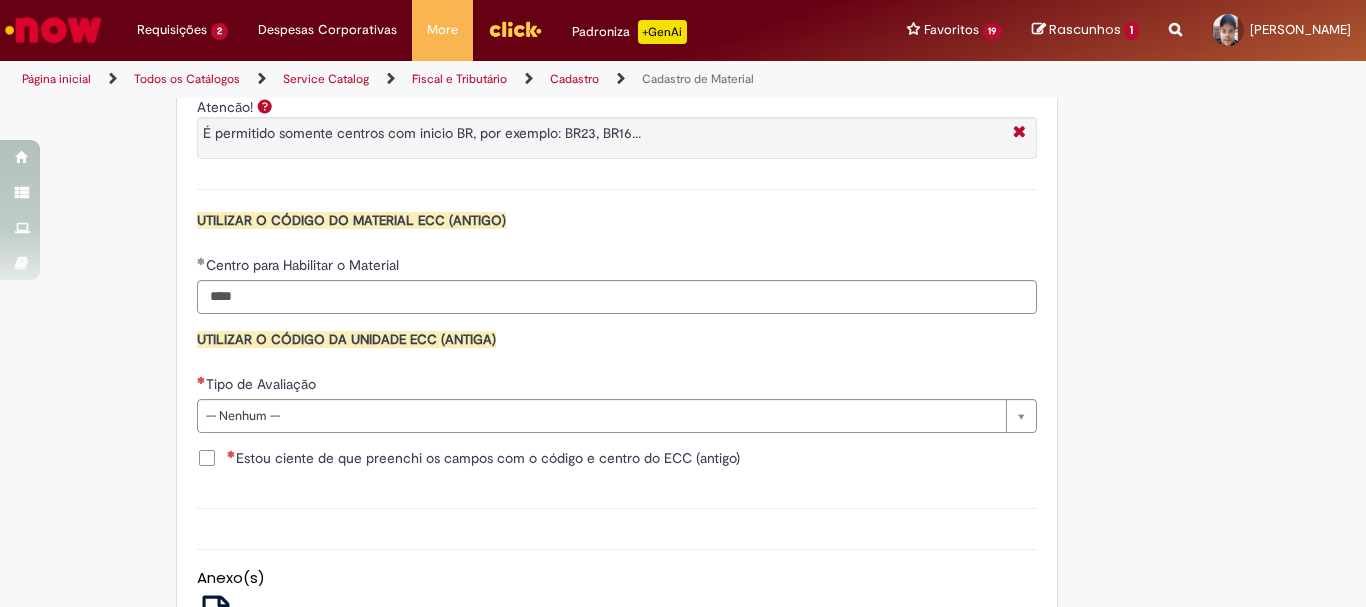 type on "****" 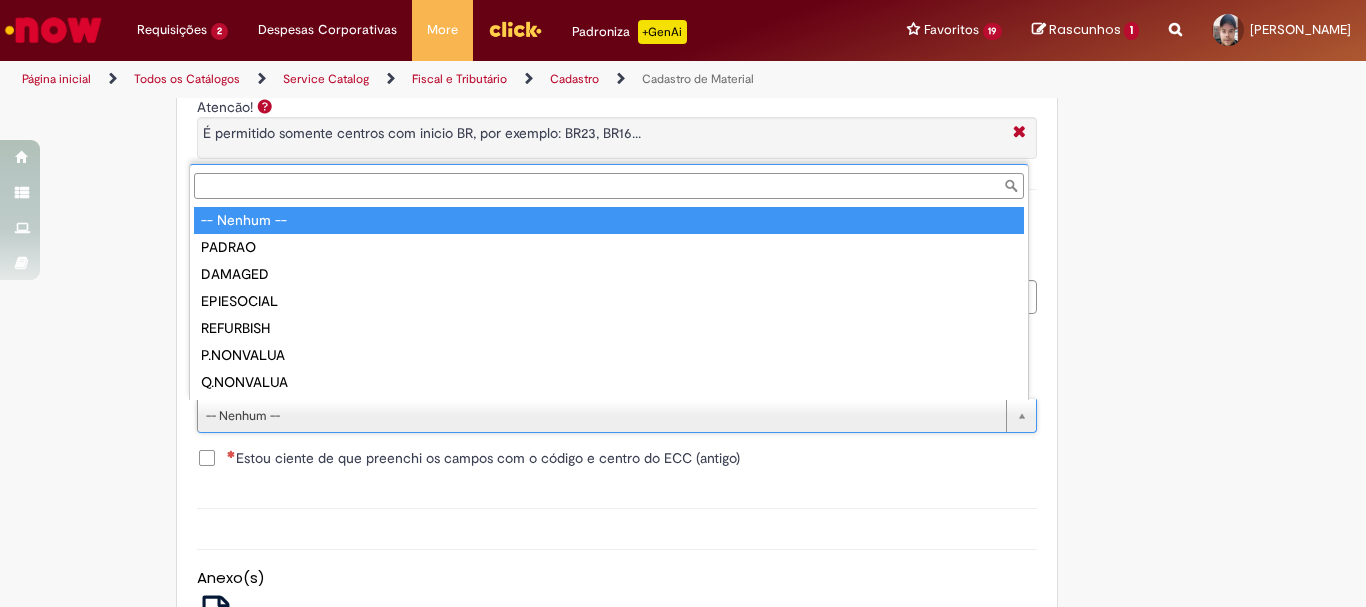 type on "********" 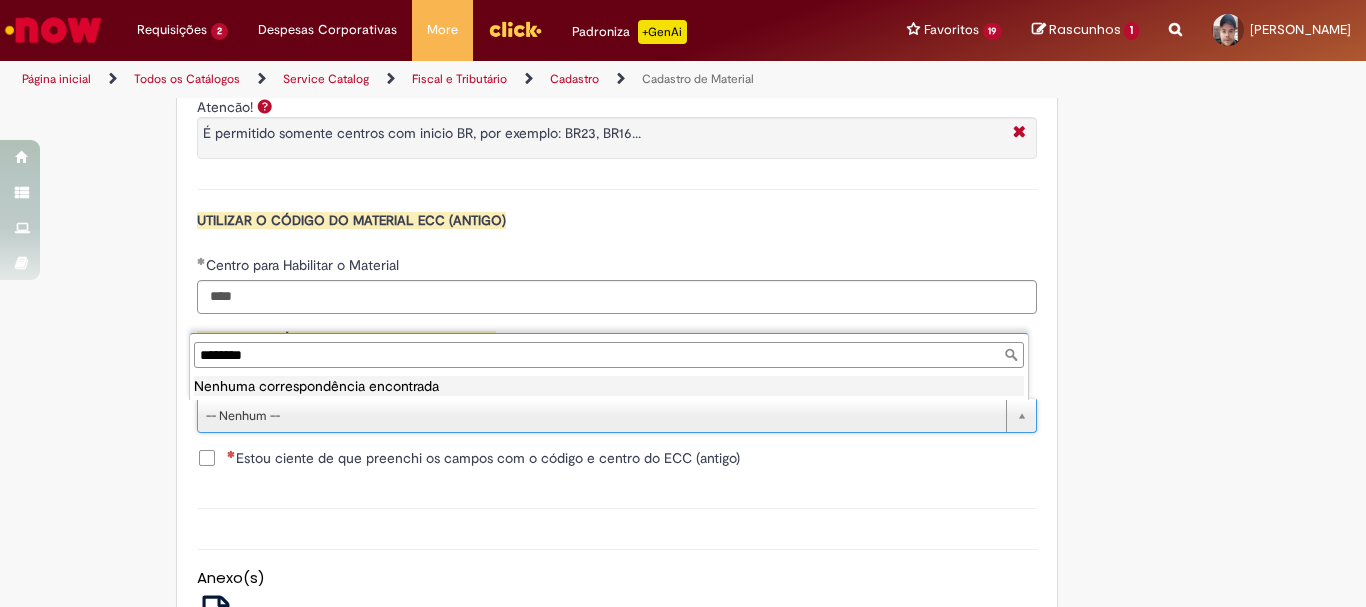 type 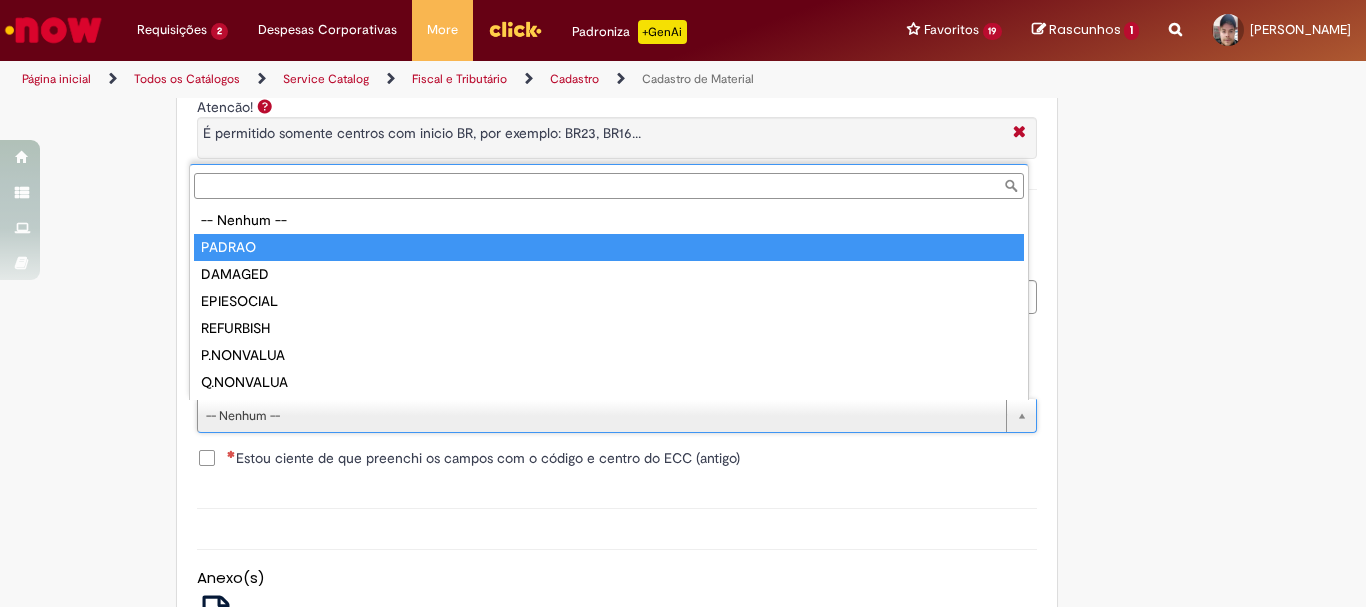 type on "******" 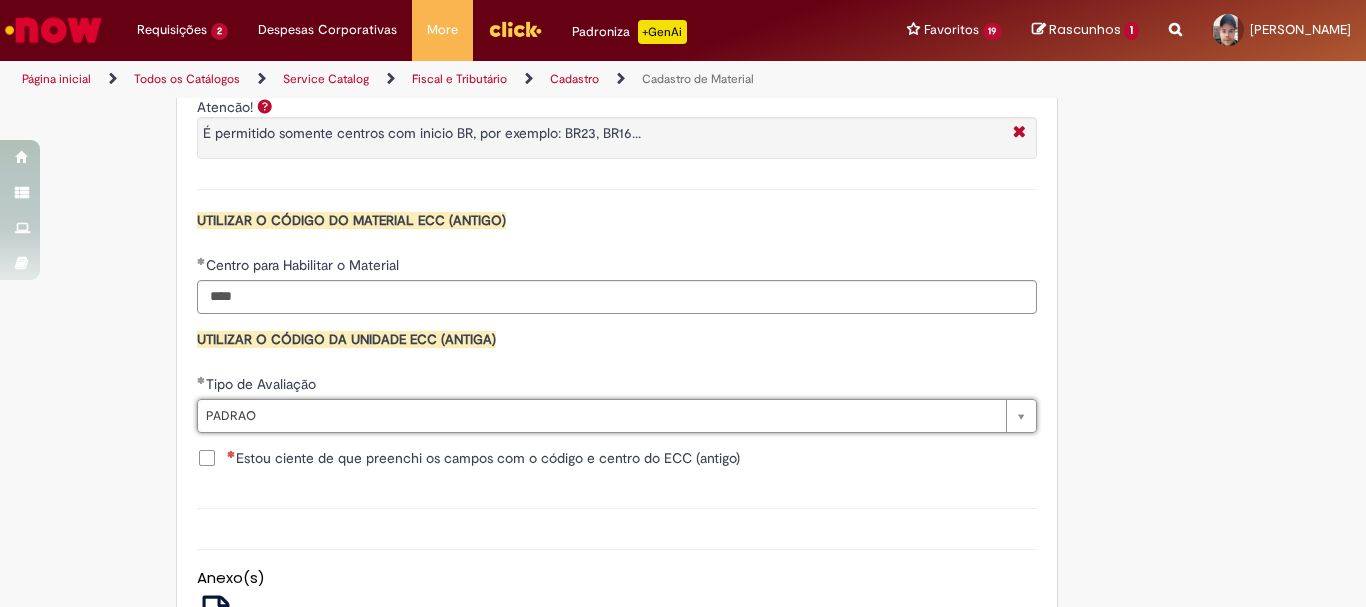 click on "Estou ciente de que preenchi os campos com o código e centro do ECC  (antigo)" at bounding box center [483, 458] 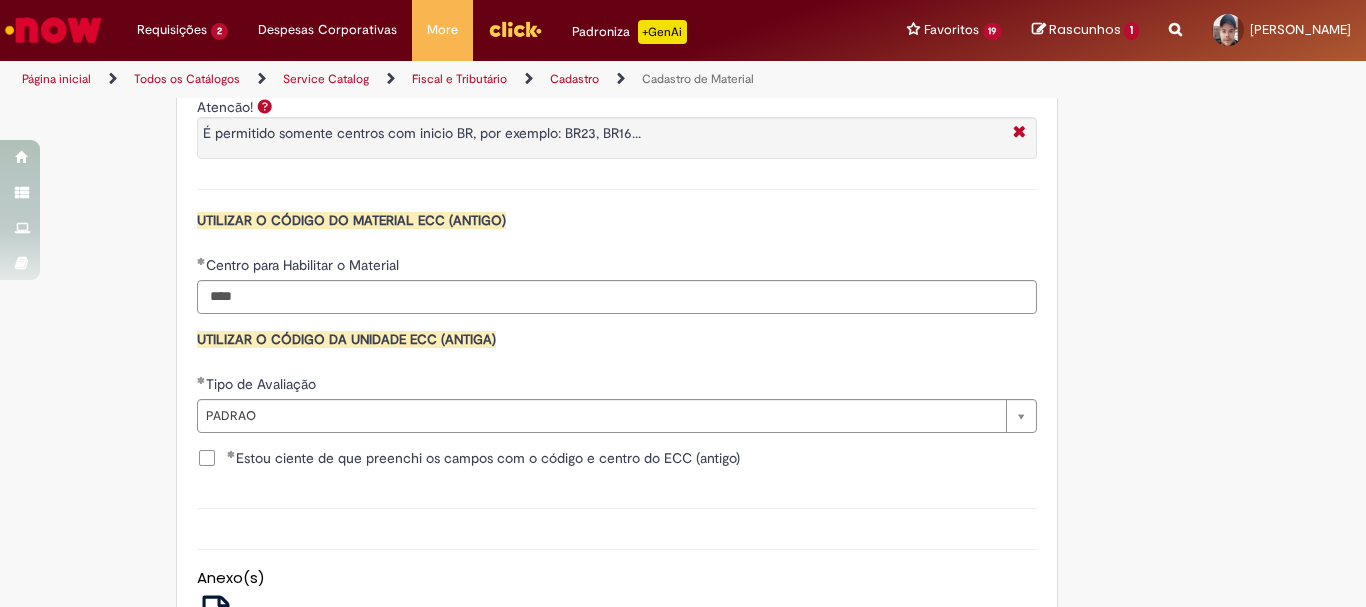 scroll, scrollTop: 1700, scrollLeft: 0, axis: vertical 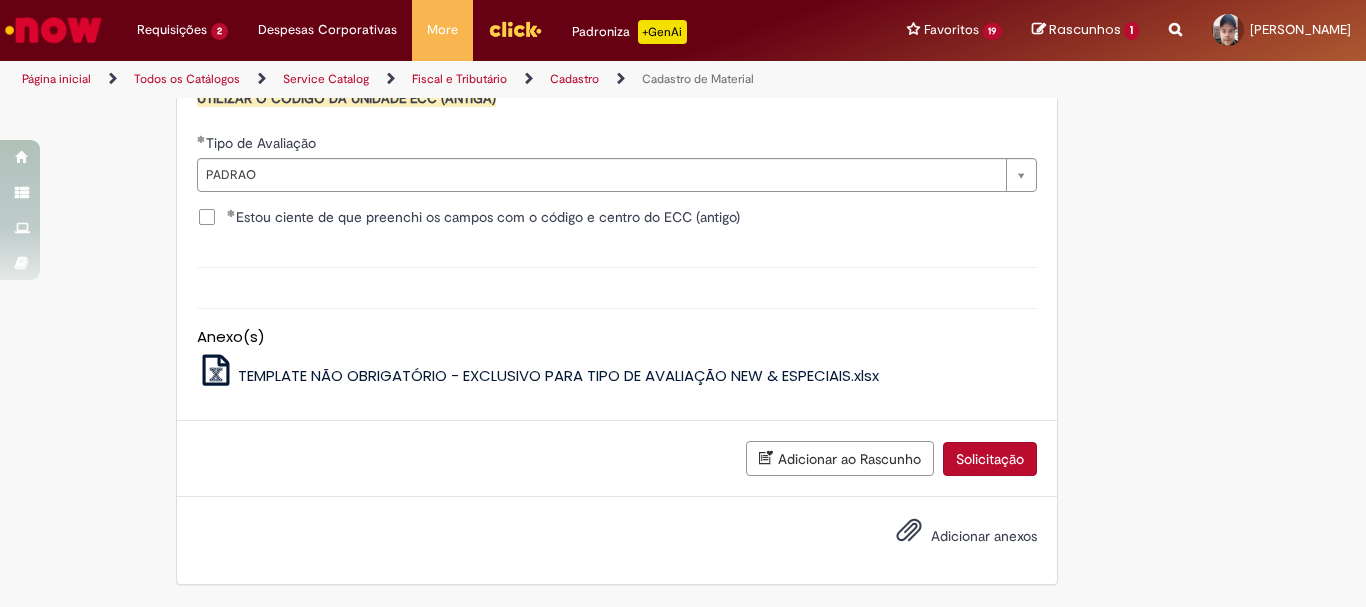 click on "Solicitação" at bounding box center [990, 459] 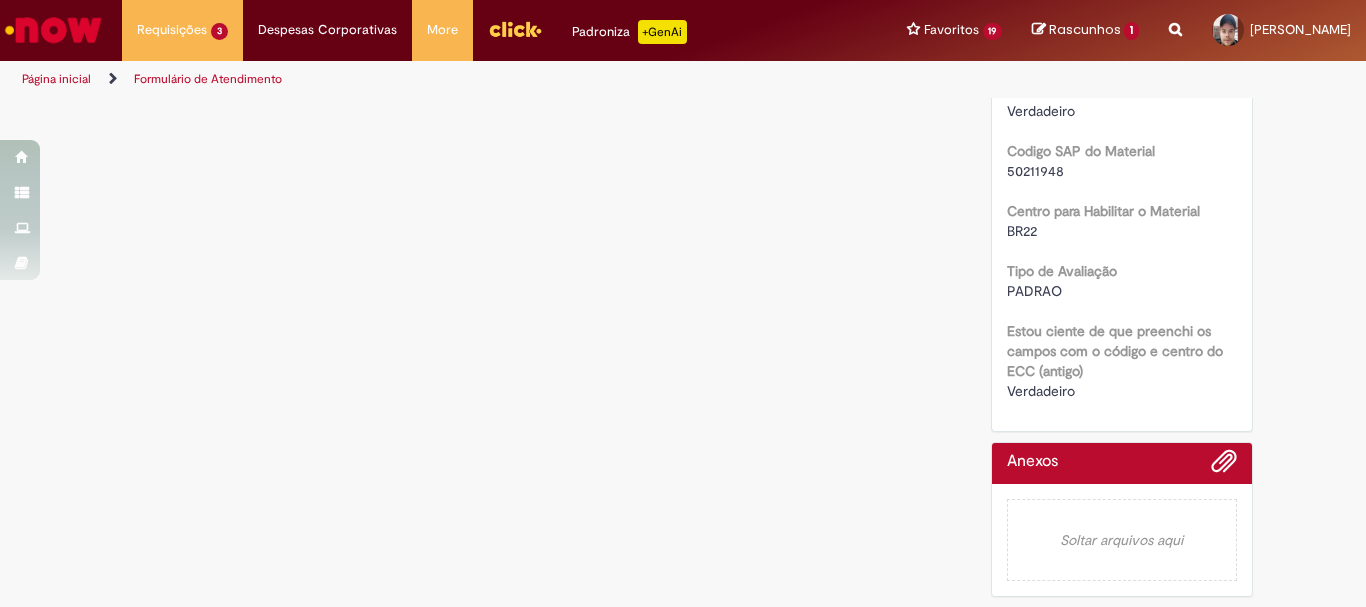 scroll, scrollTop: 0, scrollLeft: 0, axis: both 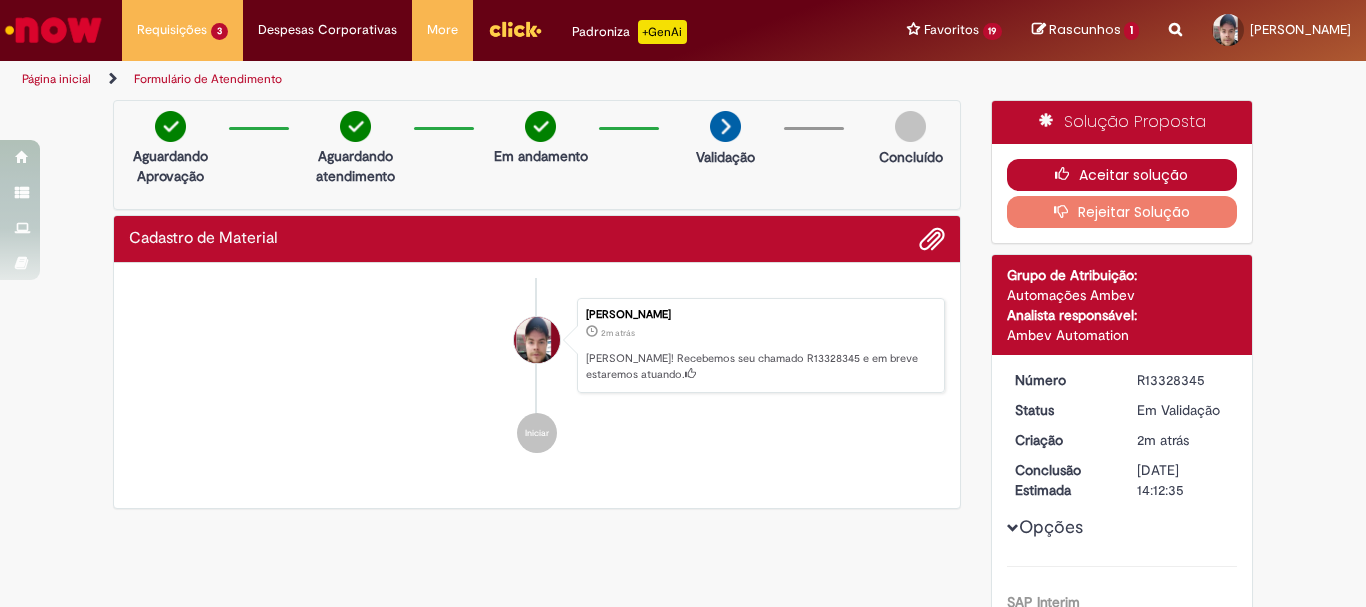 click at bounding box center (1067, 174) 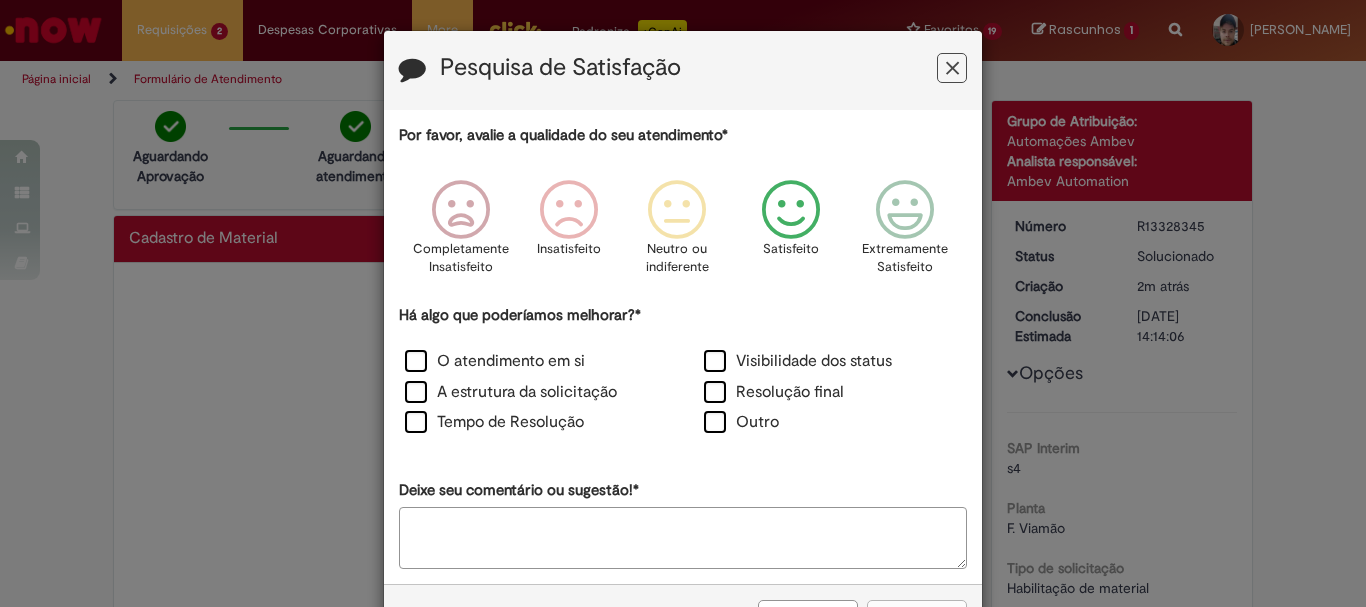 click at bounding box center [791, 210] 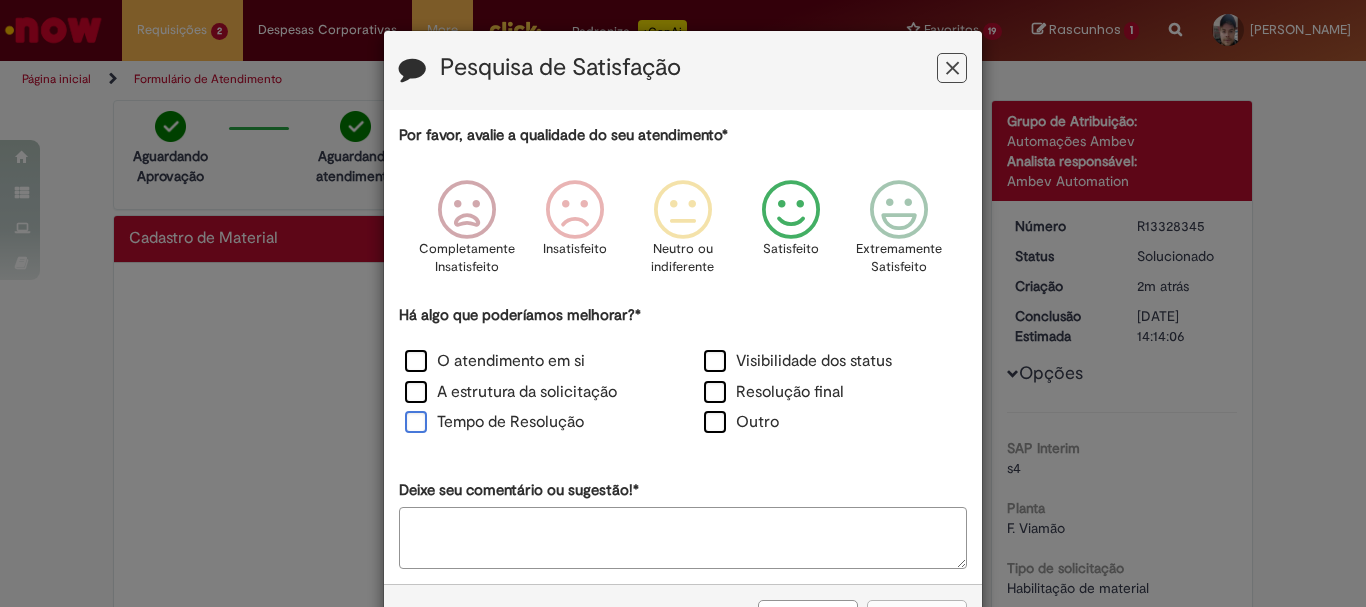 click on "Tempo de Resolução" at bounding box center [494, 422] 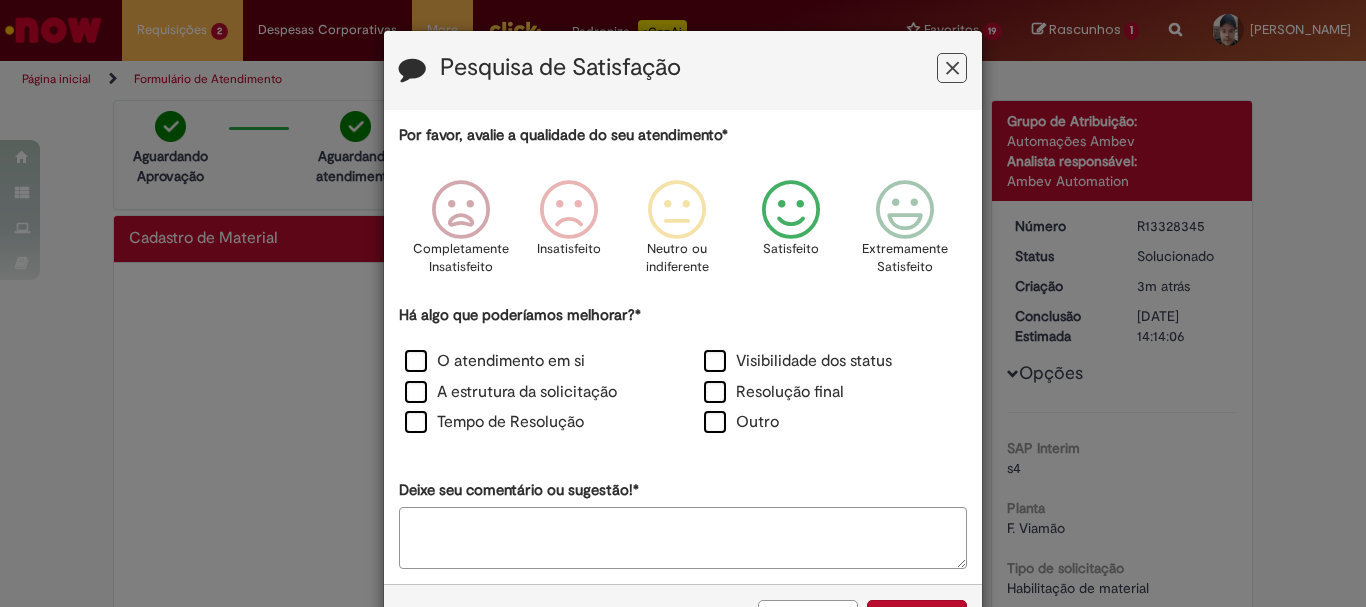 click at bounding box center (791, 210) 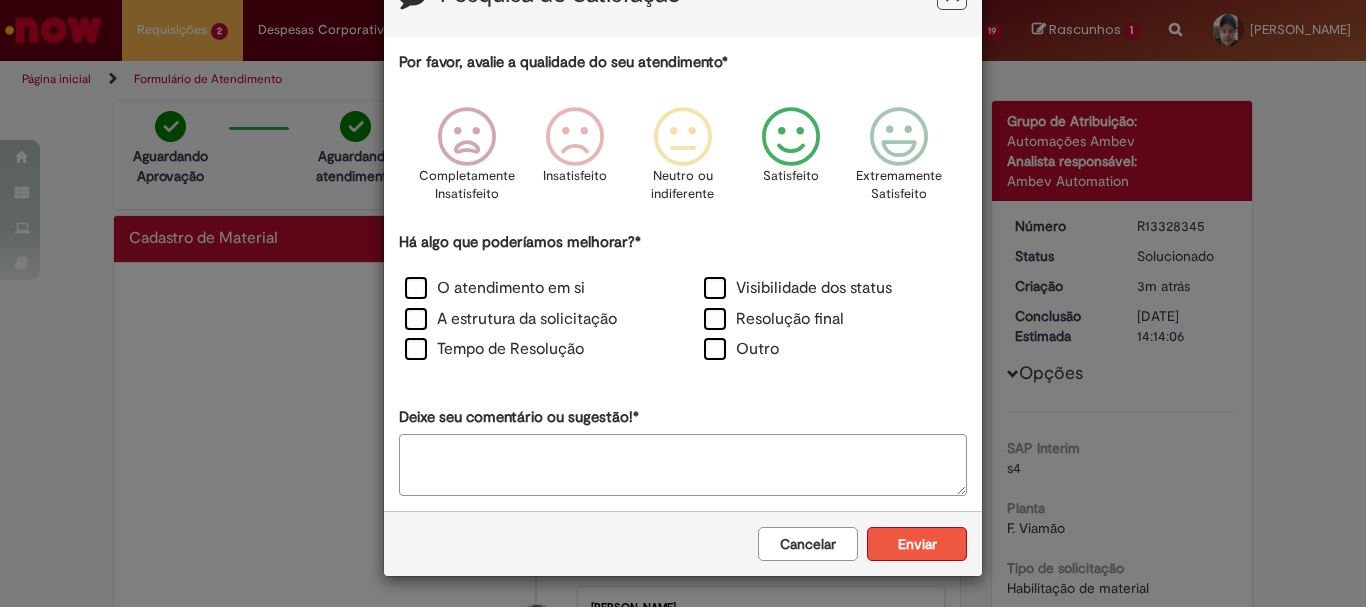 click on "Enviar" at bounding box center [917, 544] 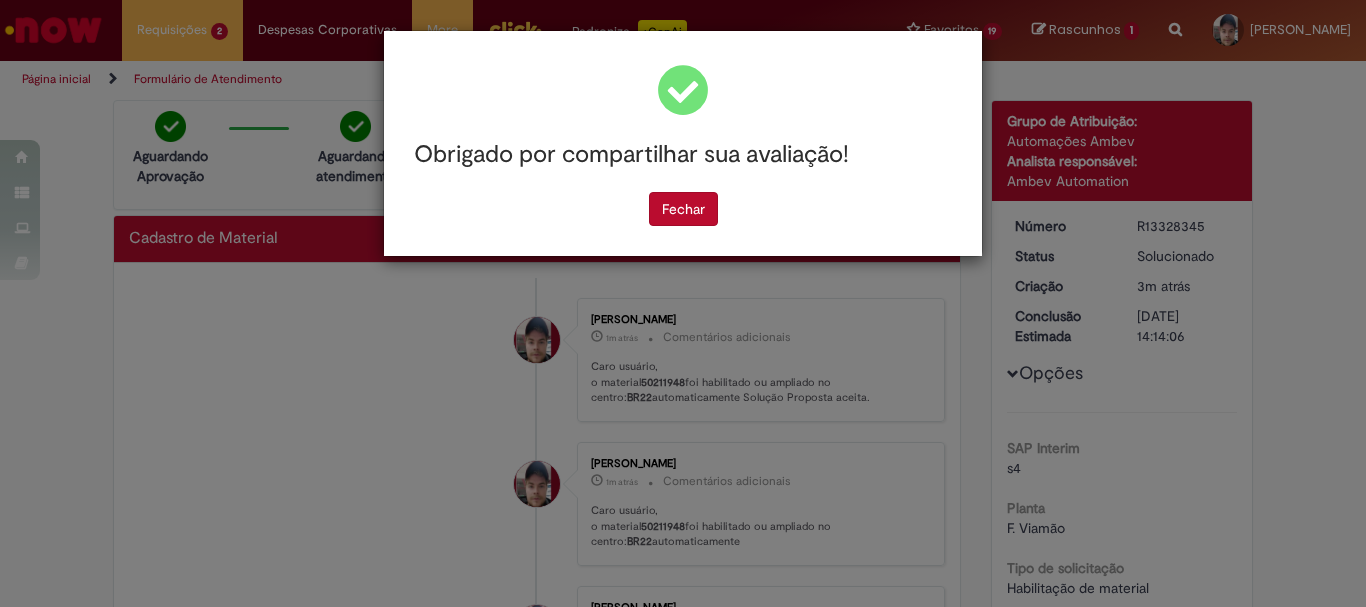 scroll, scrollTop: 0, scrollLeft: 0, axis: both 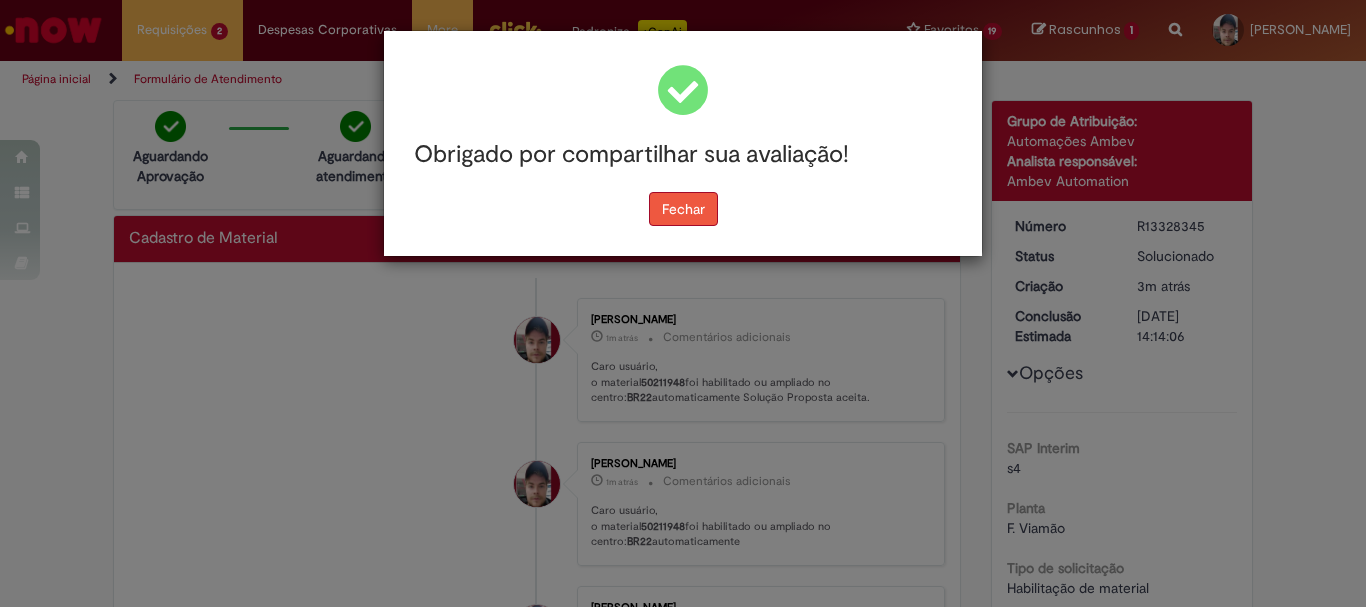 click on "Fechar" at bounding box center [683, 209] 